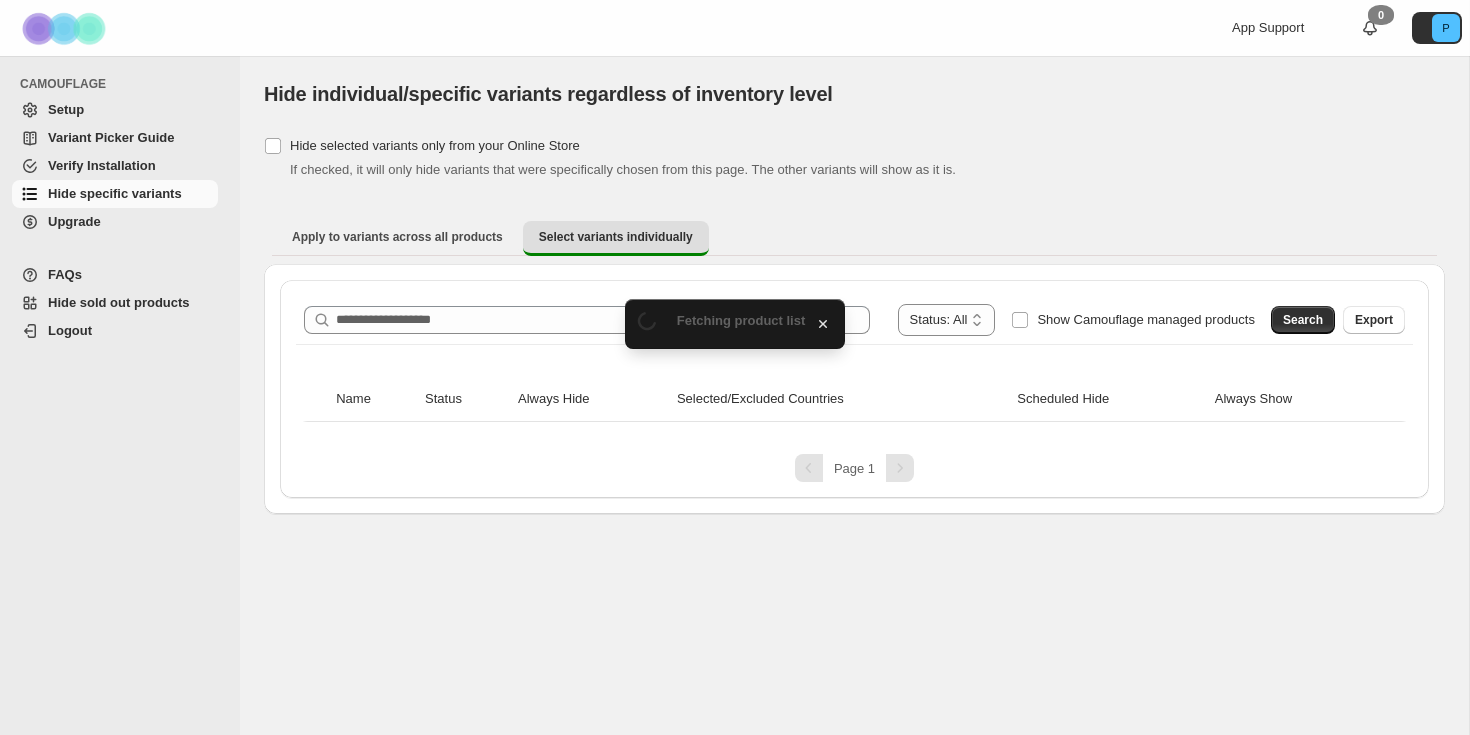 scroll, scrollTop: 0, scrollLeft: 0, axis: both 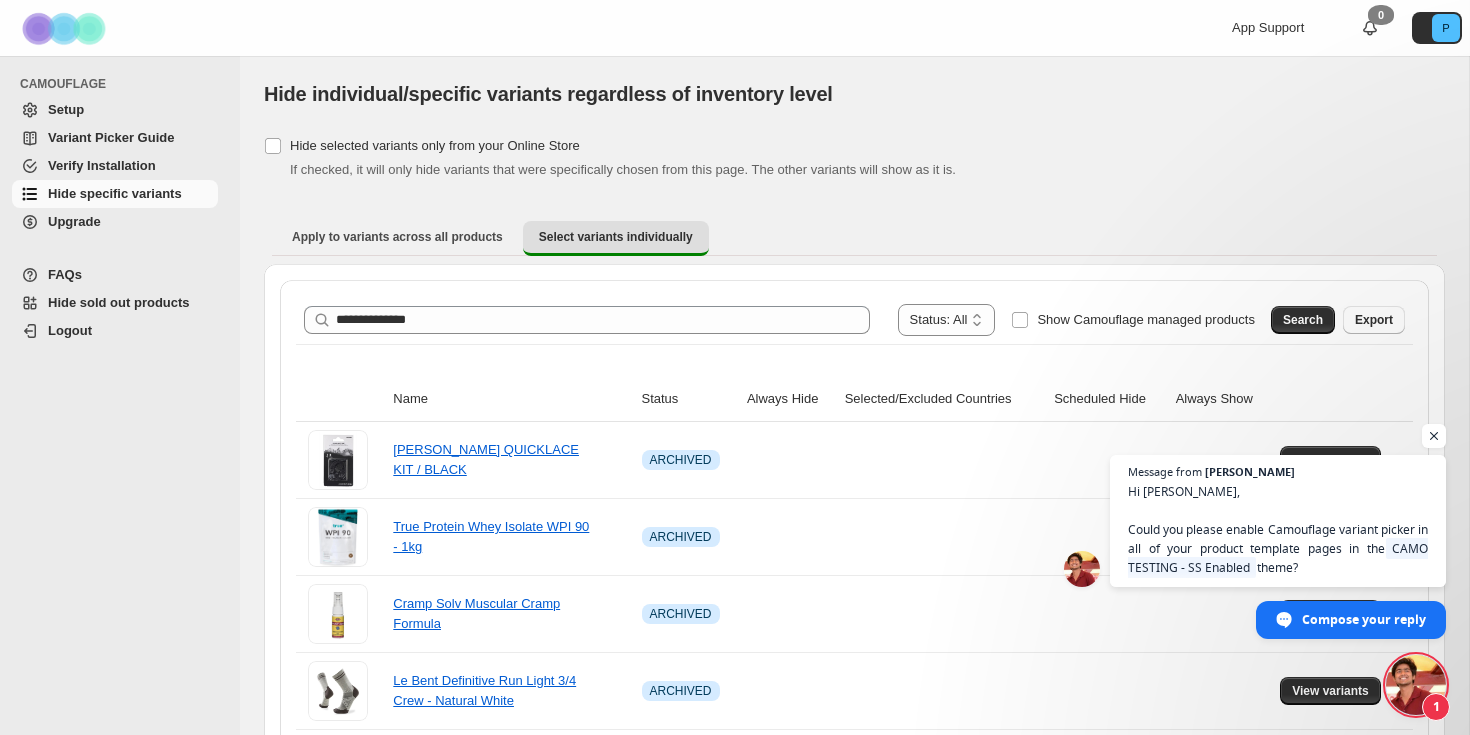 type on "**********" 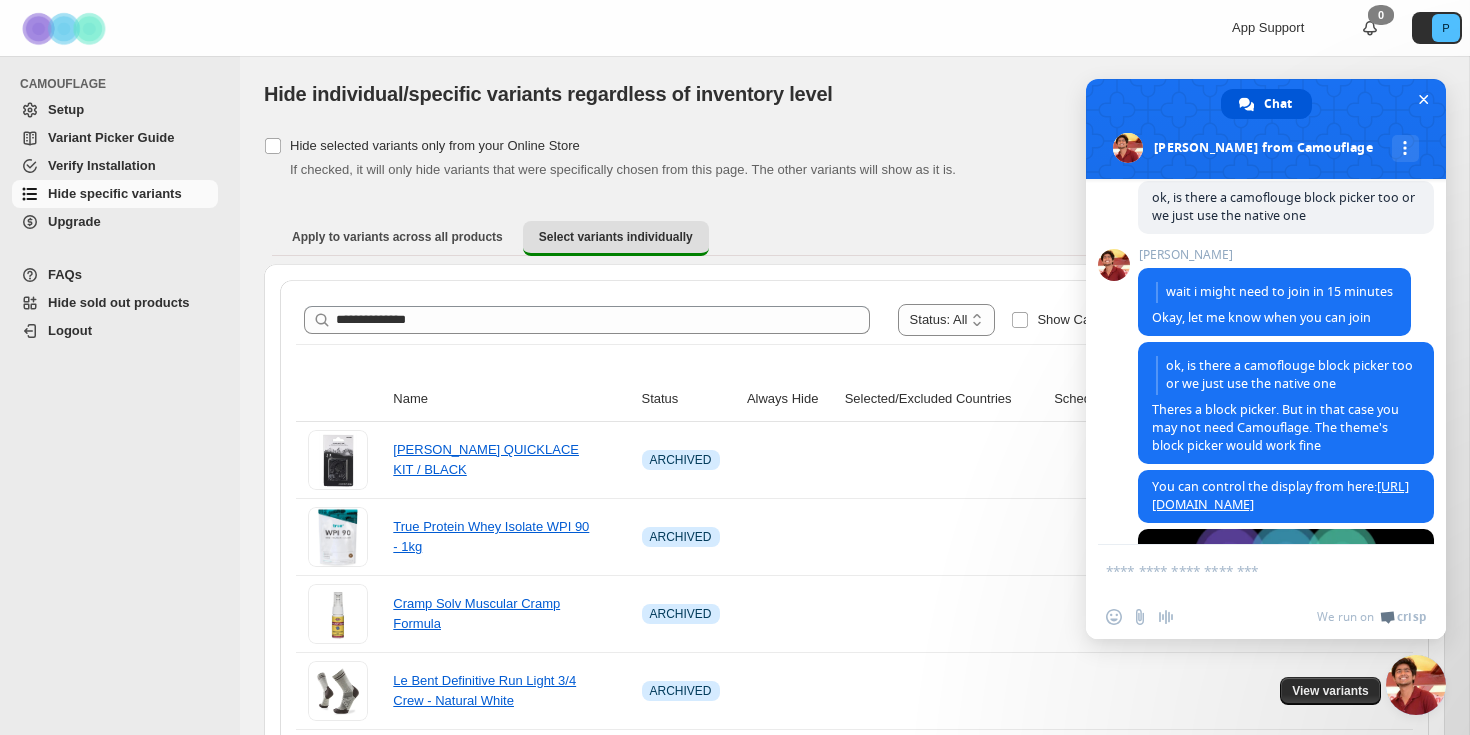 scroll, scrollTop: 8100, scrollLeft: 0, axis: vertical 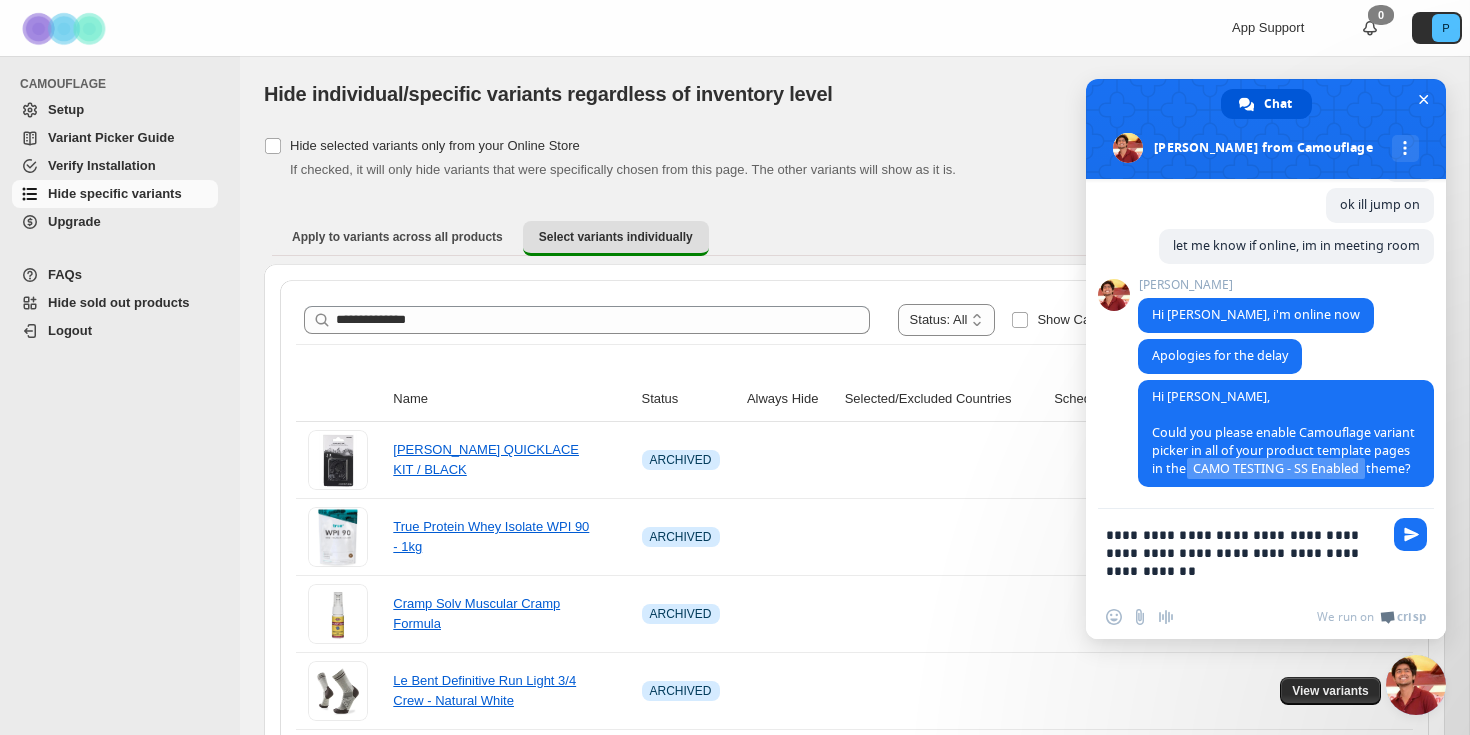 type on "**********" 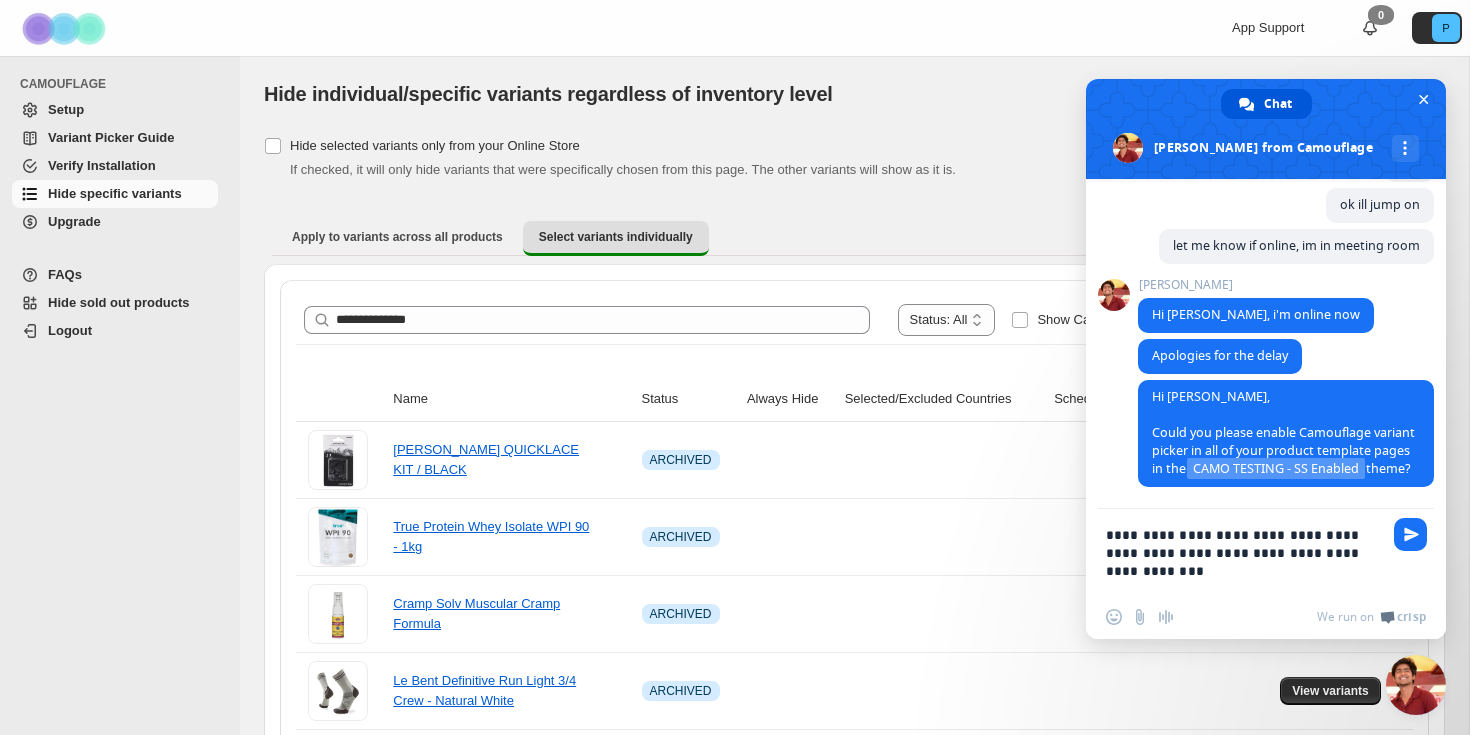 type 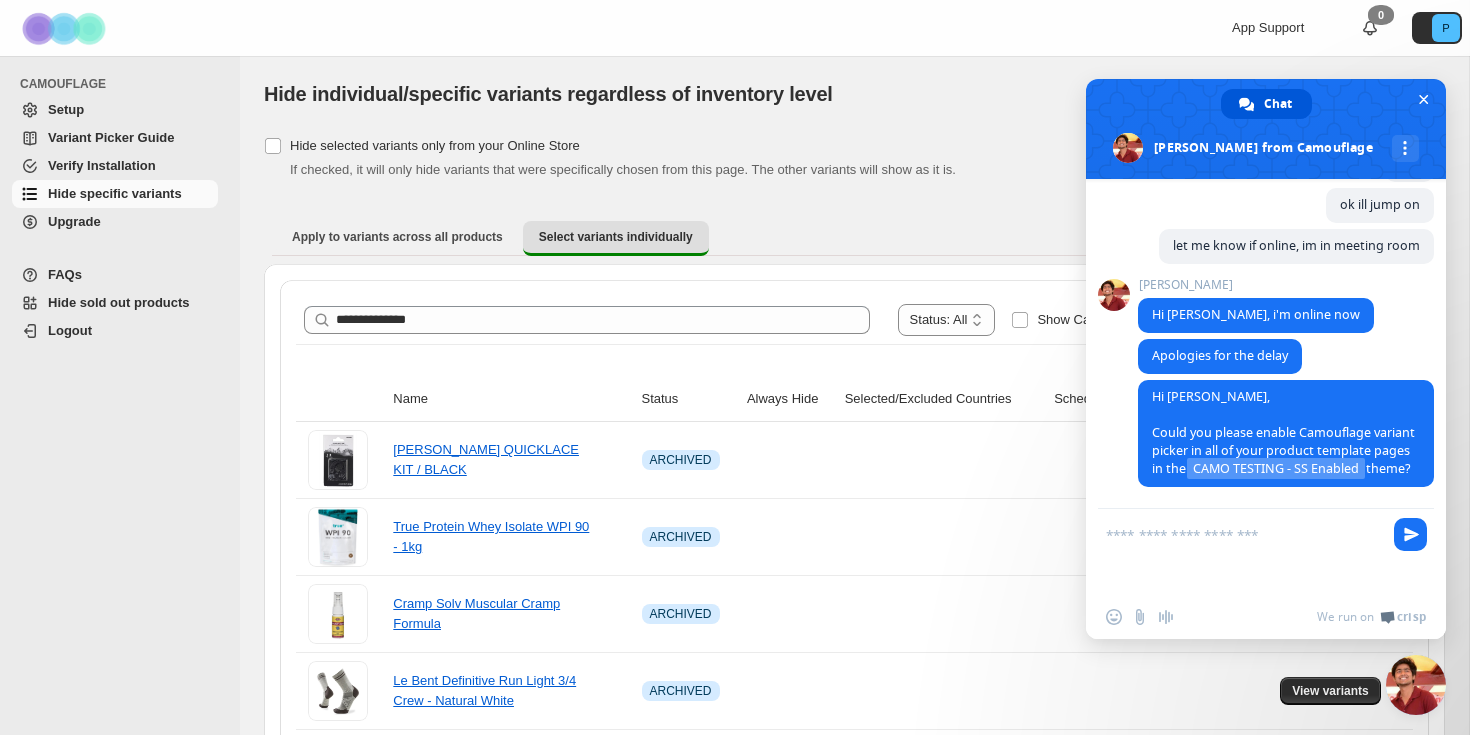 scroll, scrollTop: 8228, scrollLeft: 0, axis: vertical 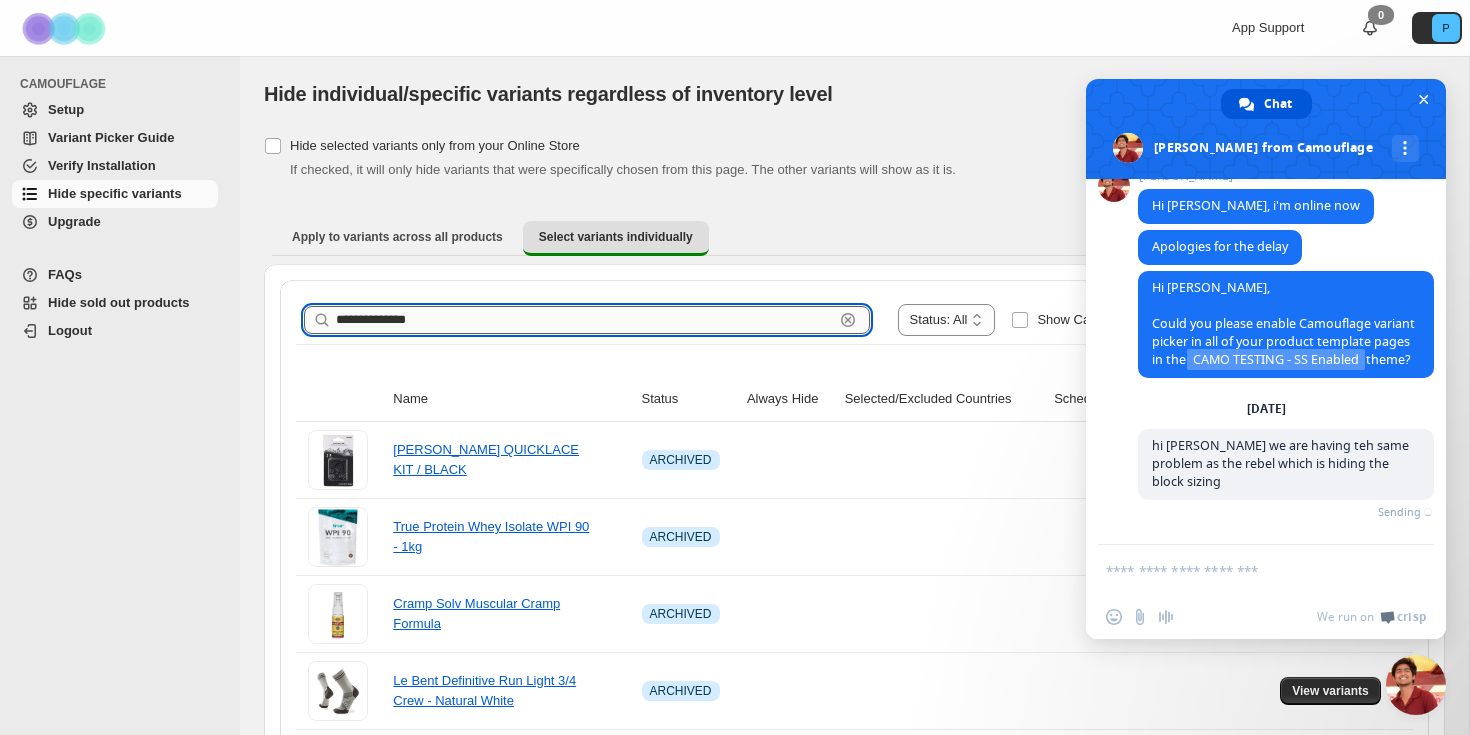 click on "**********" at bounding box center (585, 320) 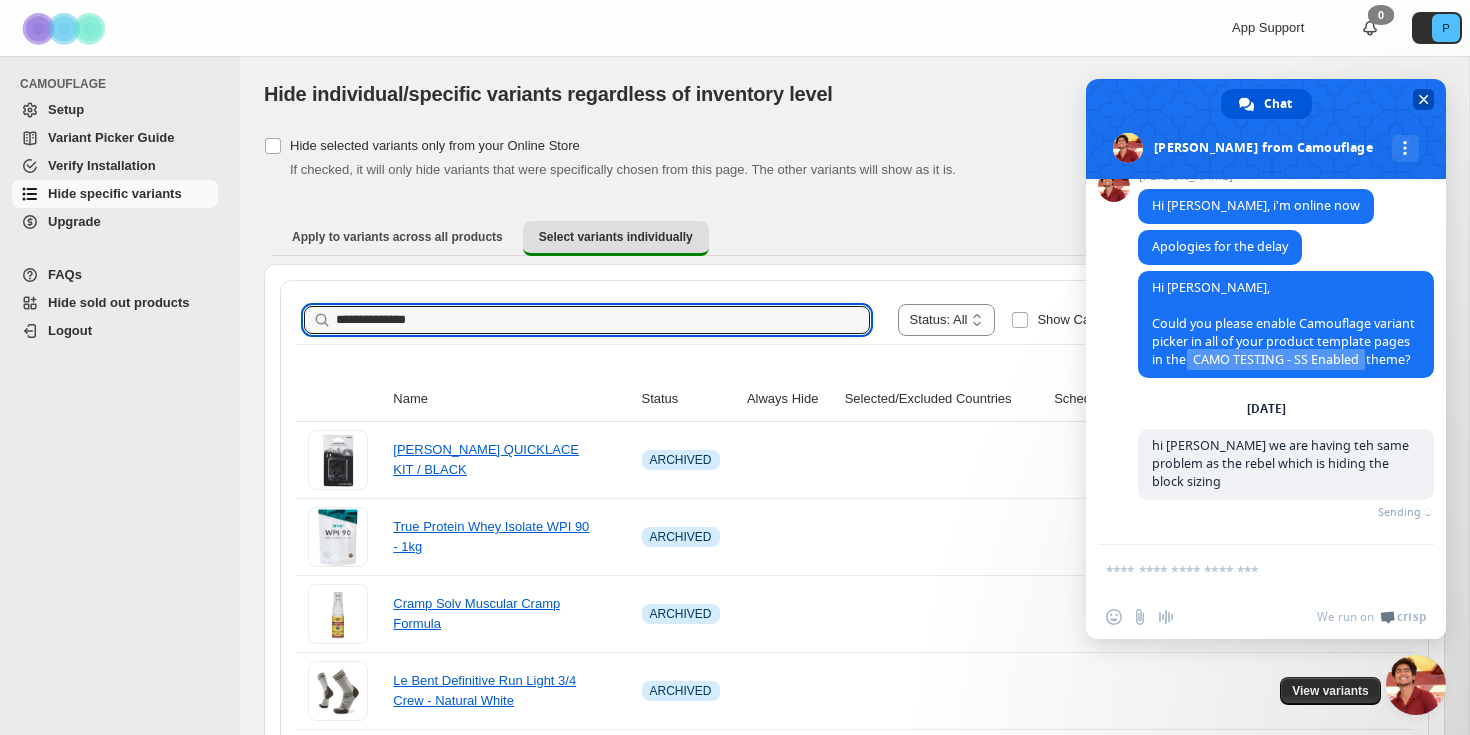 click at bounding box center [1424, 99] 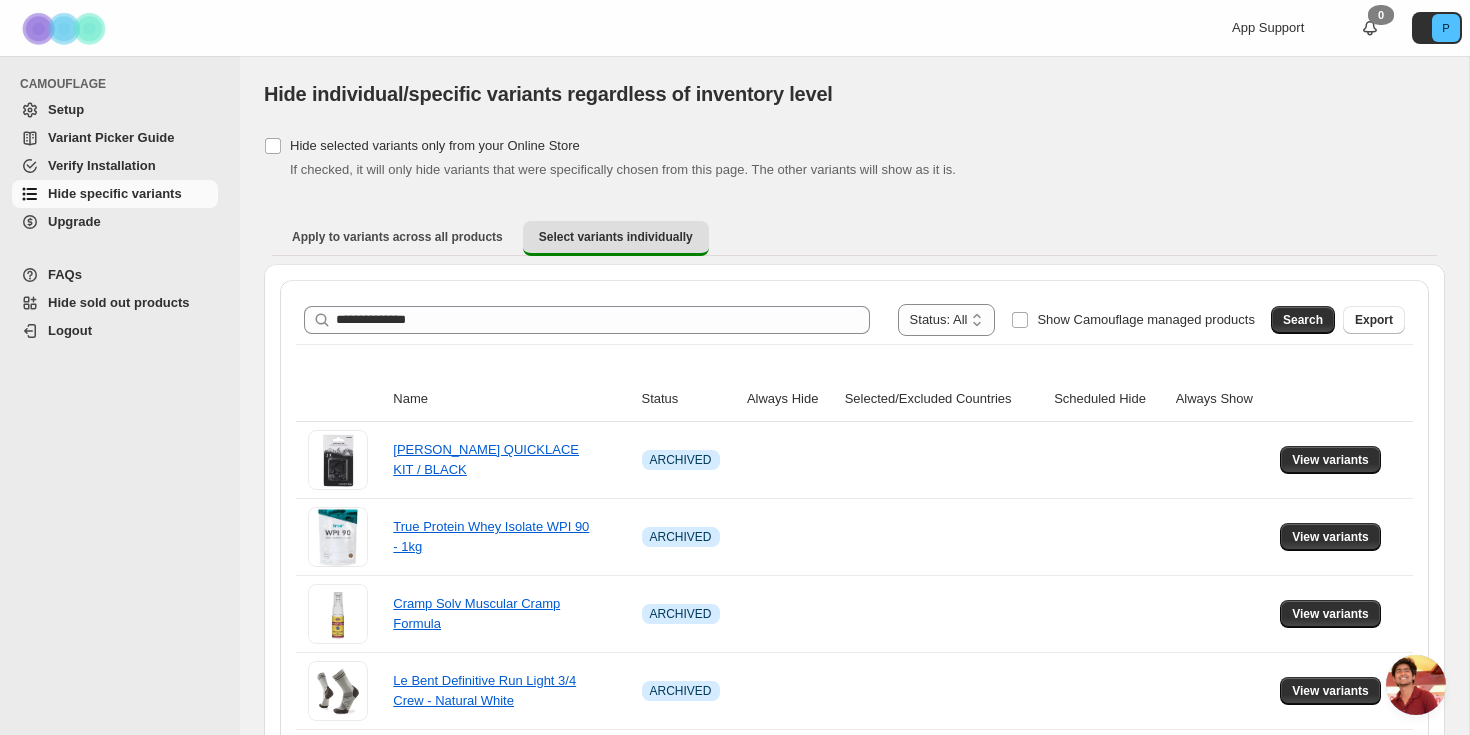 scroll, scrollTop: 8205, scrollLeft: 0, axis: vertical 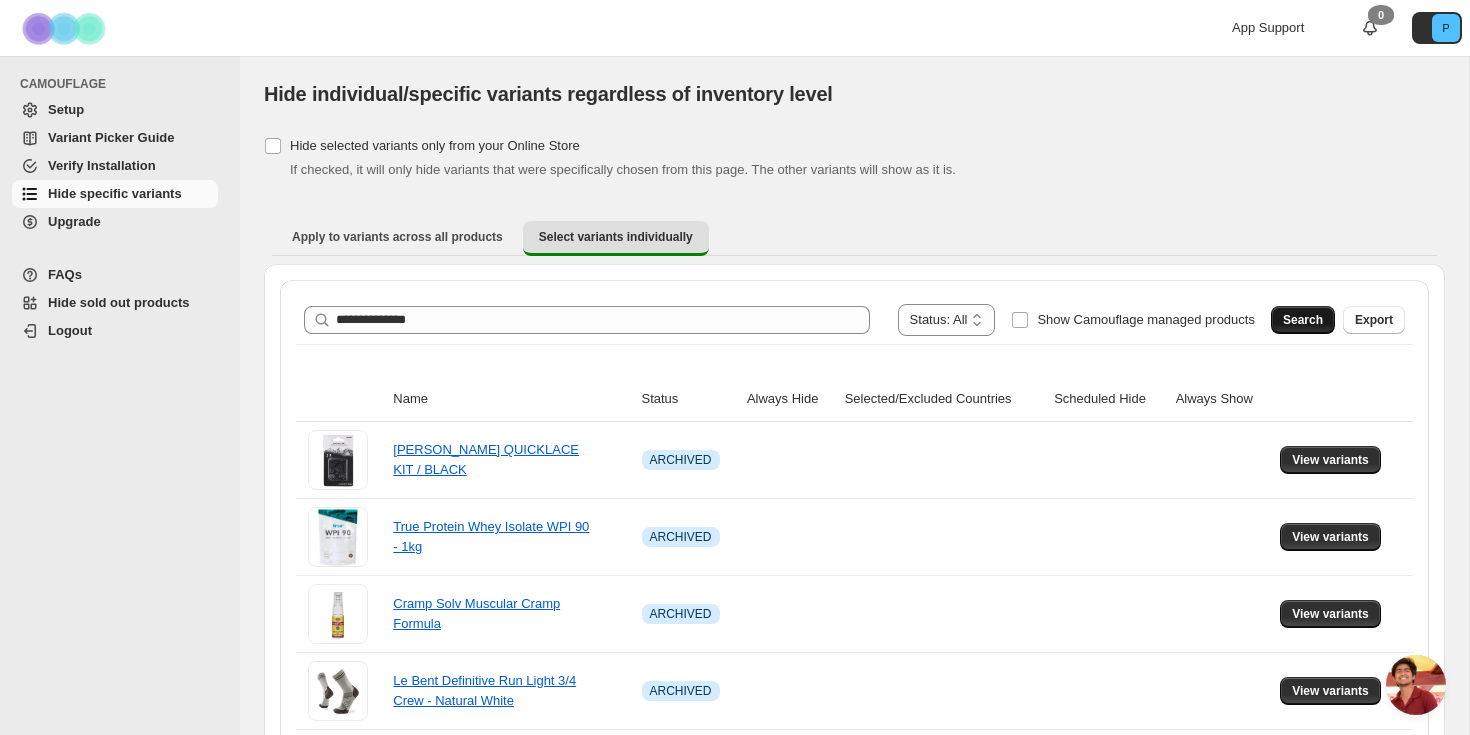 click on "Search" at bounding box center [1303, 320] 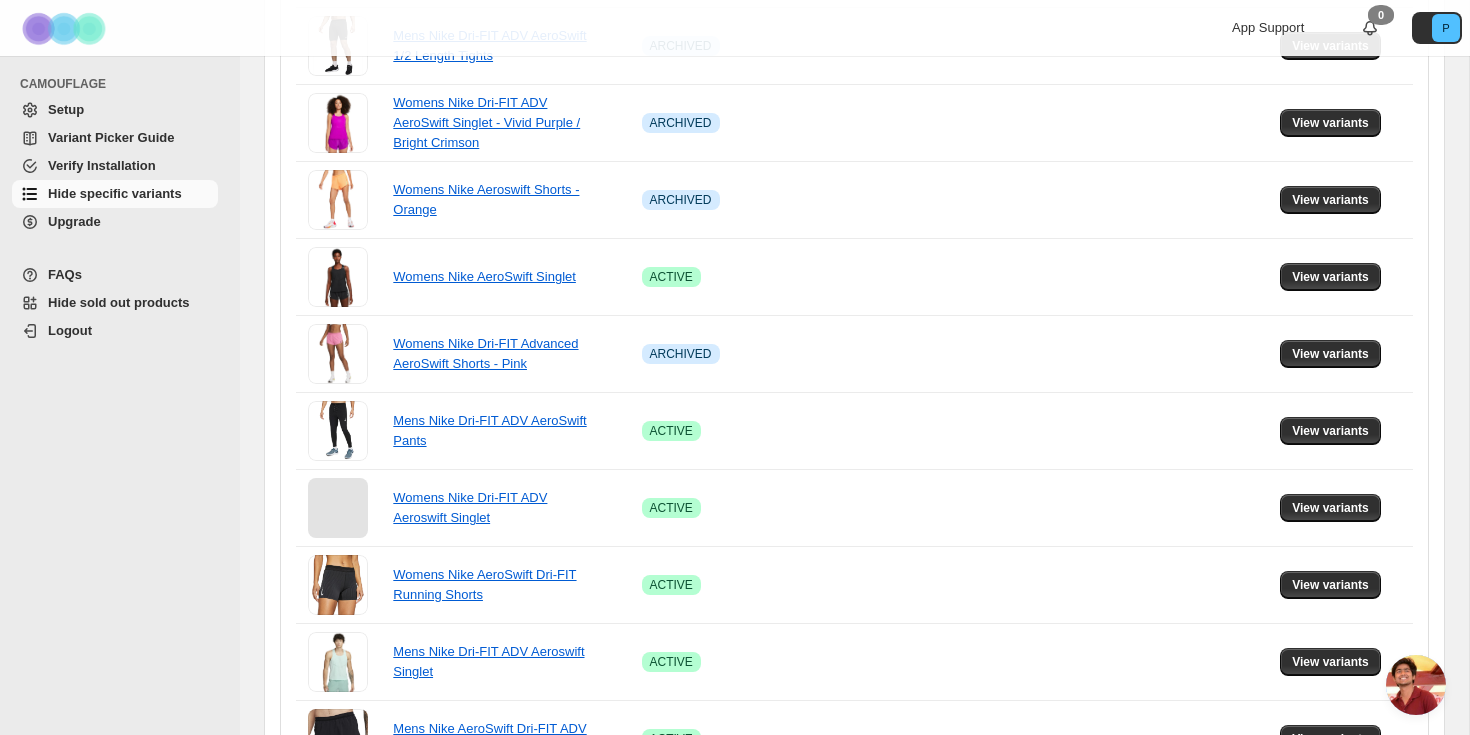 scroll, scrollTop: 0, scrollLeft: 0, axis: both 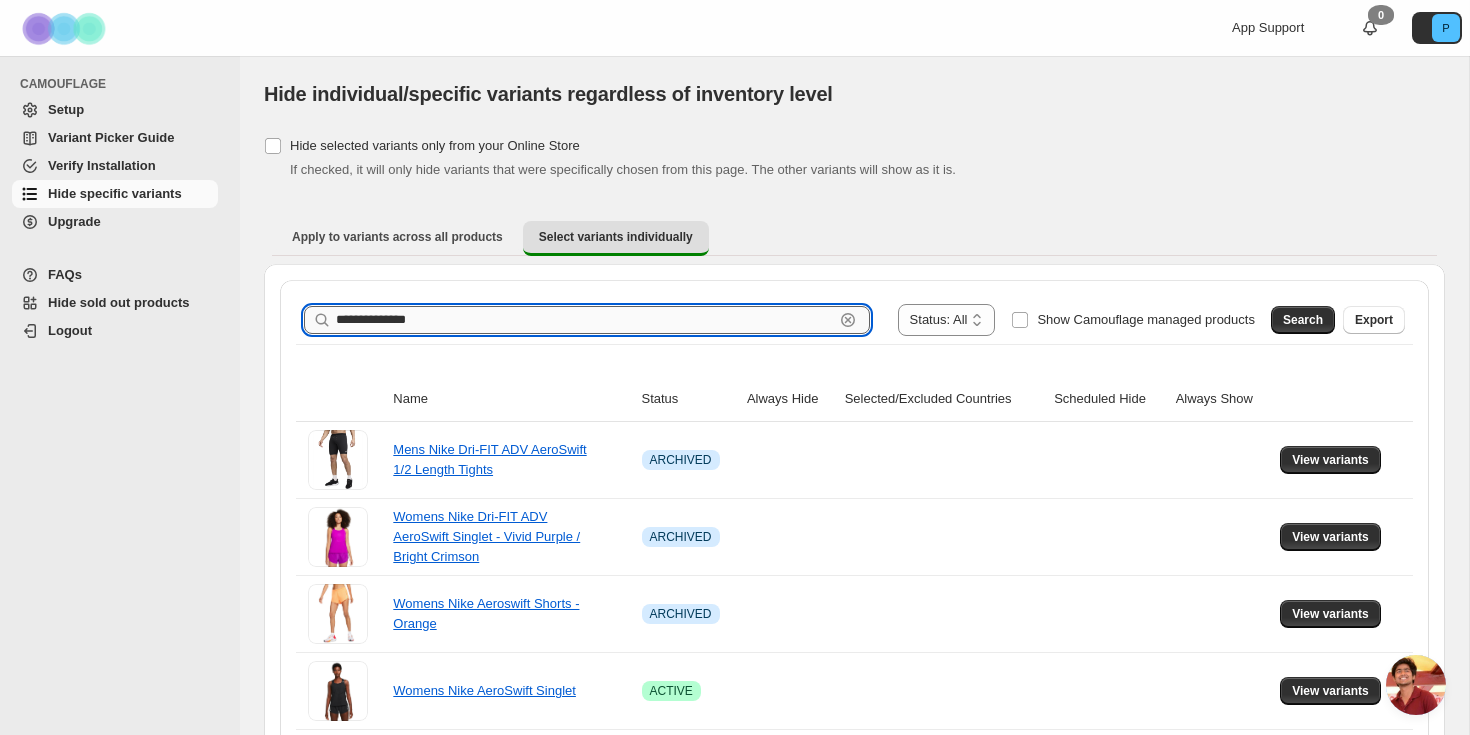 click on "**********" at bounding box center (585, 320) 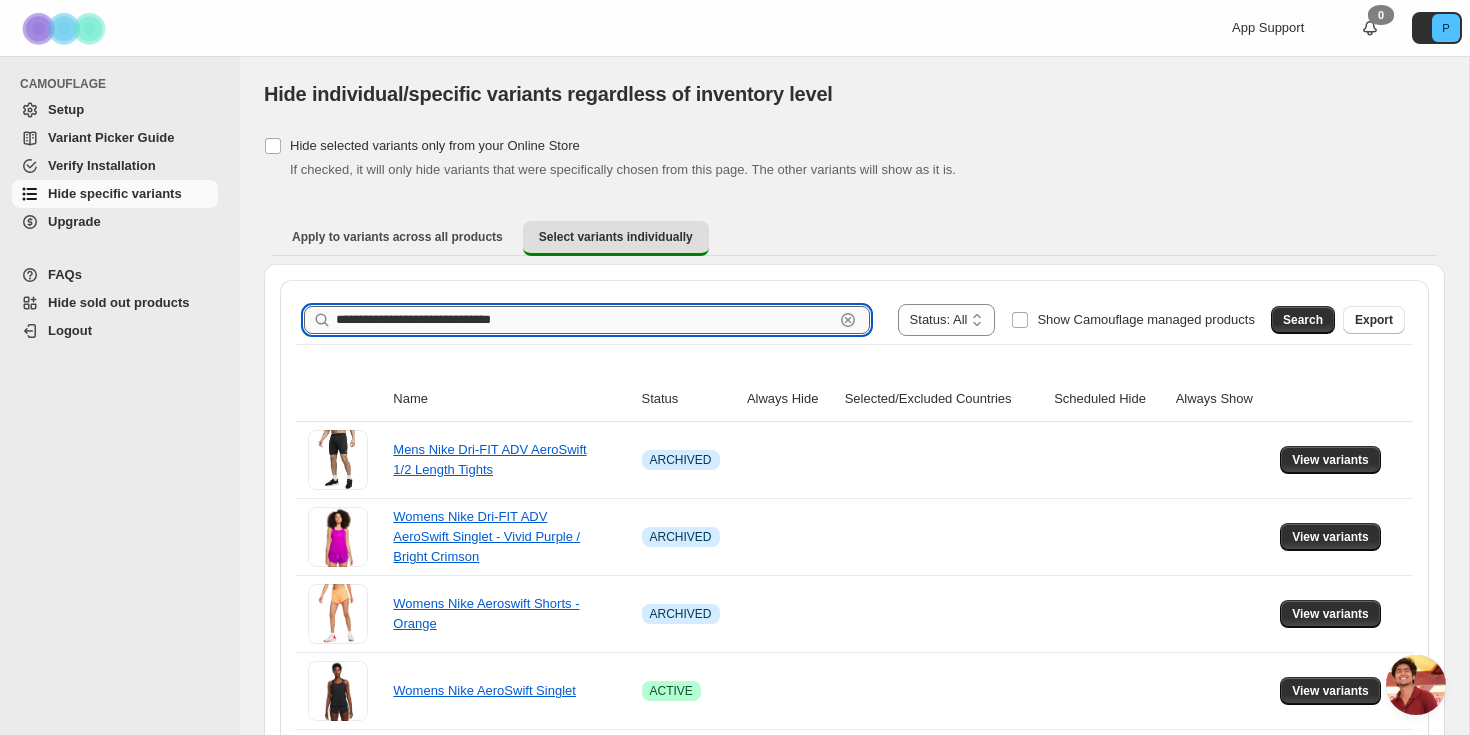 type on "**********" 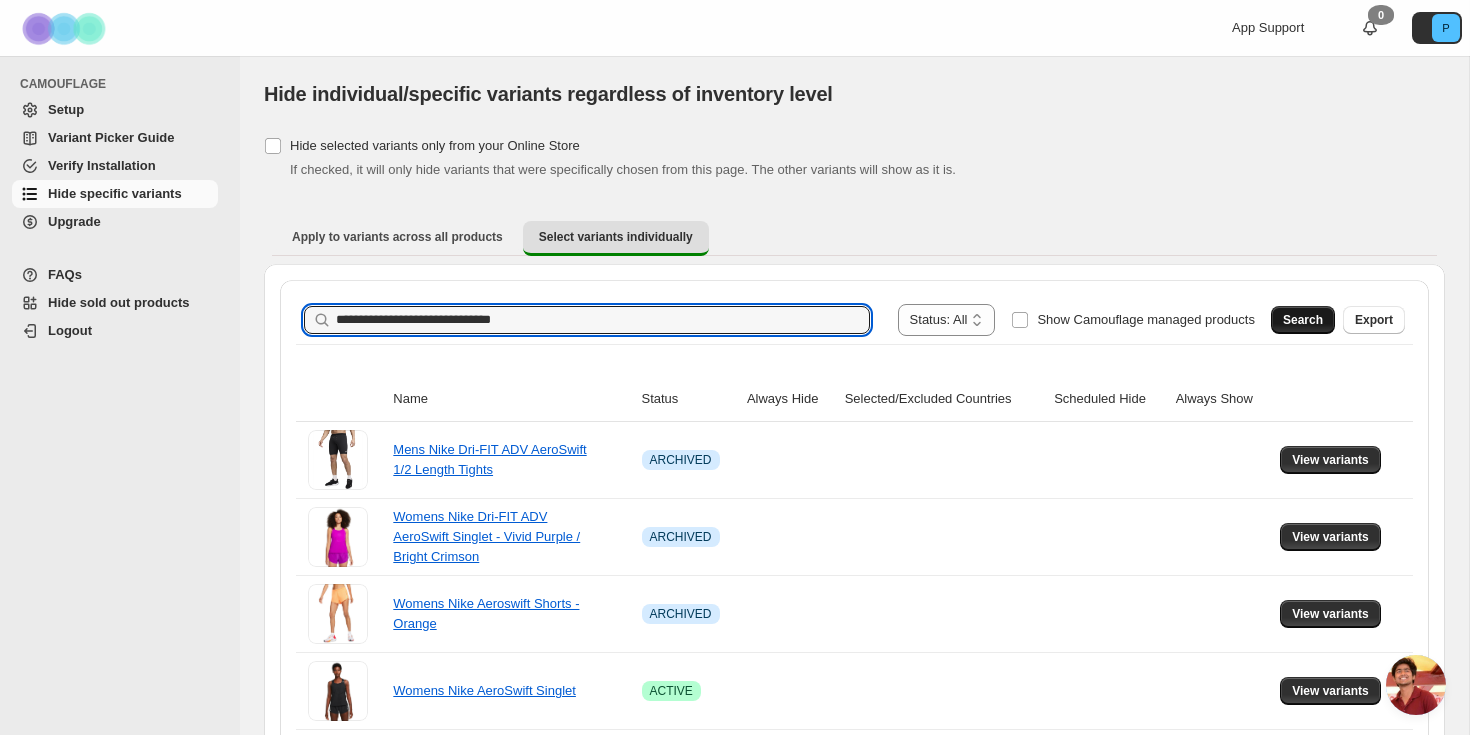 click on "Search" at bounding box center (1303, 320) 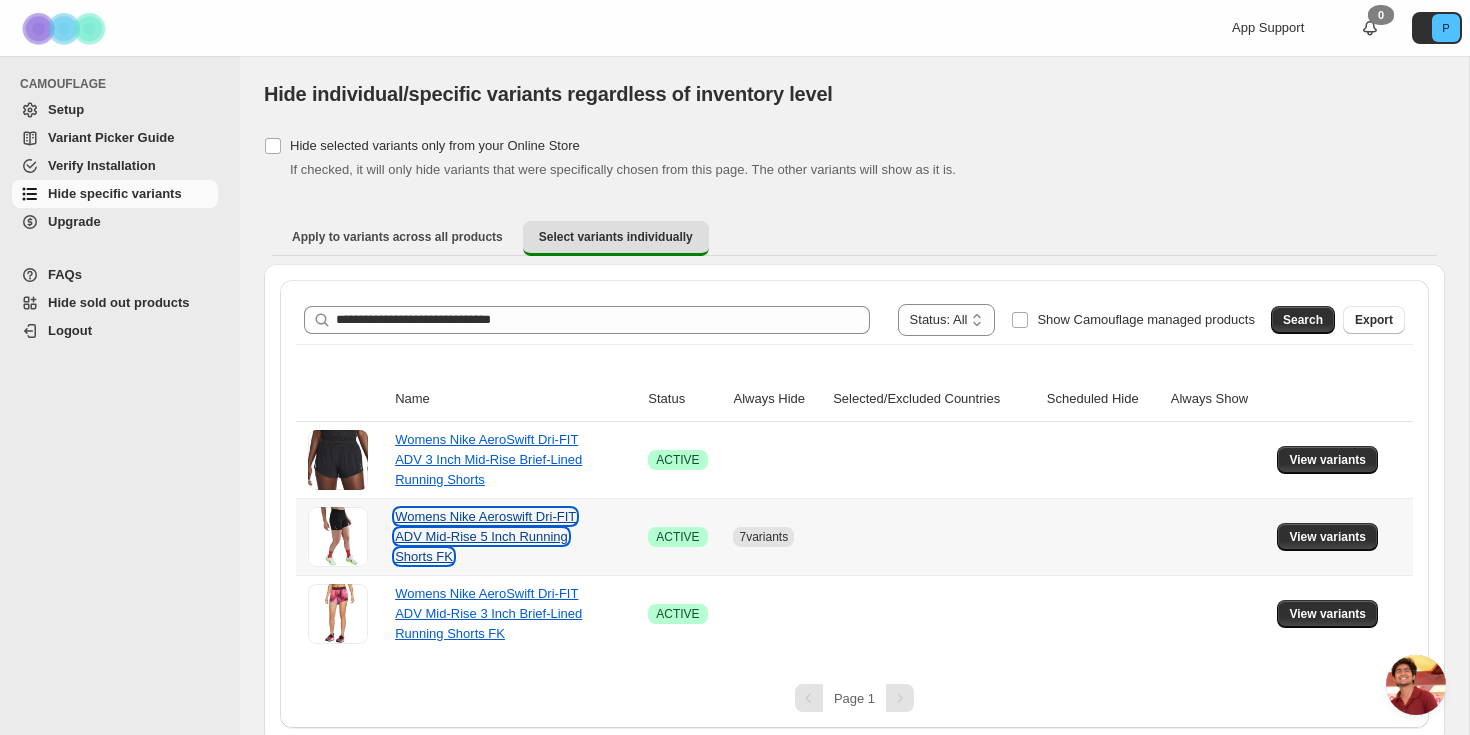 click on "Womens Nike Aeroswift Dri-FIT ADV Mid-Rise 5 Inch Running Shorts FK" at bounding box center (485, 536) 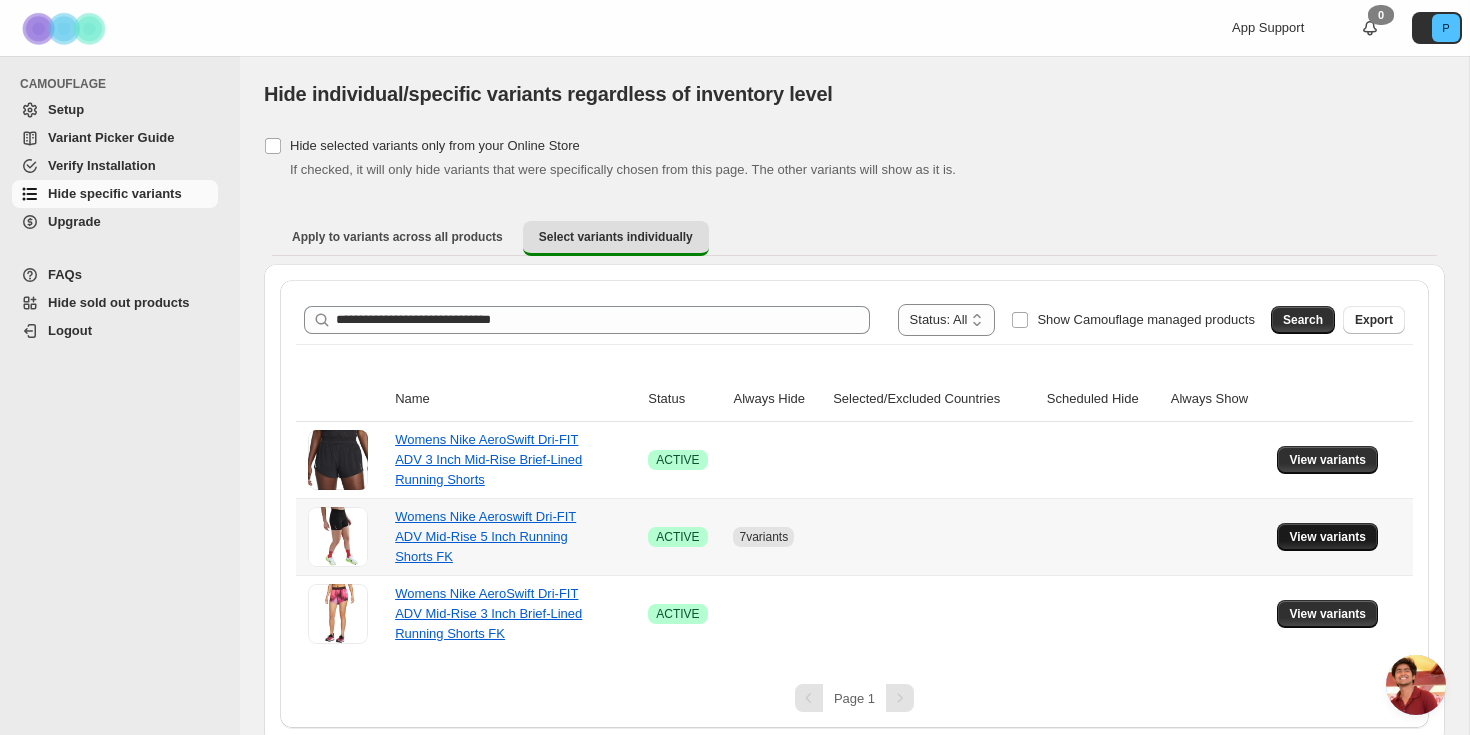 click on "View variants" at bounding box center [1327, 537] 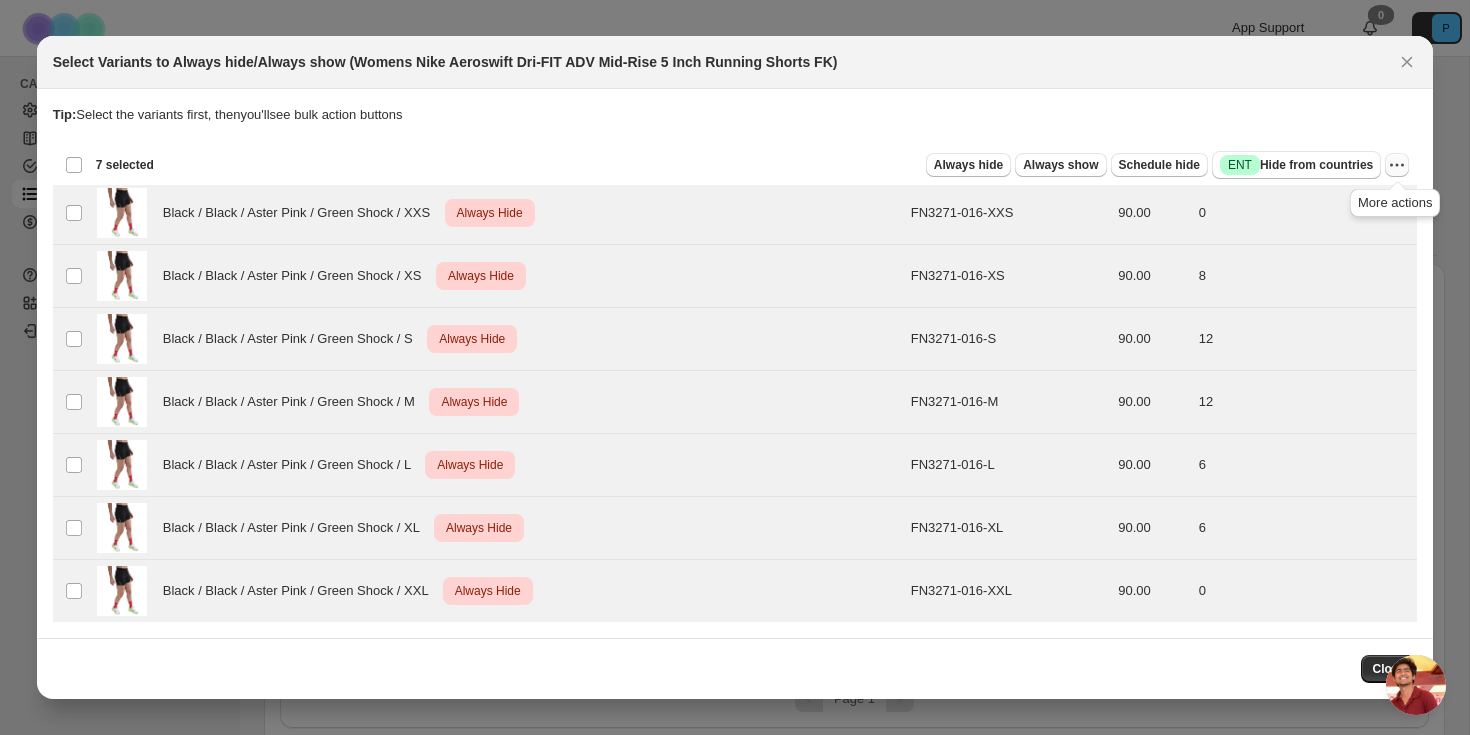 click 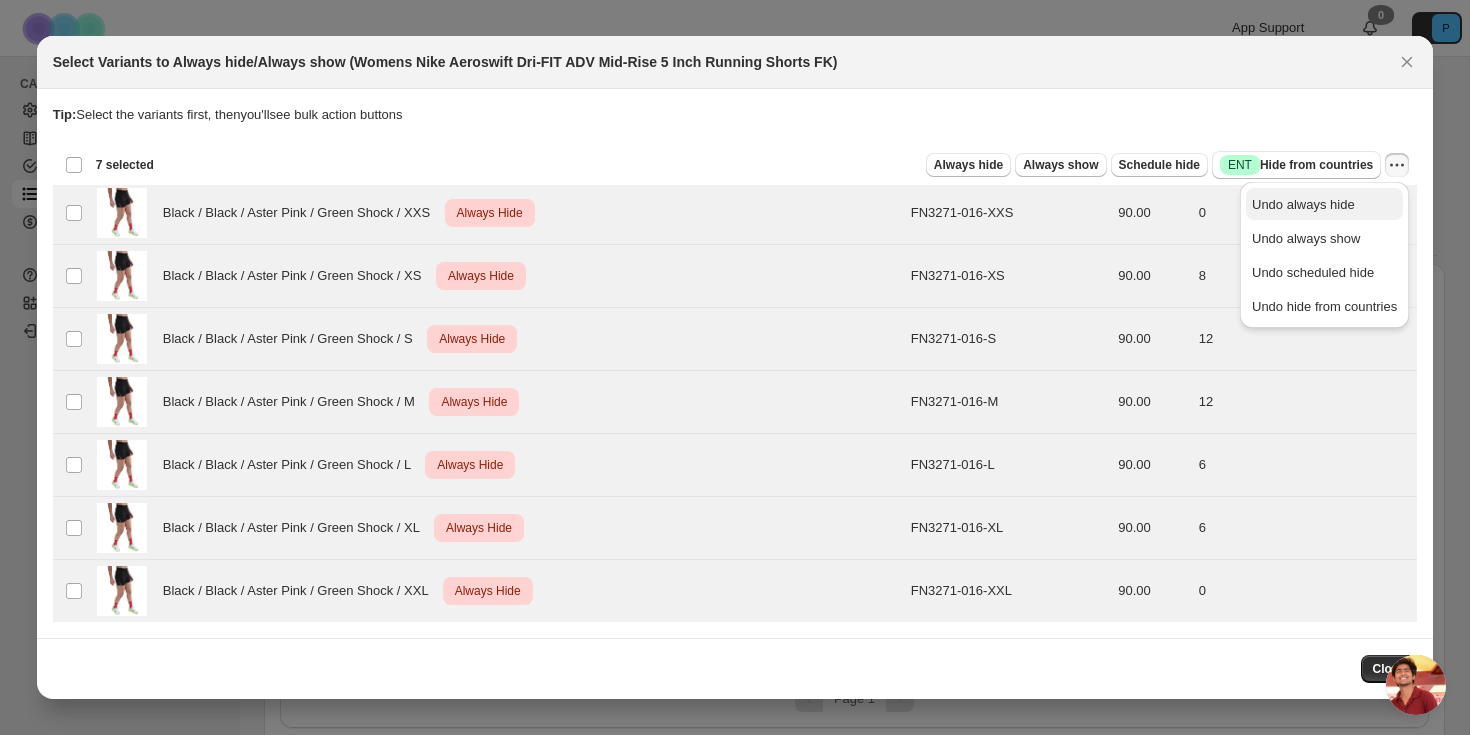 click on "Undo always hide" at bounding box center [1303, 204] 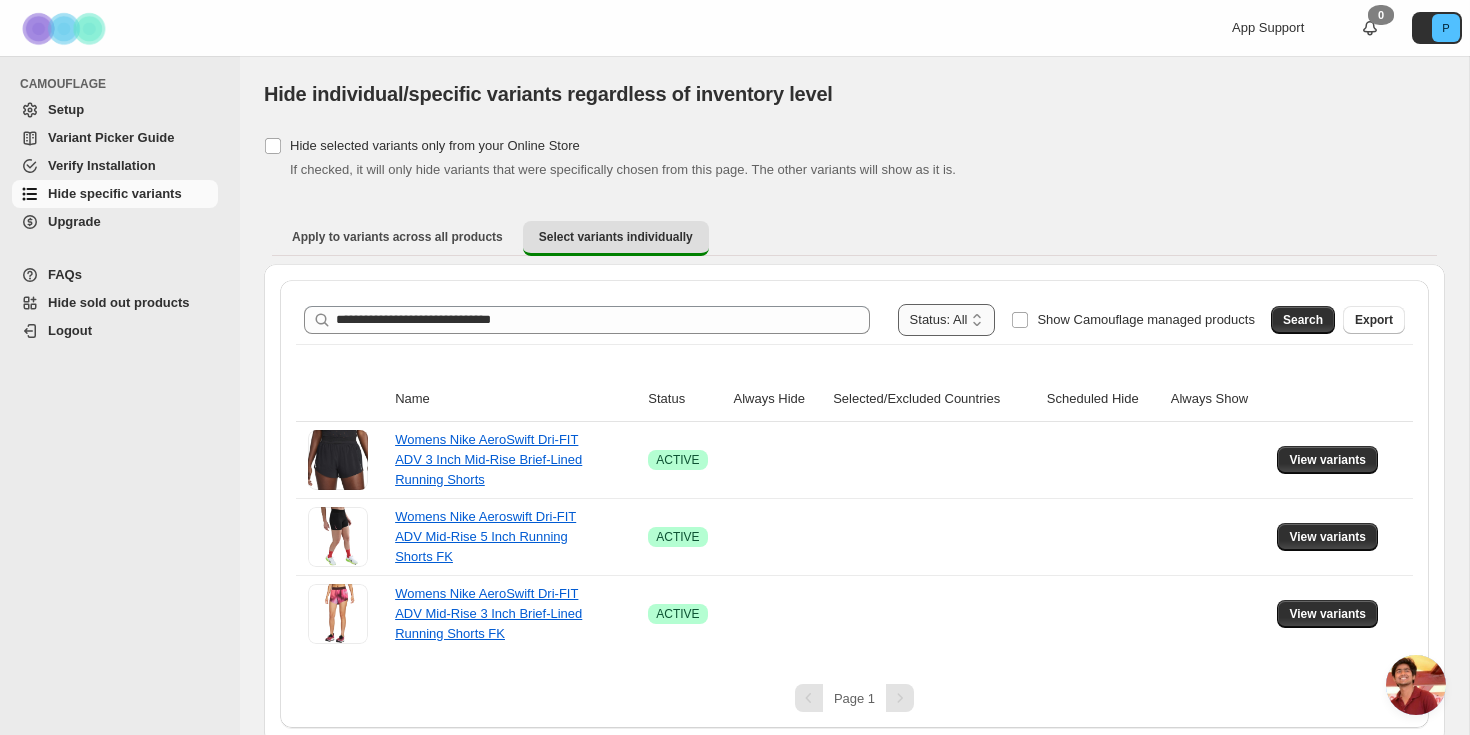 click on "**********" at bounding box center [947, 320] 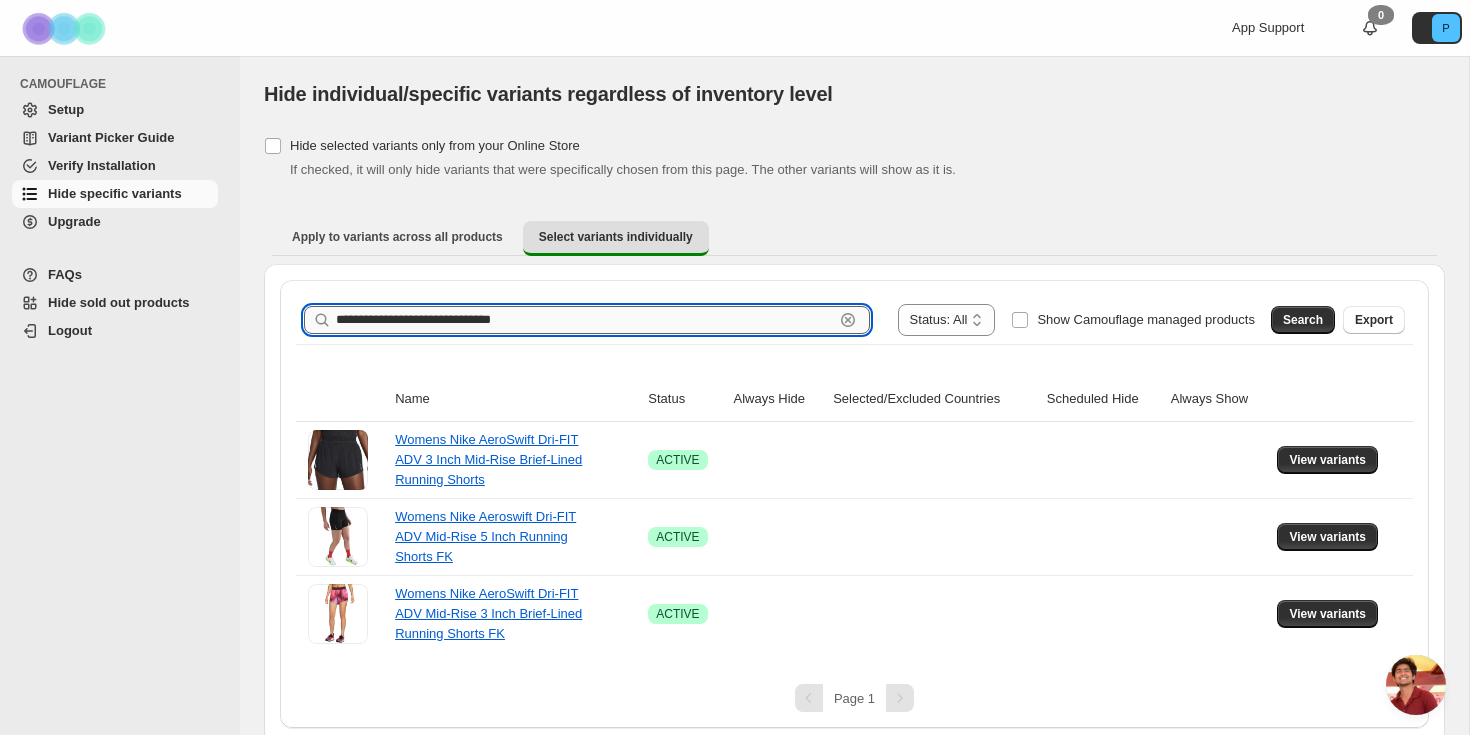 click on "**********" at bounding box center (585, 320) 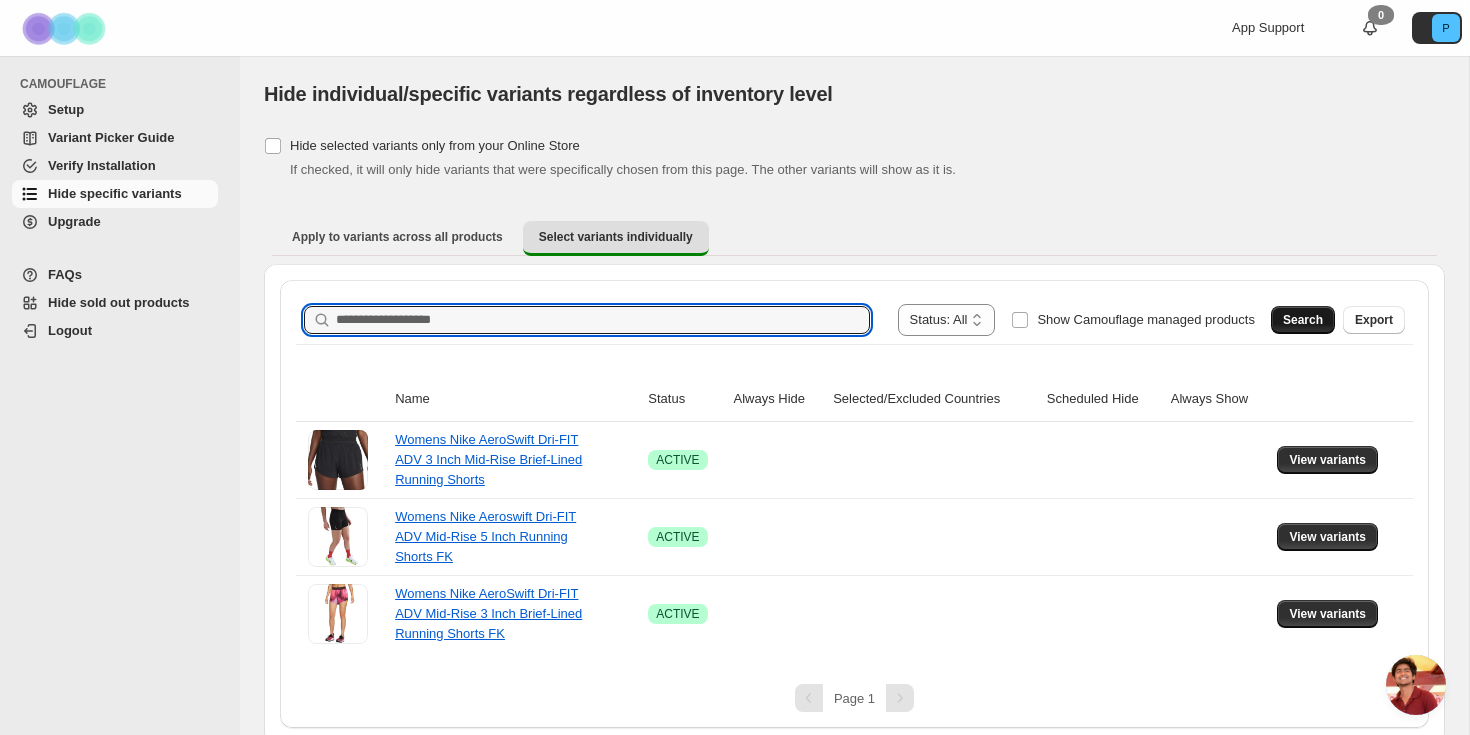 type 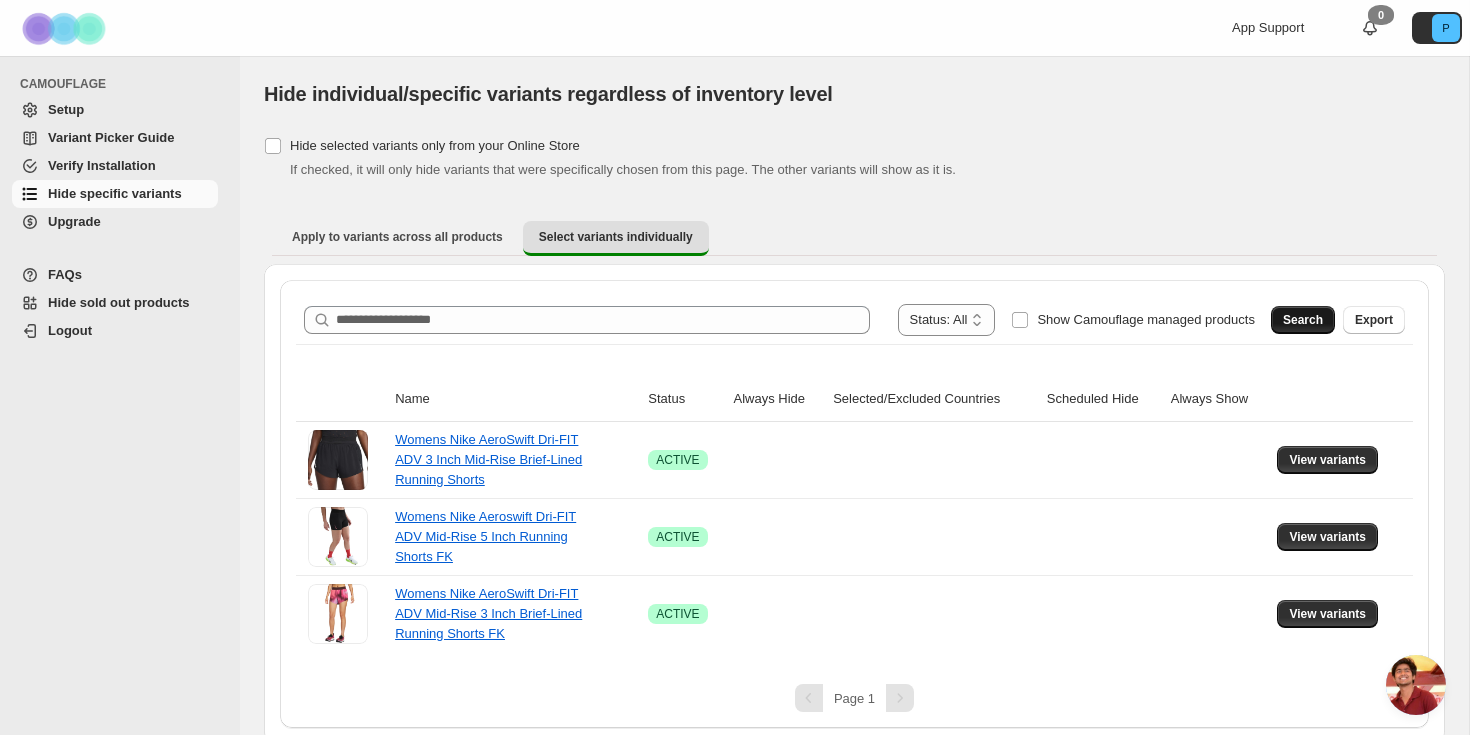 click on "Search" at bounding box center (1303, 320) 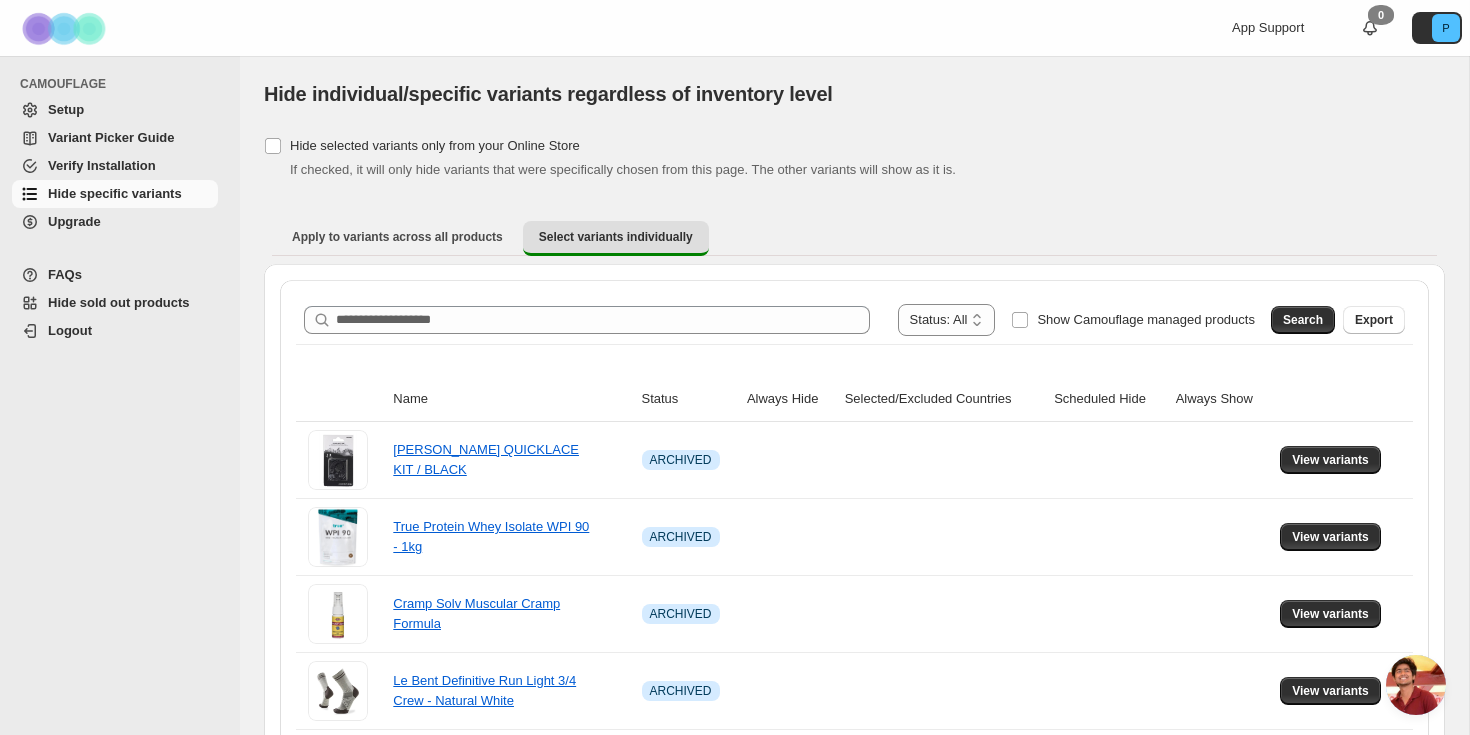 click at bounding box center (1416, 685) 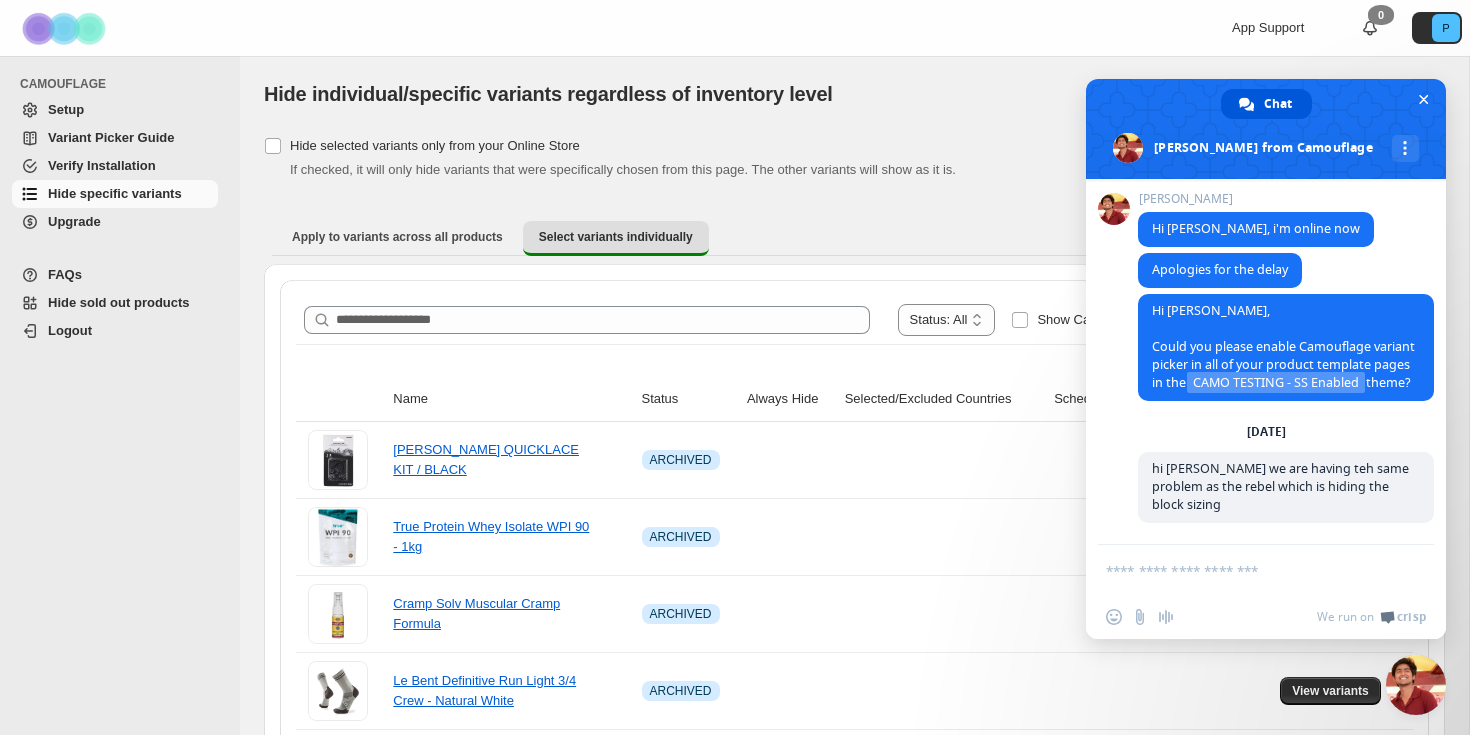 click at bounding box center [1246, 570] 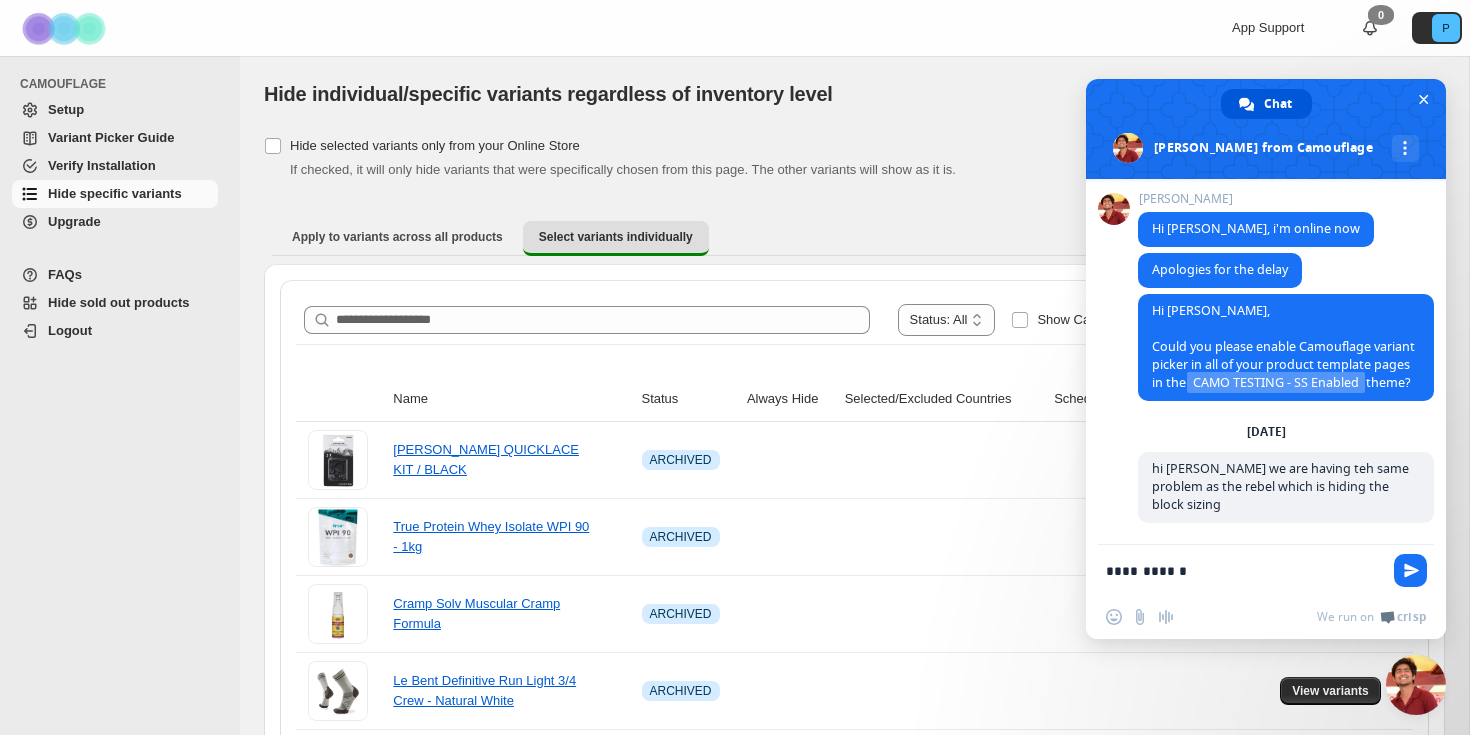 type on "**********" 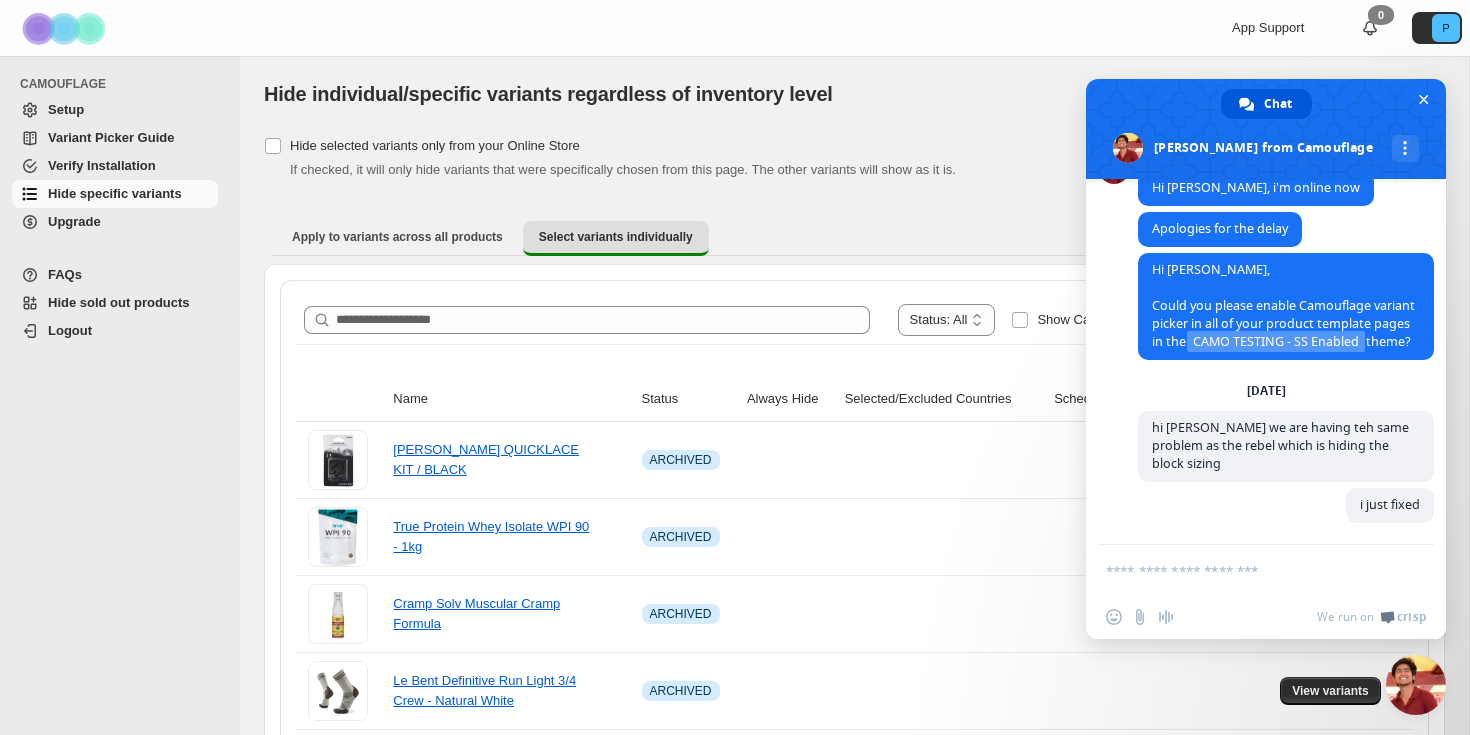 scroll, scrollTop: 8246, scrollLeft: 0, axis: vertical 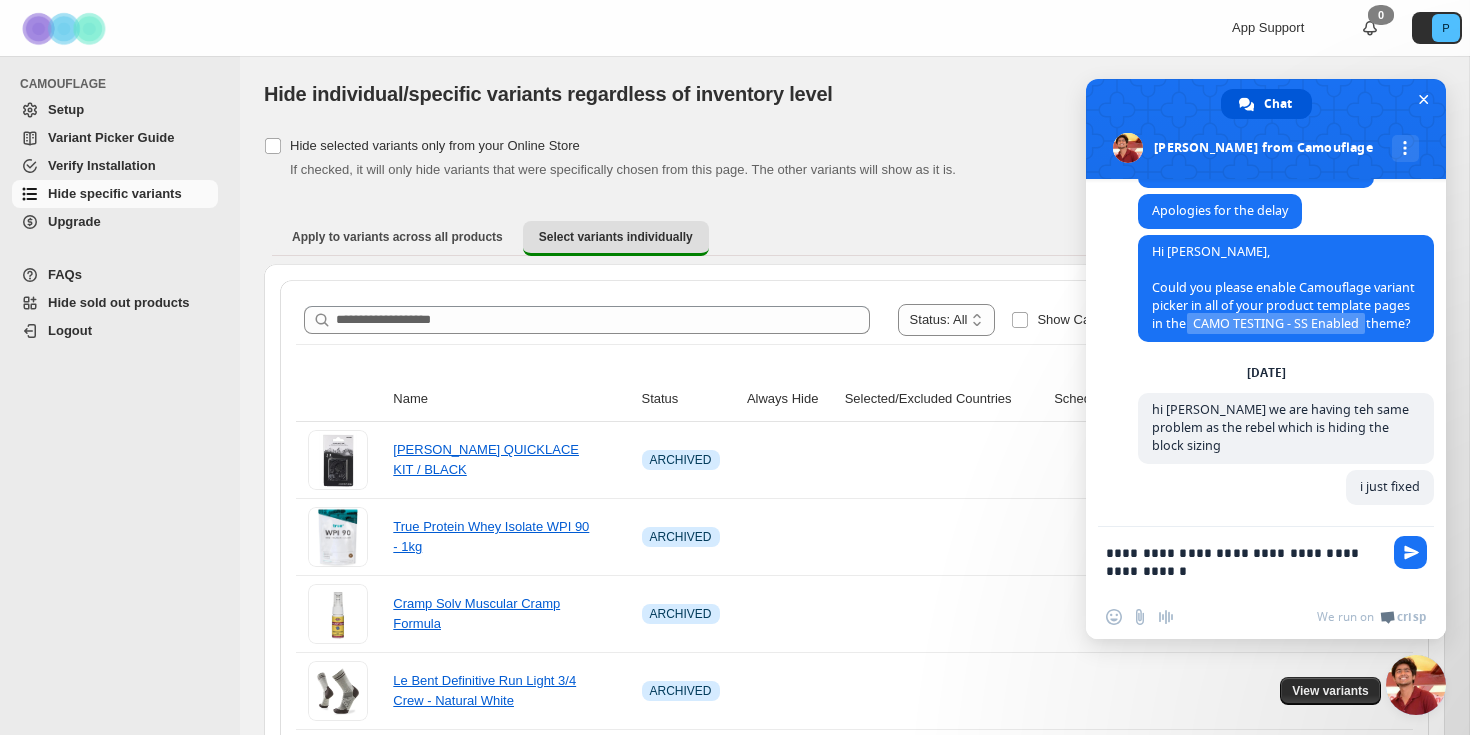 type on "**********" 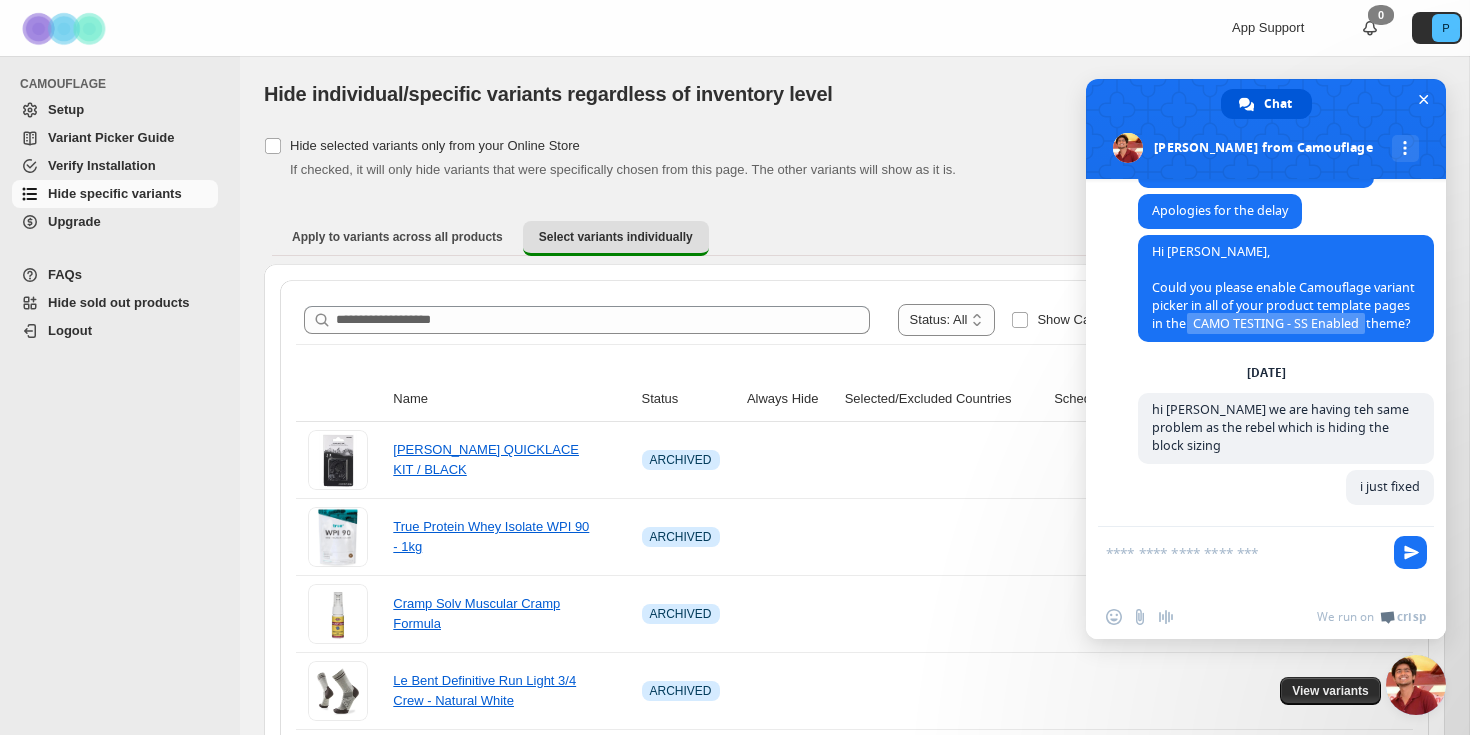 scroll, scrollTop: 8337, scrollLeft: 0, axis: vertical 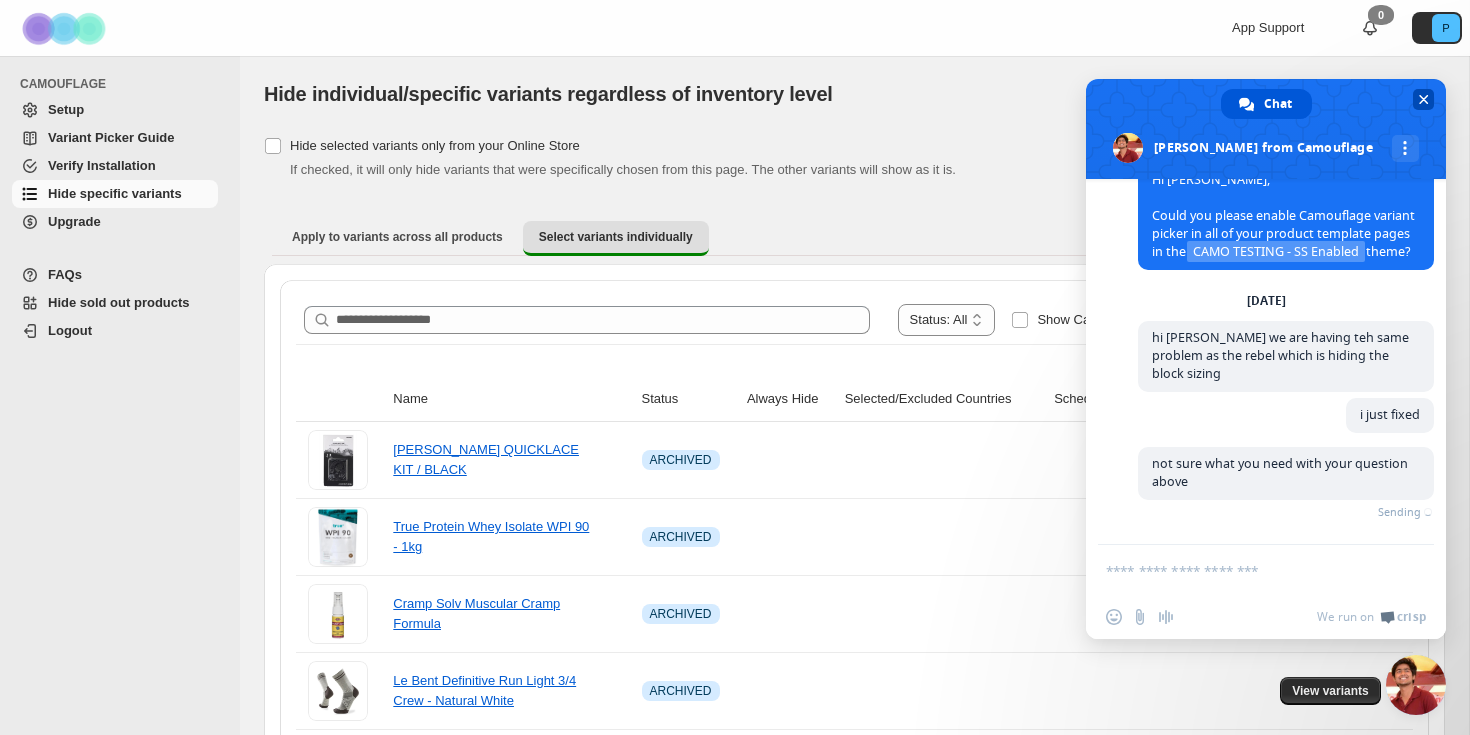 click at bounding box center (1424, 99) 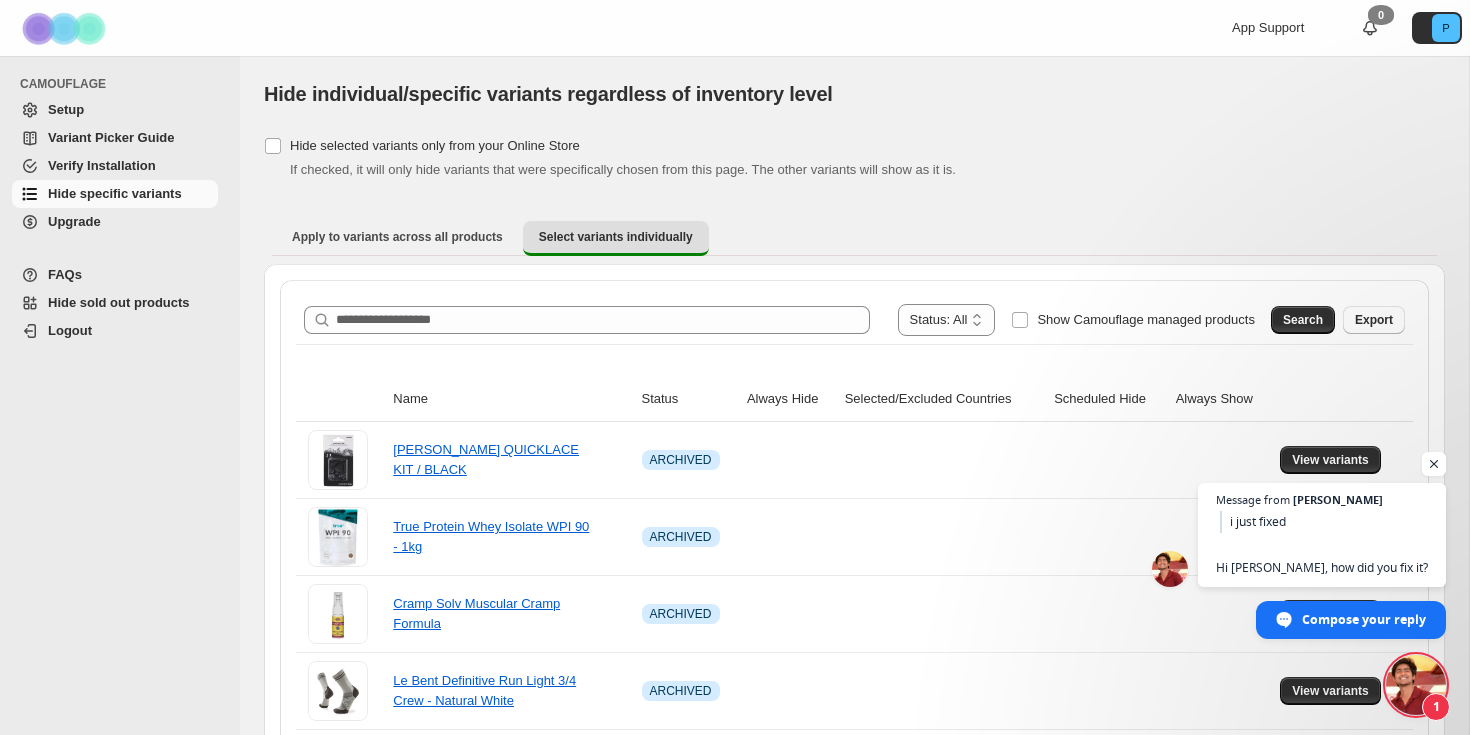 scroll, scrollTop: 8337, scrollLeft: 0, axis: vertical 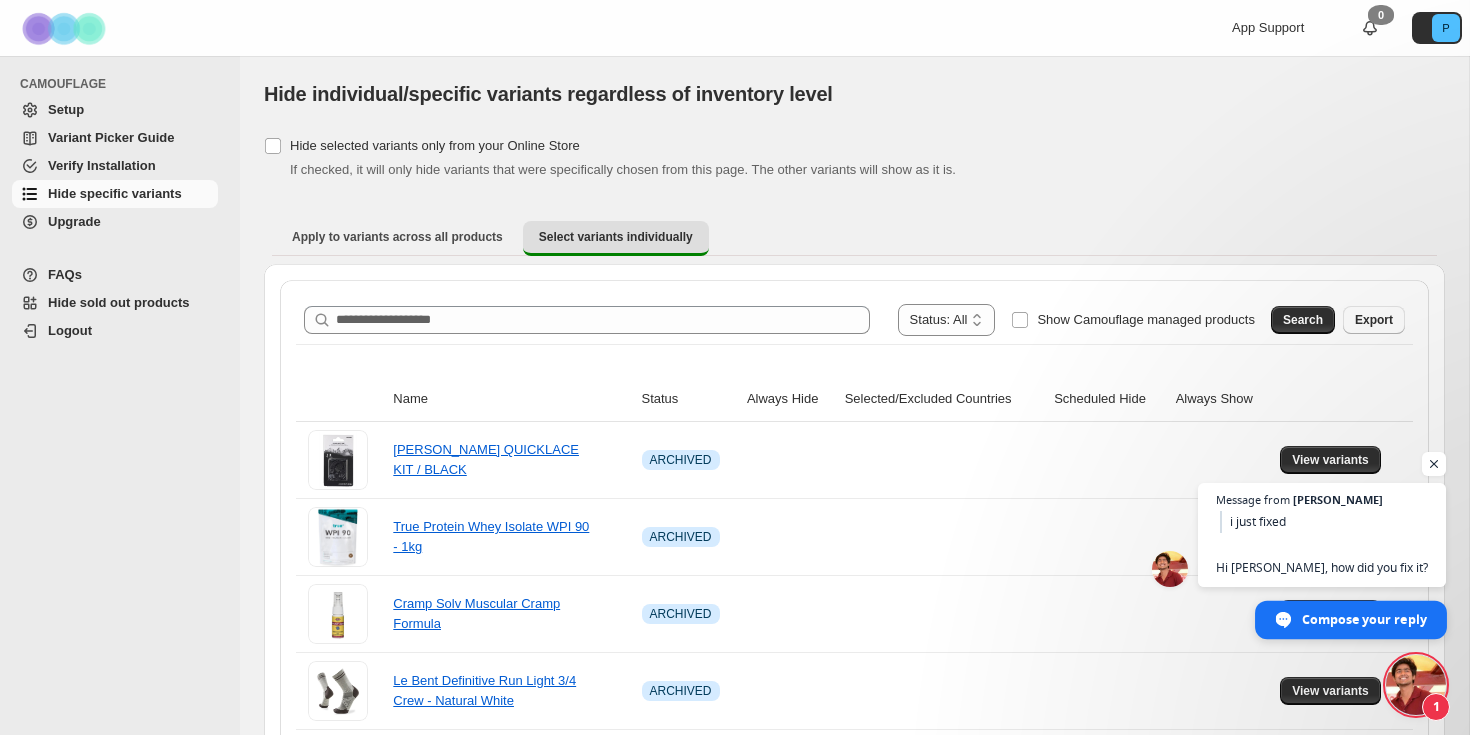 click on "Compose your reply" at bounding box center [1364, 618] 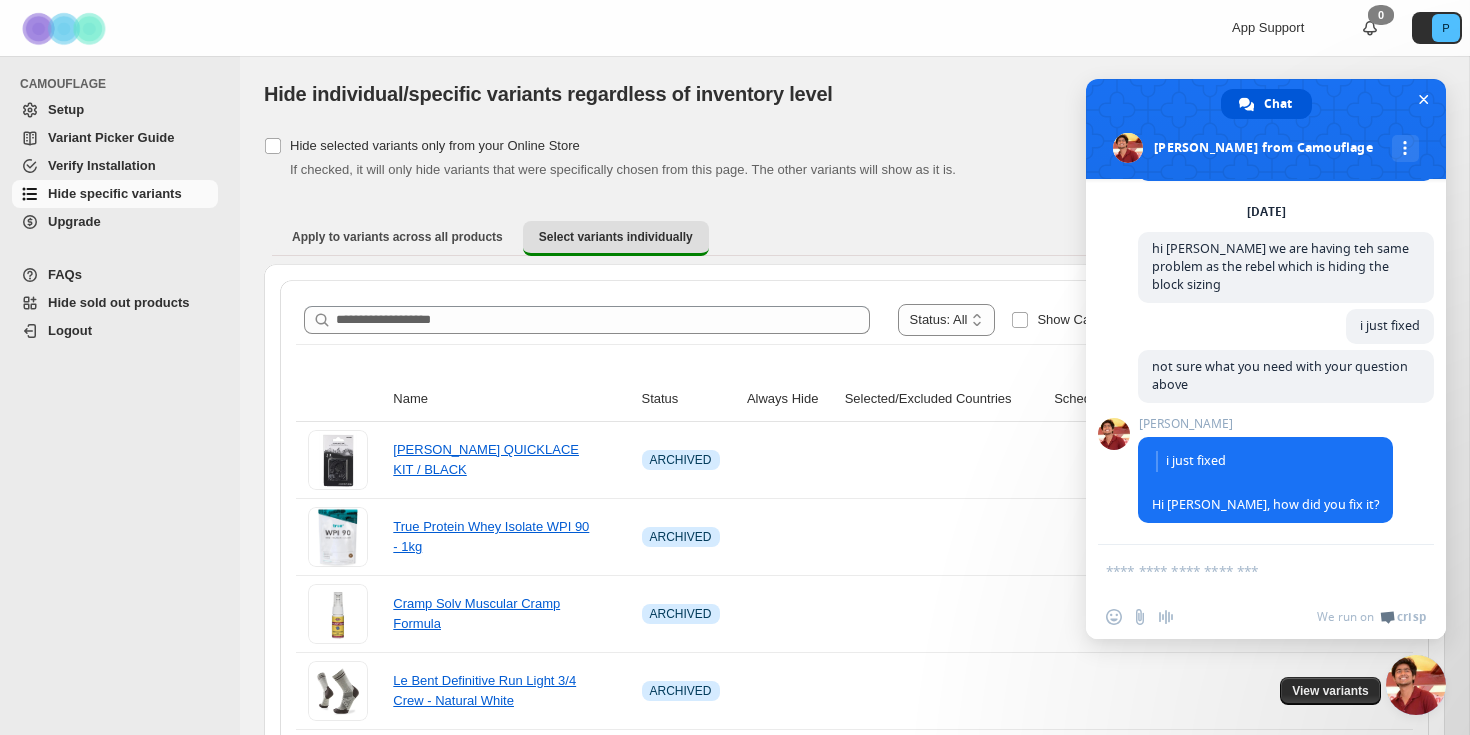 scroll, scrollTop: 8427, scrollLeft: 0, axis: vertical 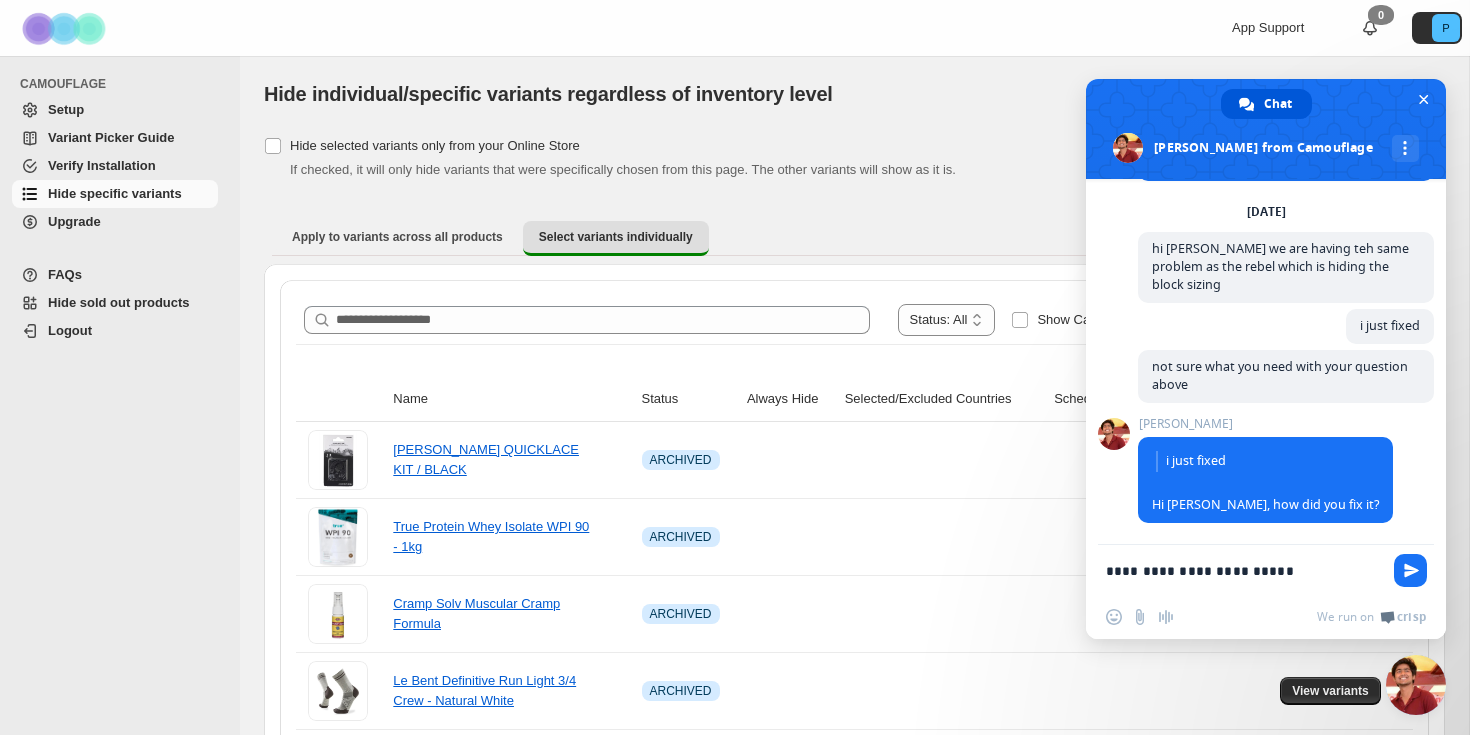 type on "**********" 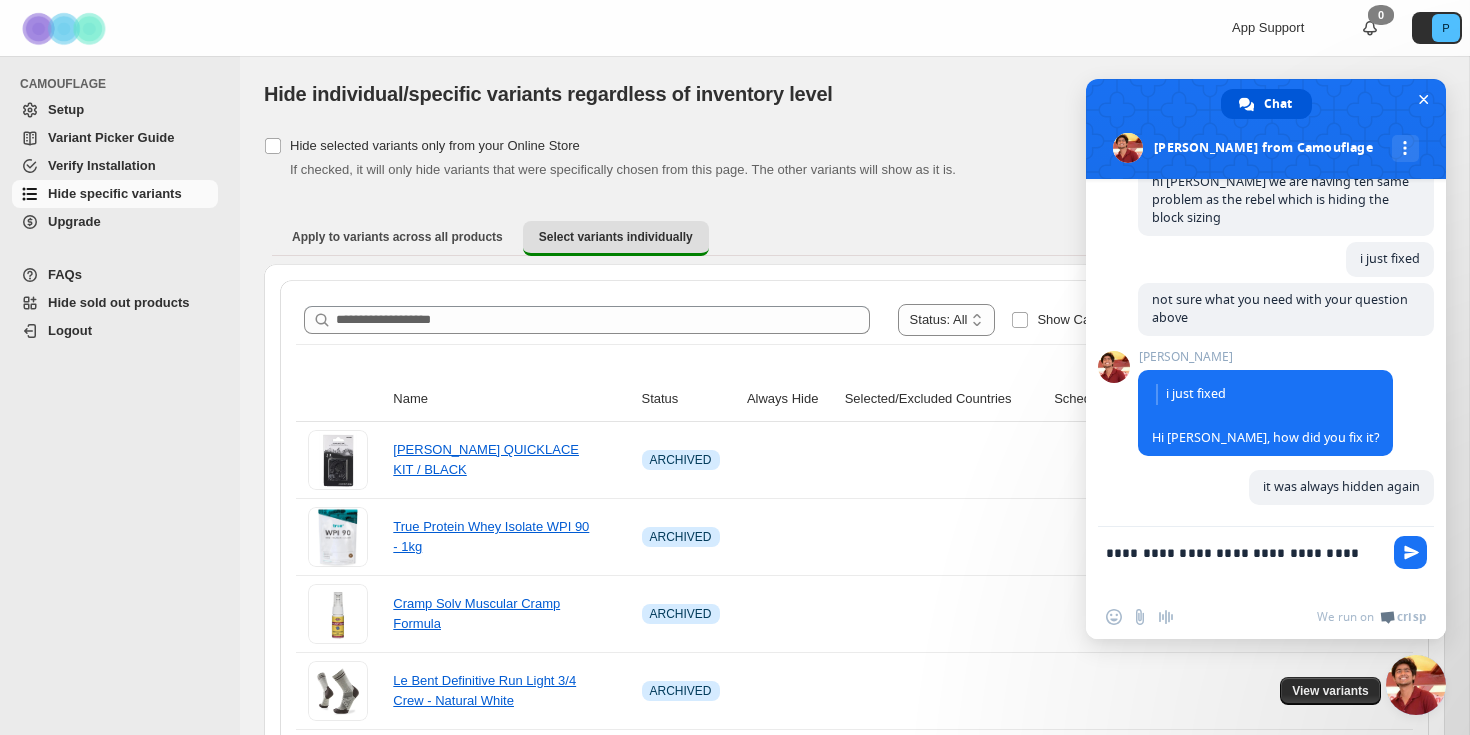 scroll, scrollTop: 8495, scrollLeft: 0, axis: vertical 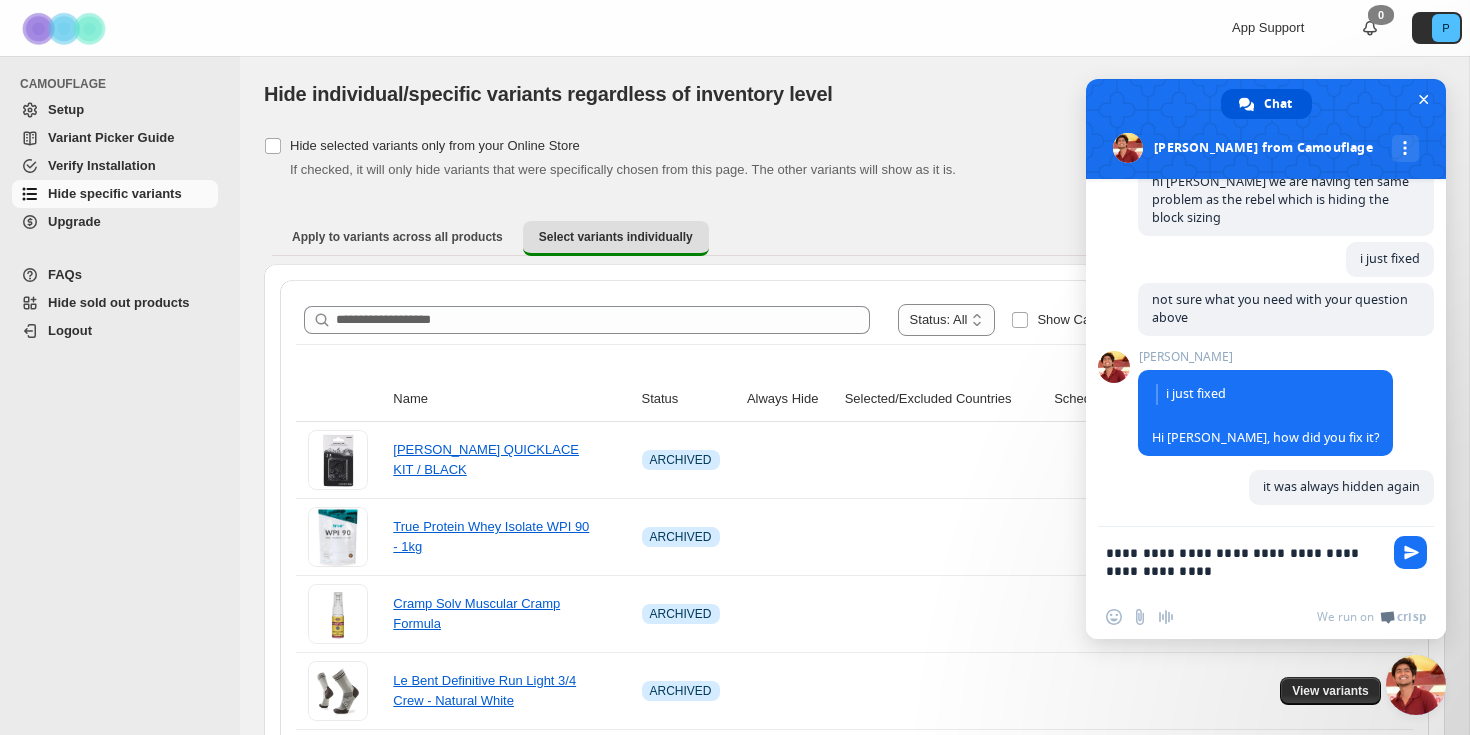 type on "**********" 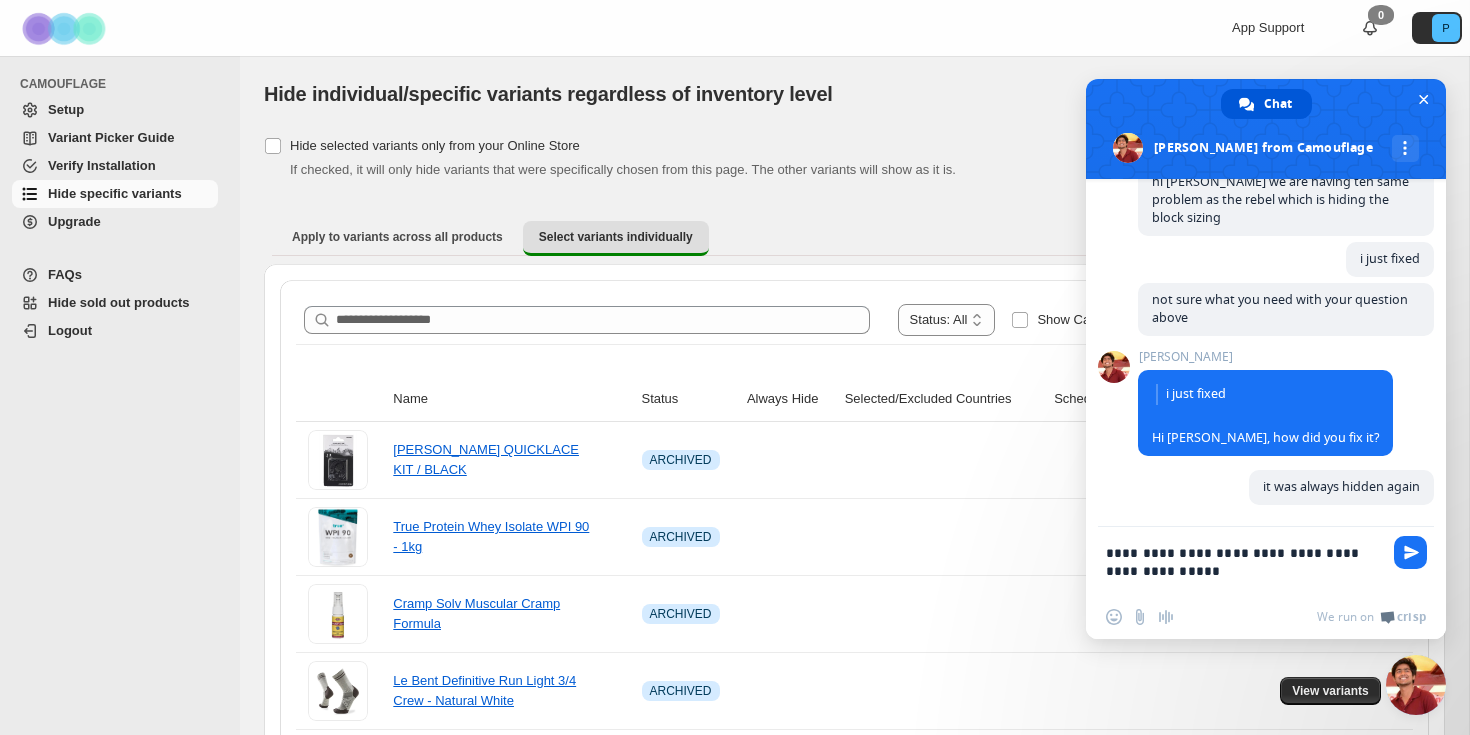 type 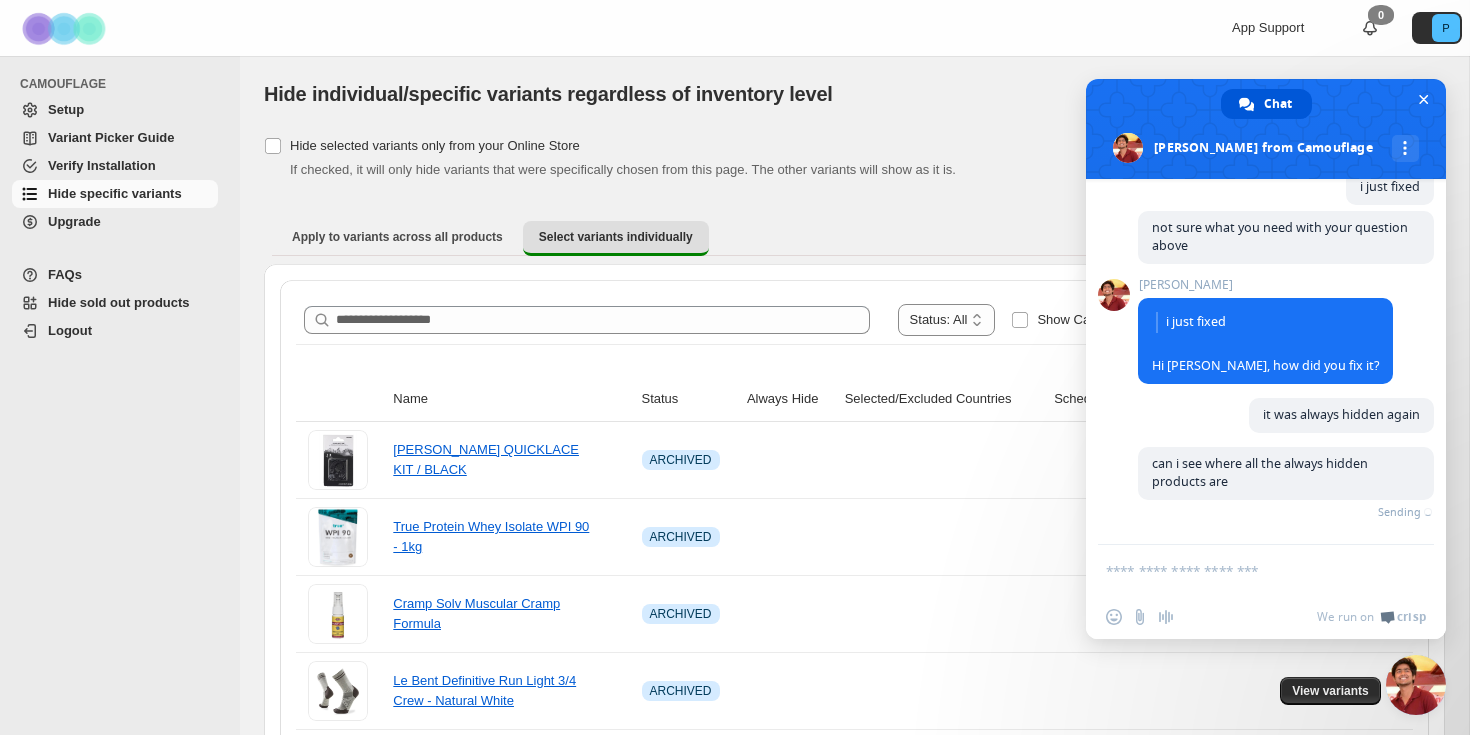 scroll, scrollTop: 8537, scrollLeft: 0, axis: vertical 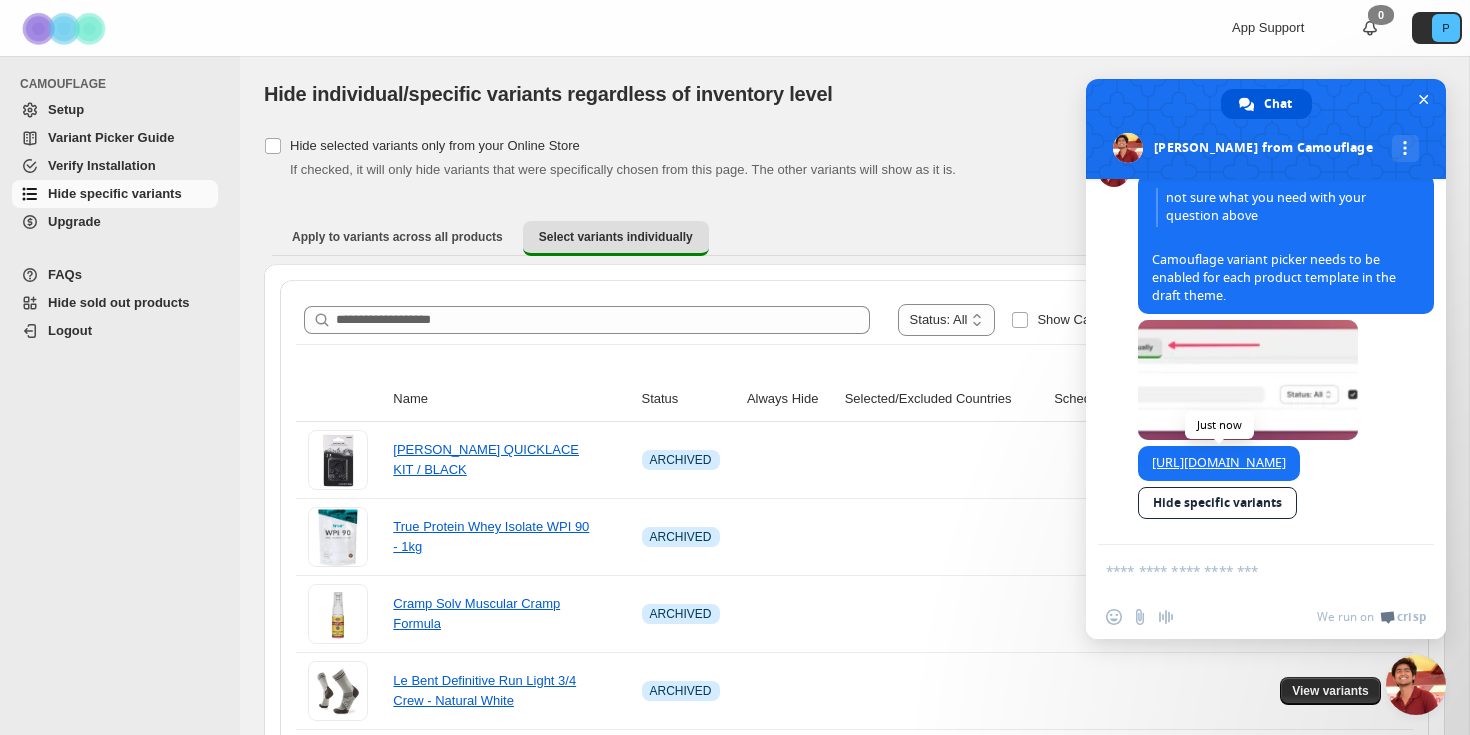 click on "https://camouflage.codecrux.dev/hide-specific-variants" at bounding box center (1219, 462) 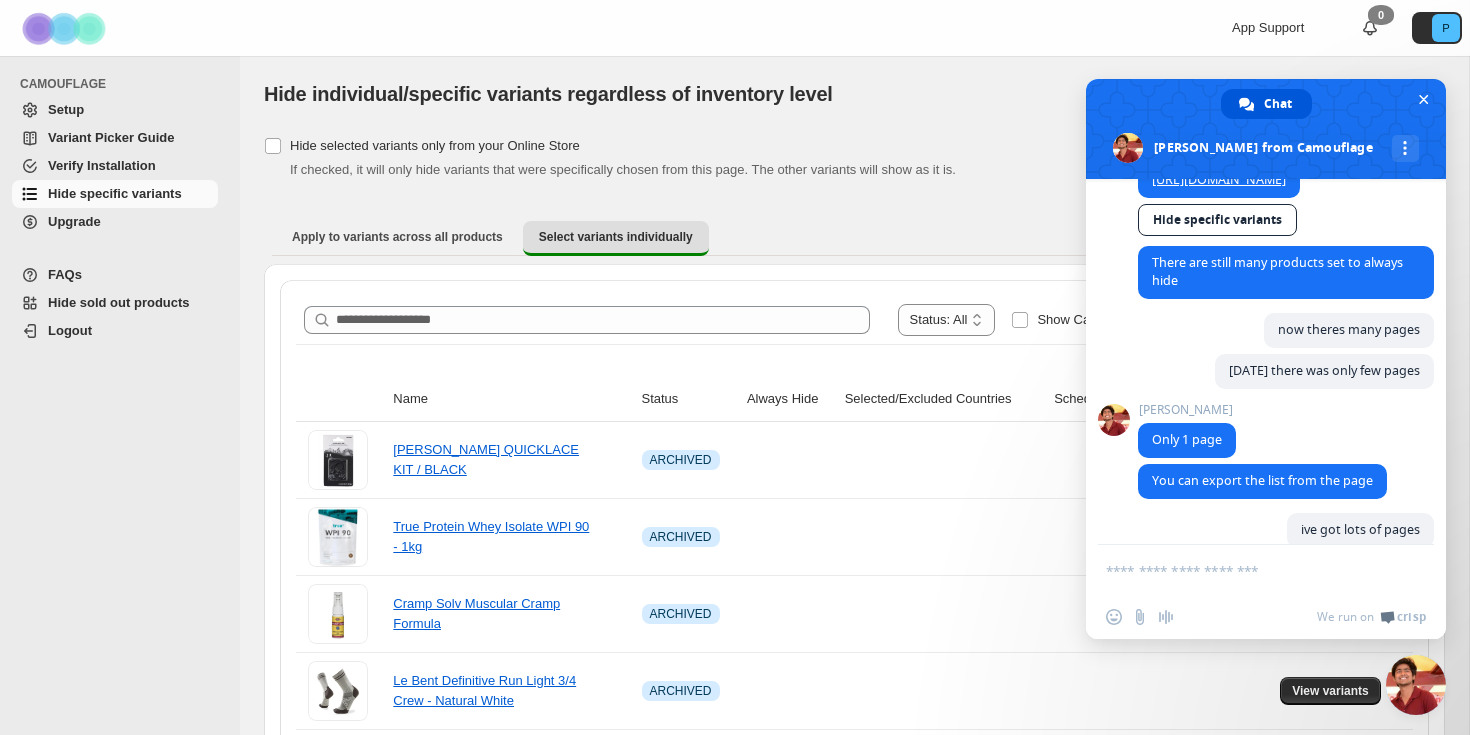 scroll, scrollTop: 8304, scrollLeft: 0, axis: vertical 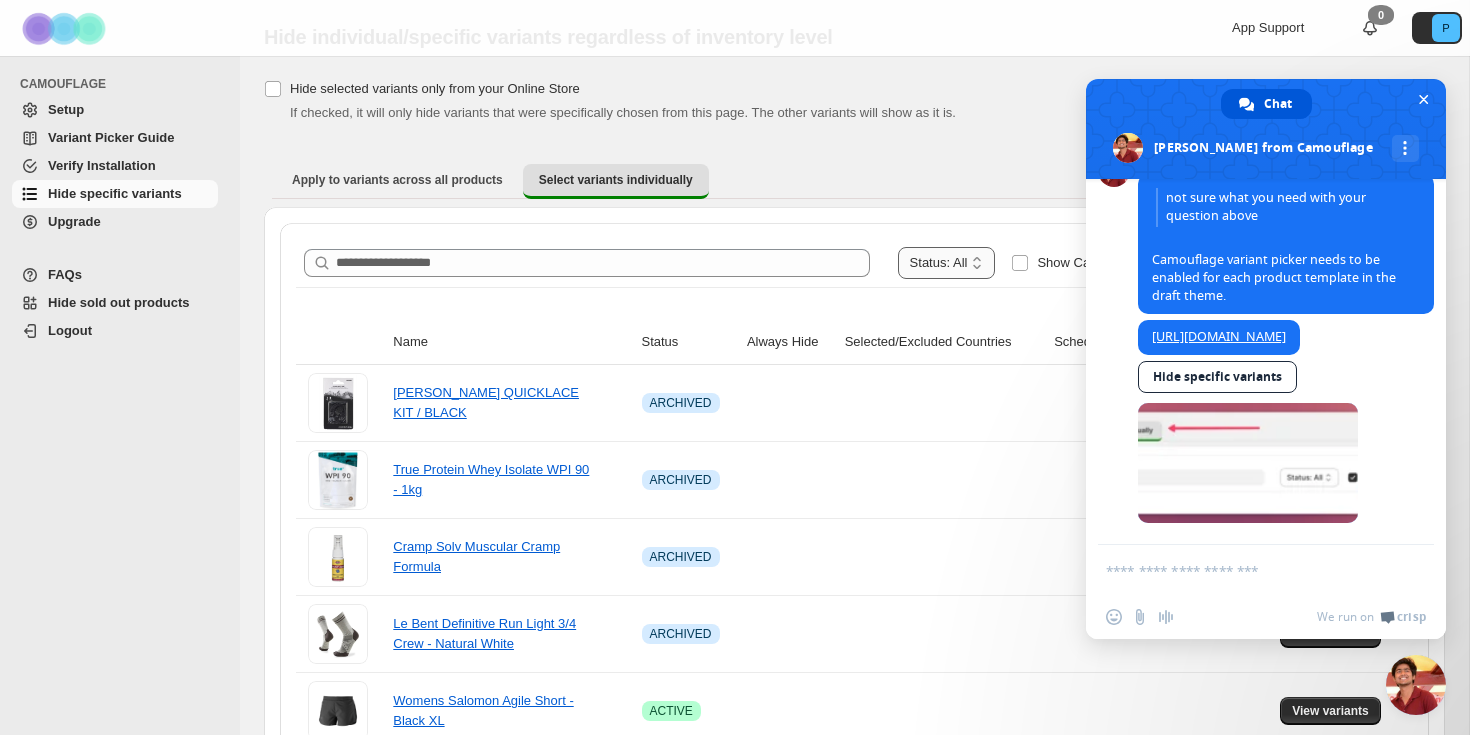 click on "**********" at bounding box center (947, 263) 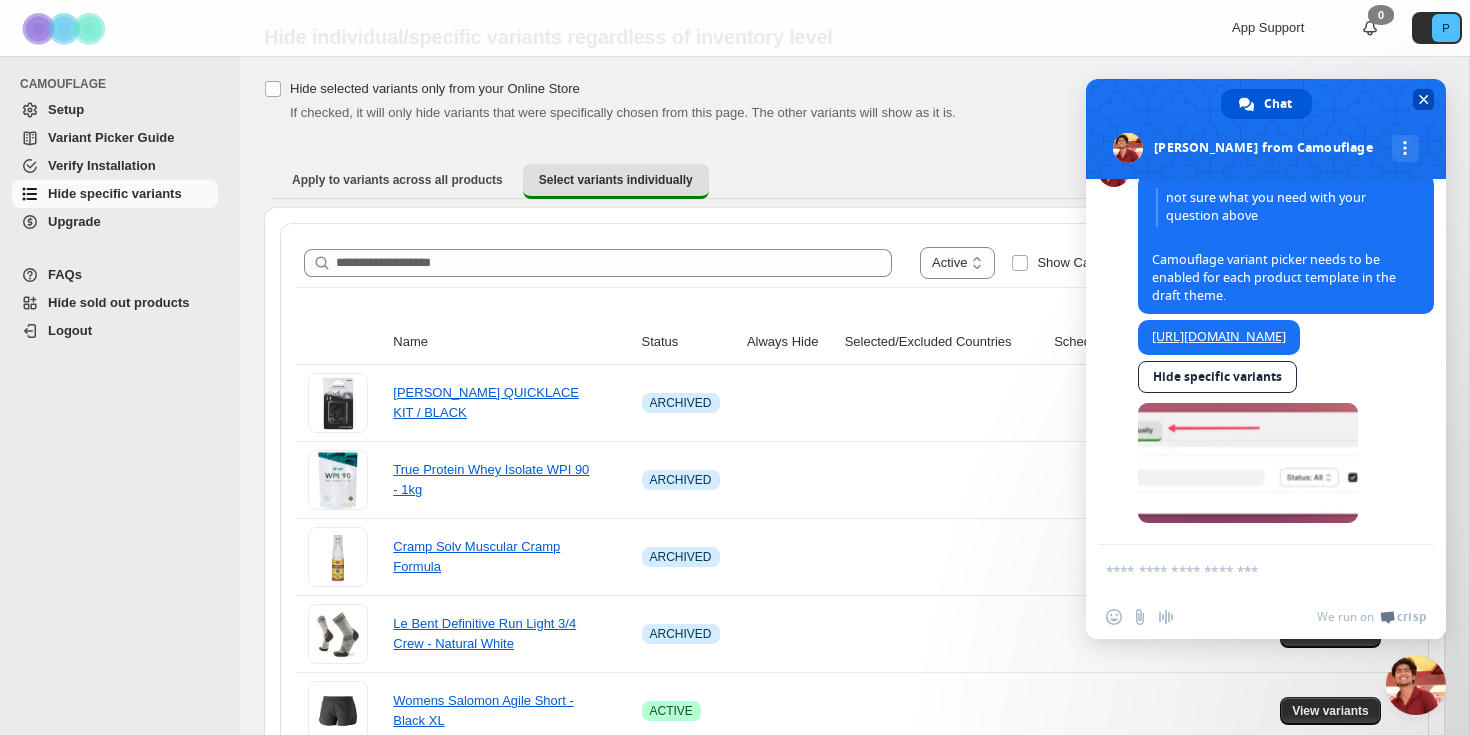 click at bounding box center (1424, 99) 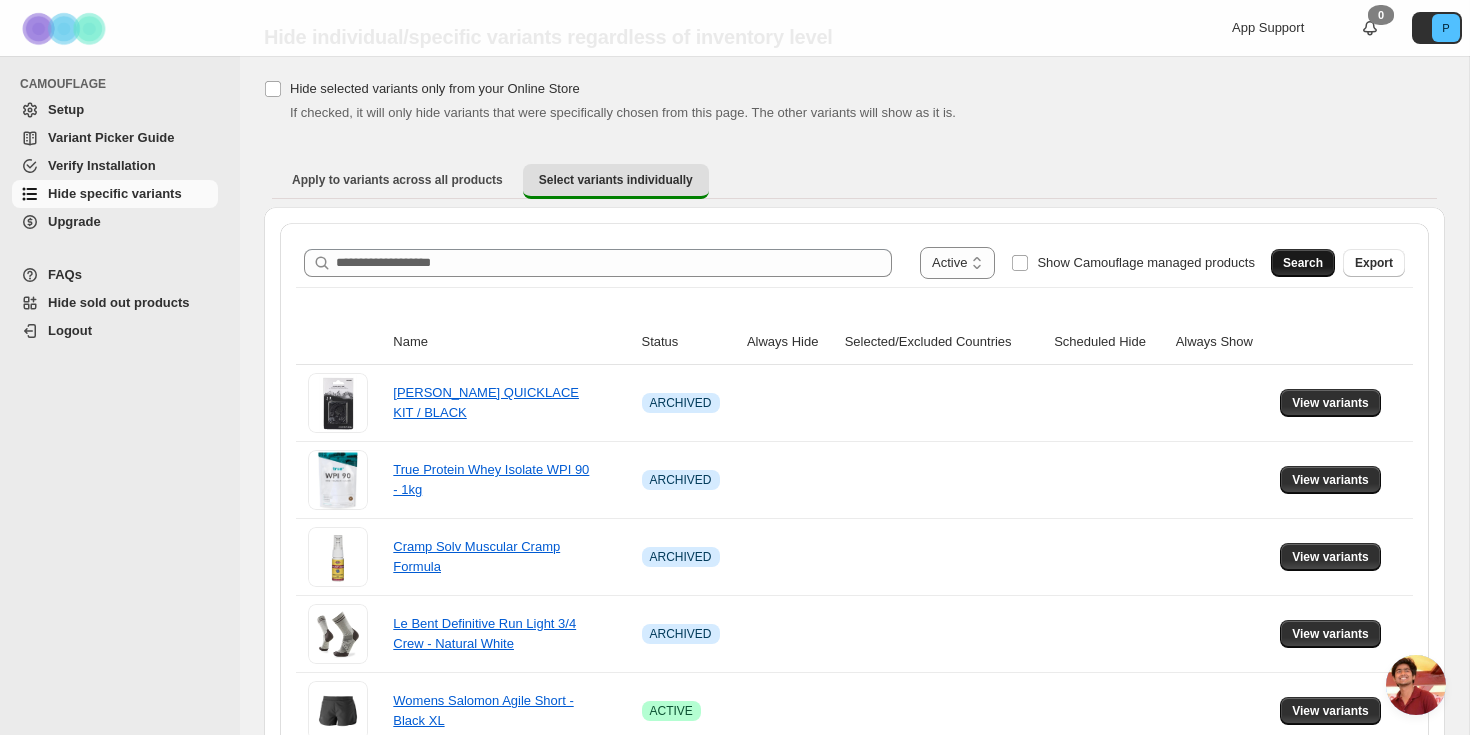 click on "Search" at bounding box center [1303, 263] 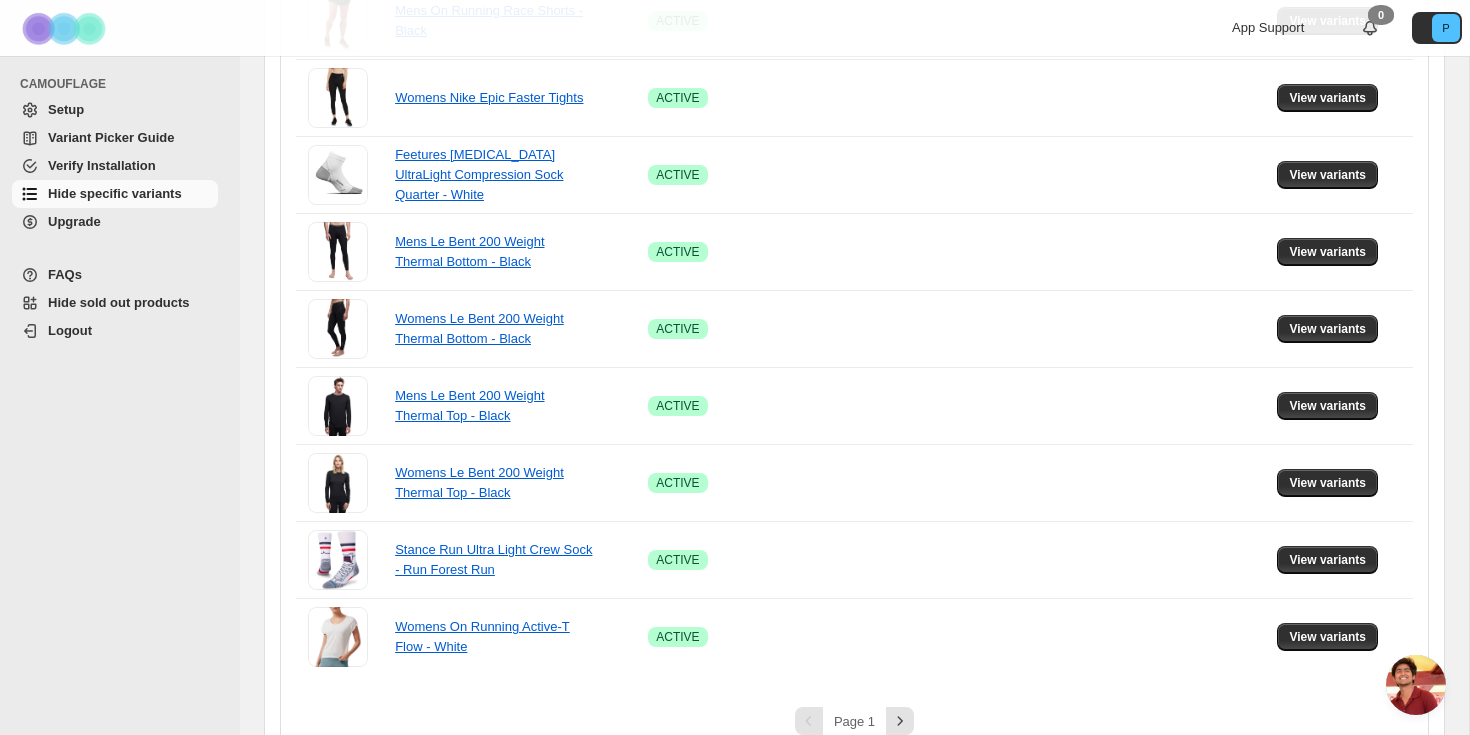 scroll, scrollTop: 1318, scrollLeft: 0, axis: vertical 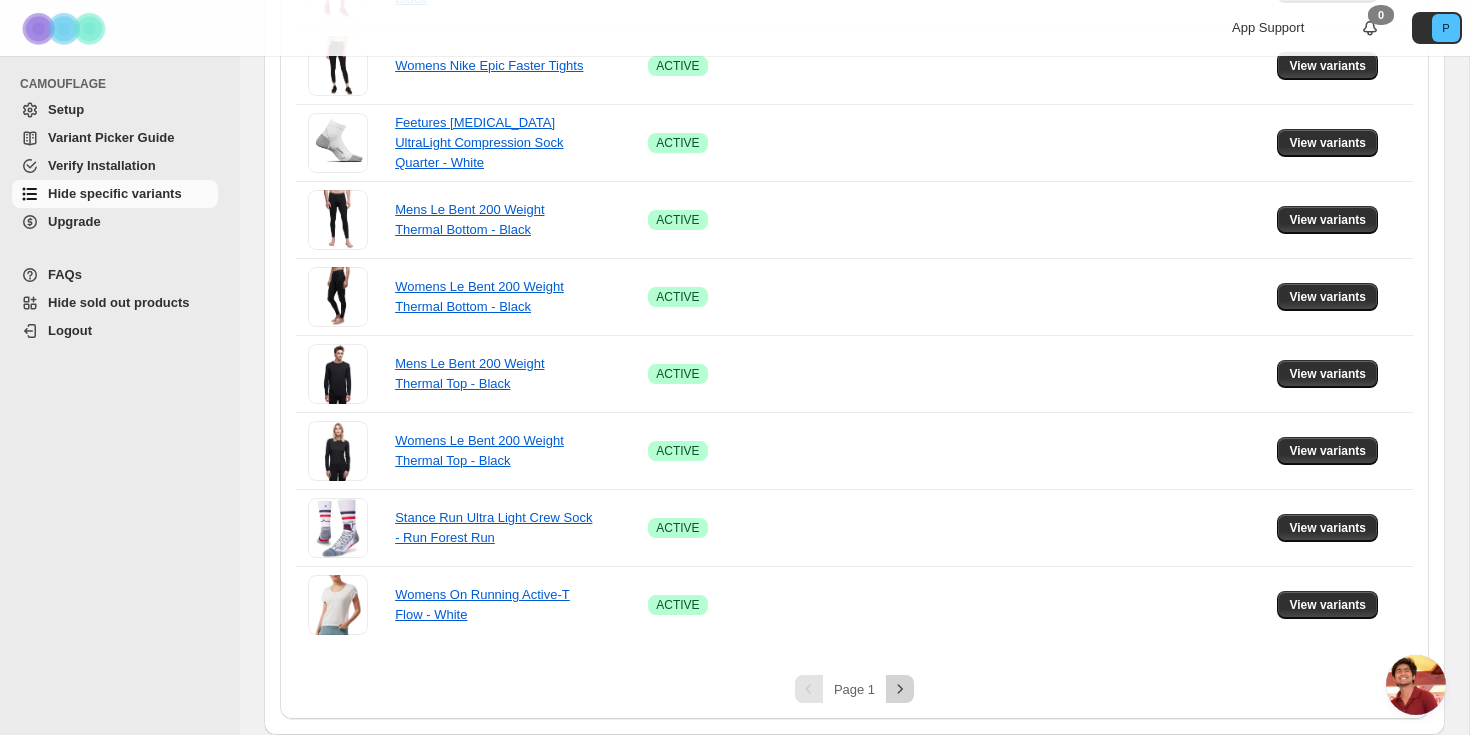 click 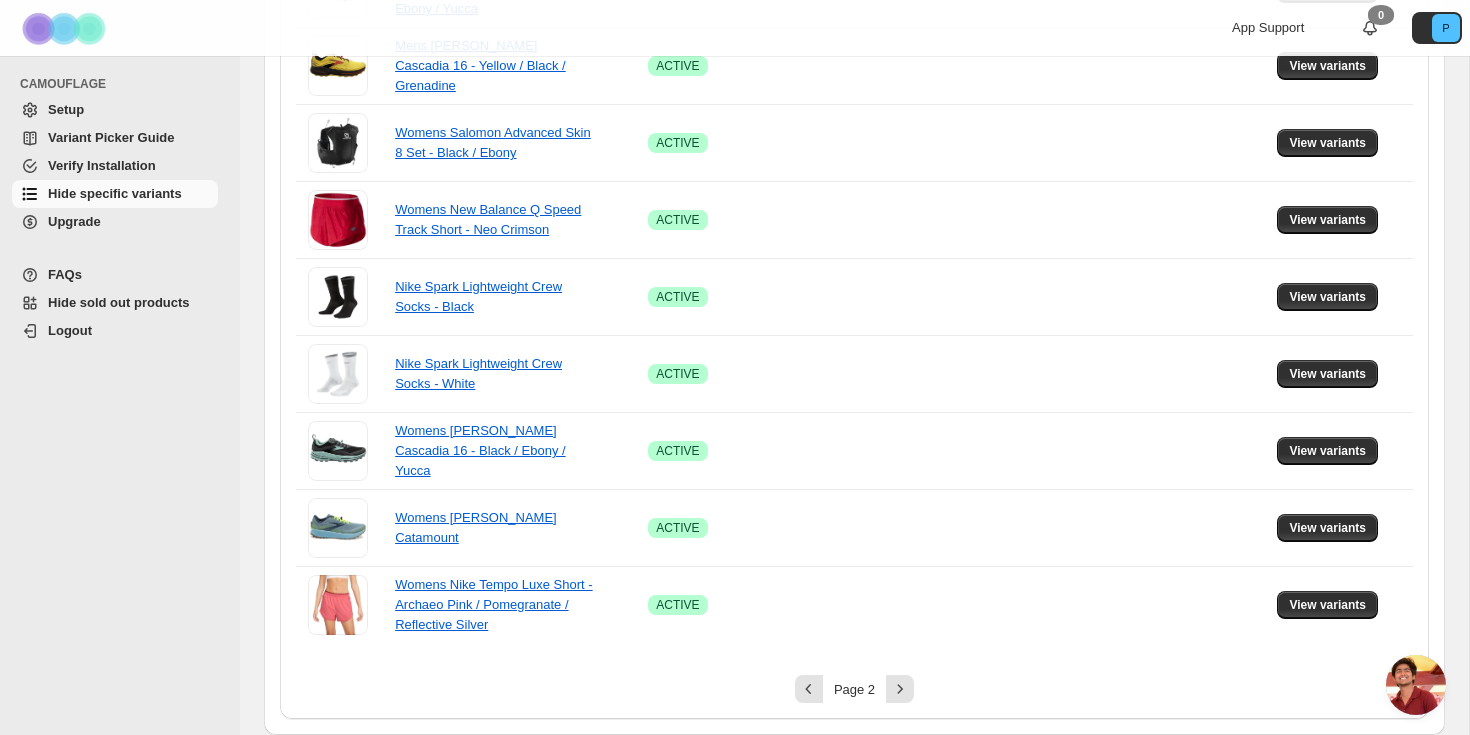 click at bounding box center (1416, 685) 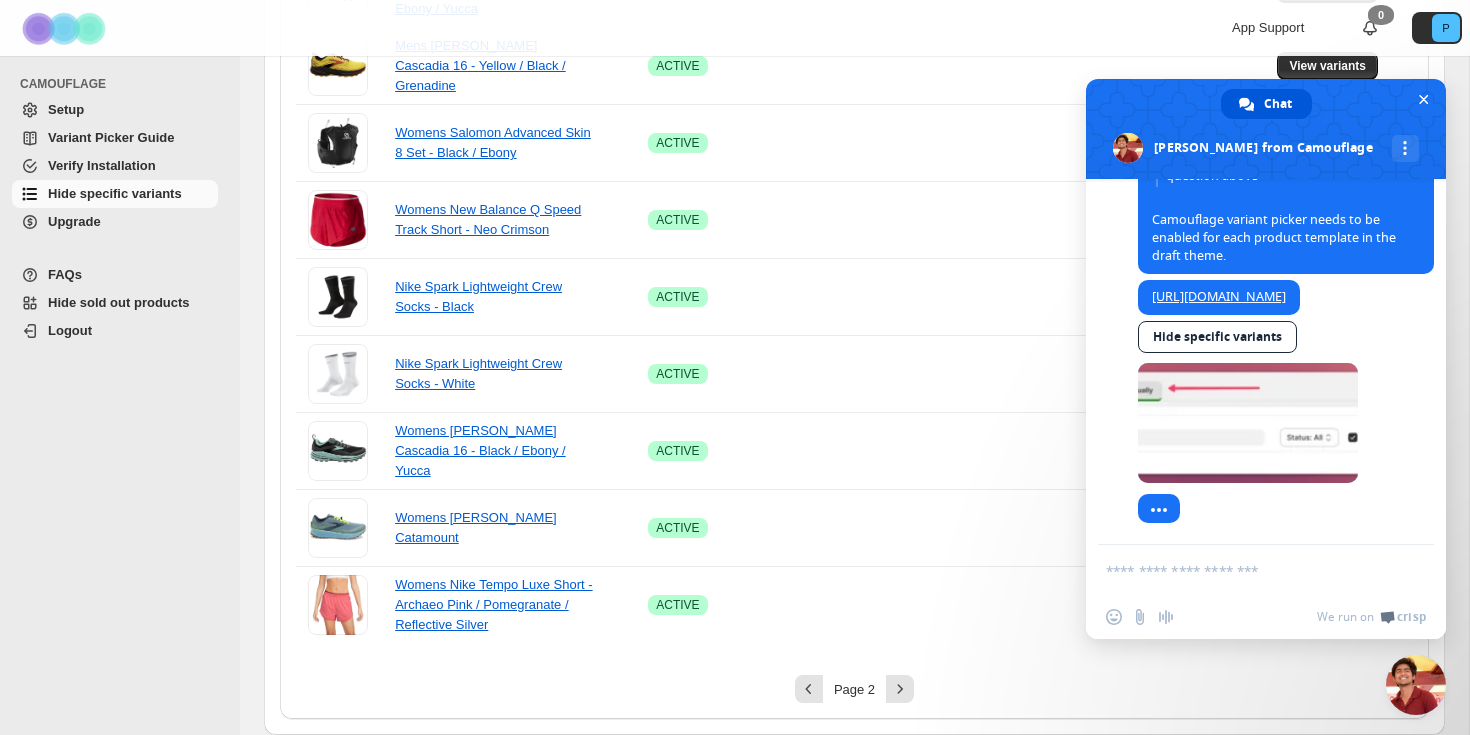 scroll, scrollTop: 8190, scrollLeft: 0, axis: vertical 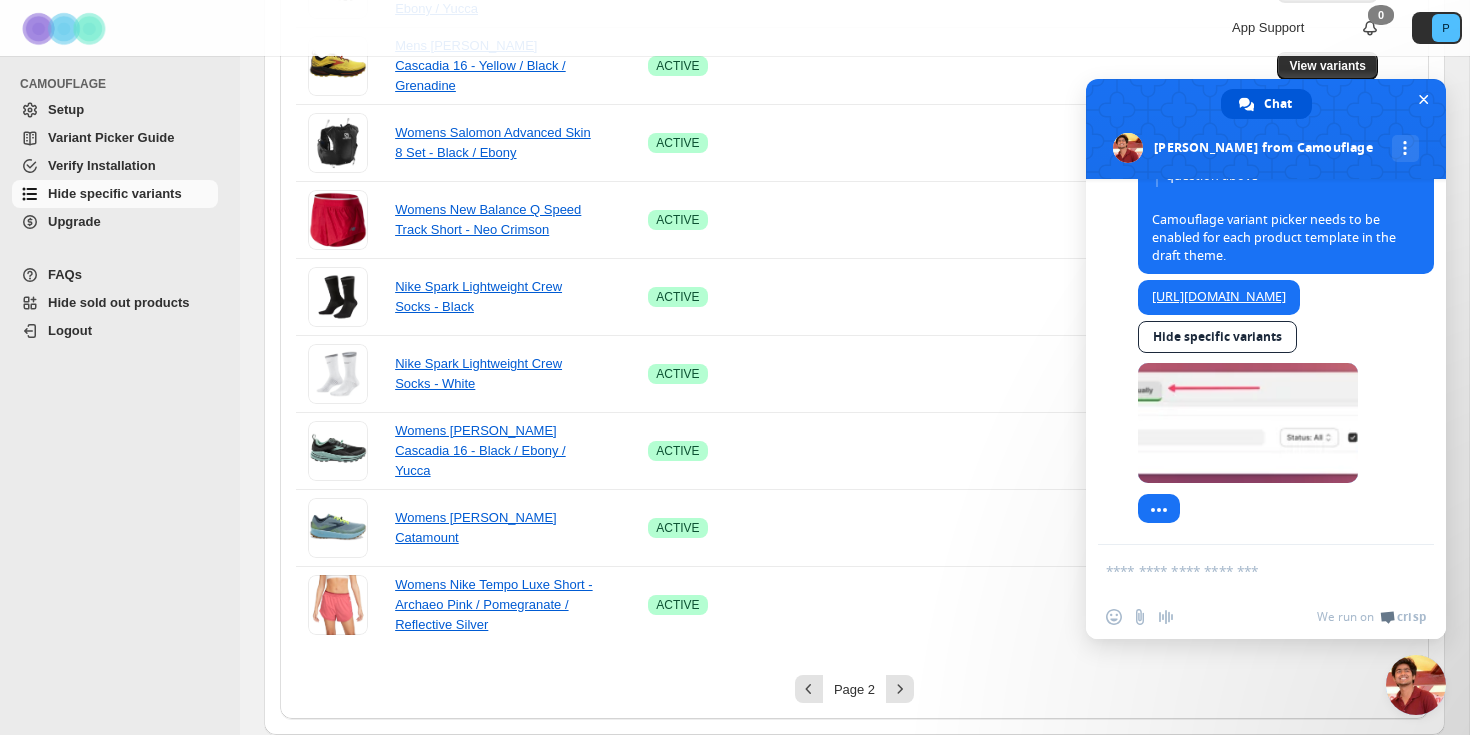 click at bounding box center (1246, 570) 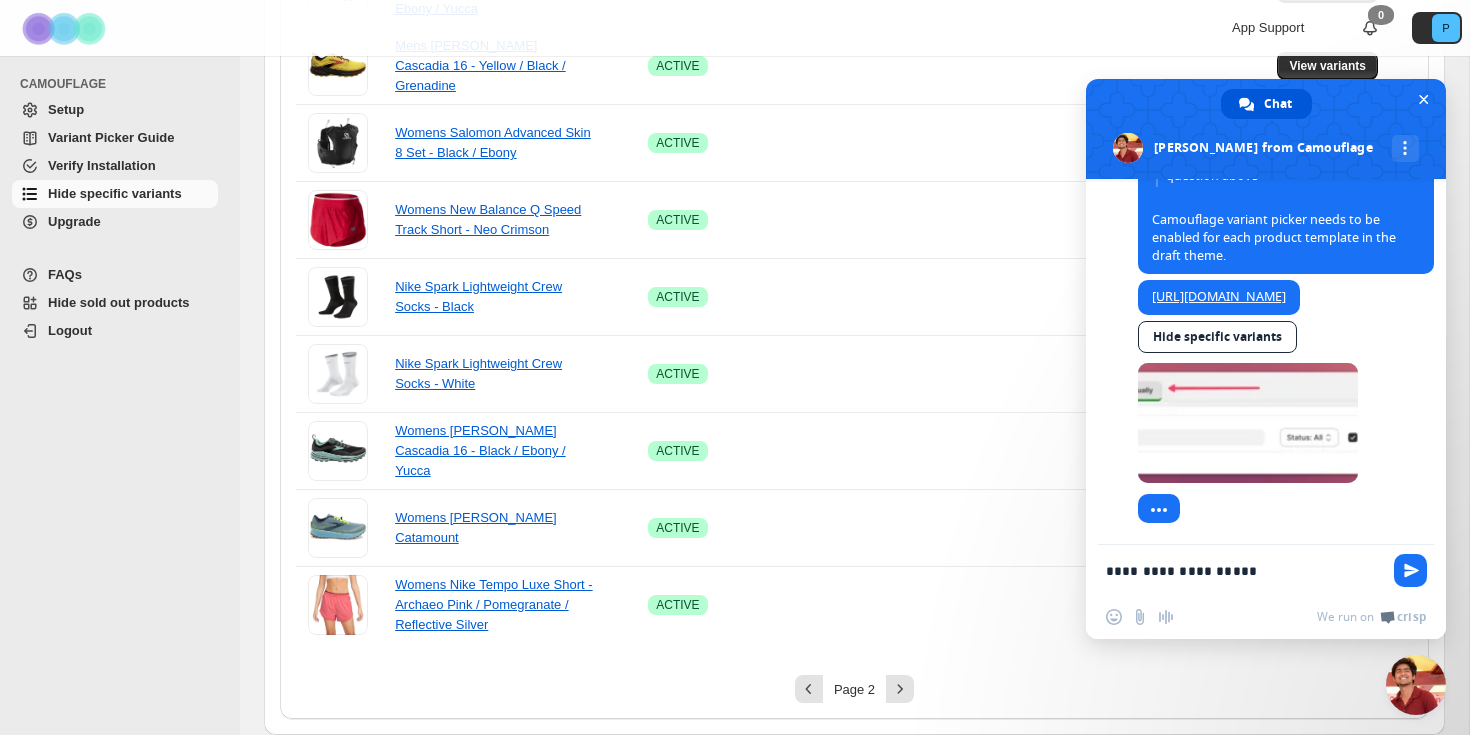 type on "**********" 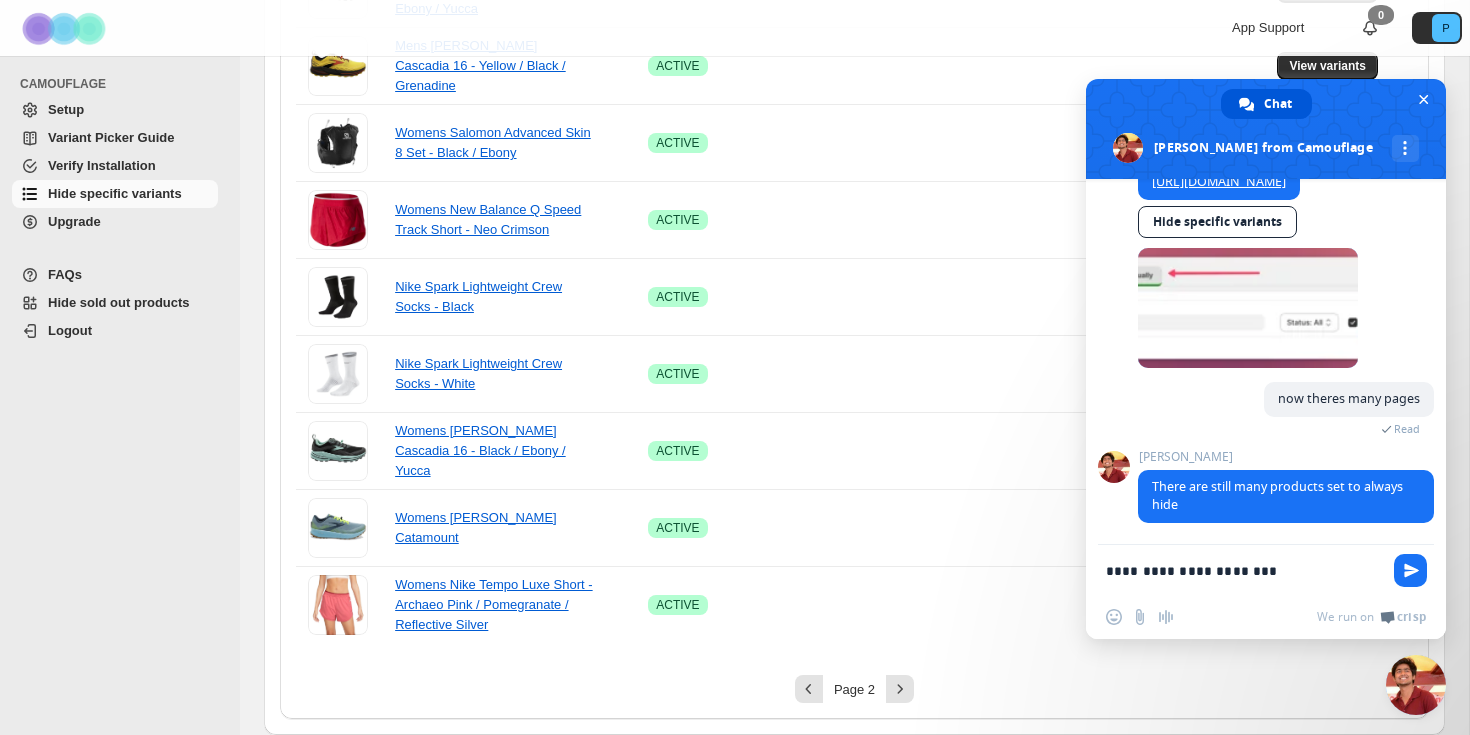 scroll, scrollTop: 8287, scrollLeft: 0, axis: vertical 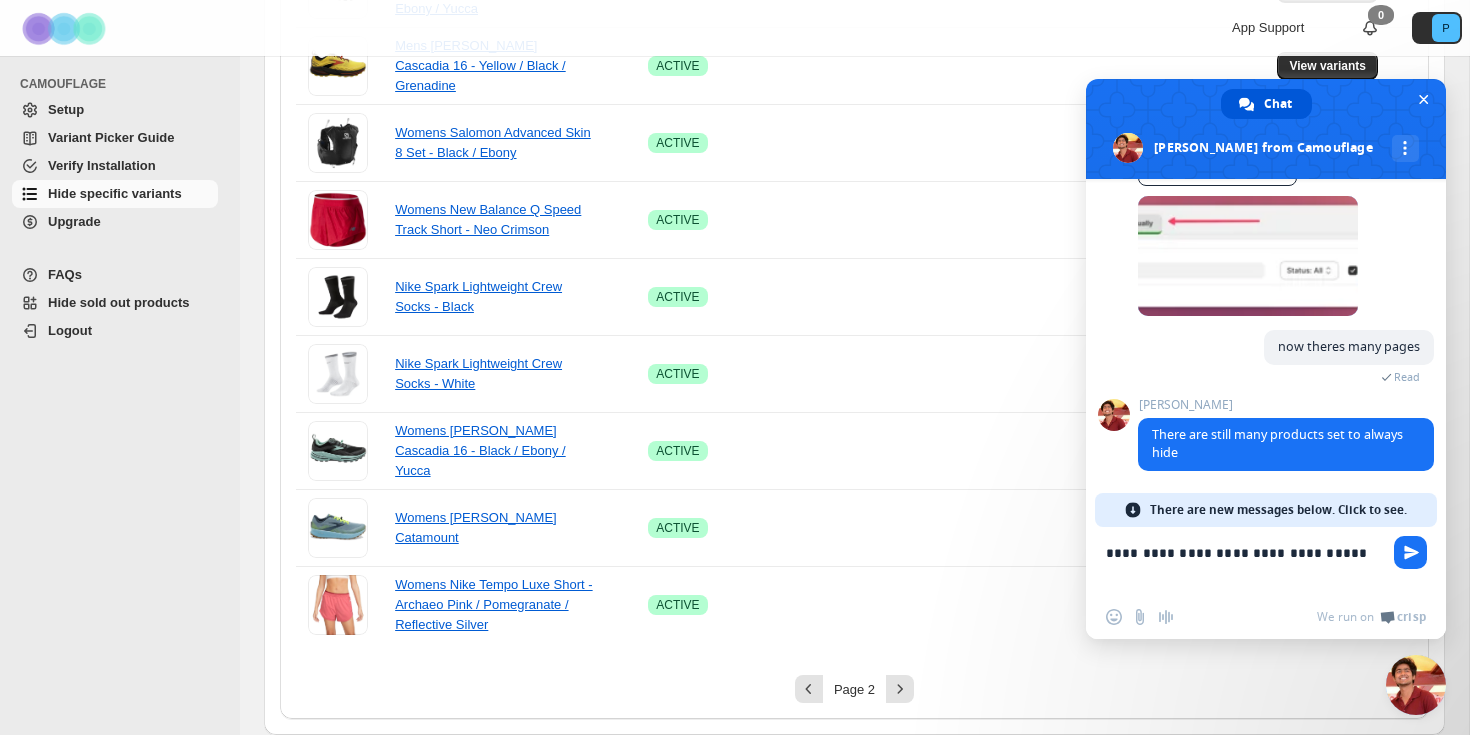 type on "**********" 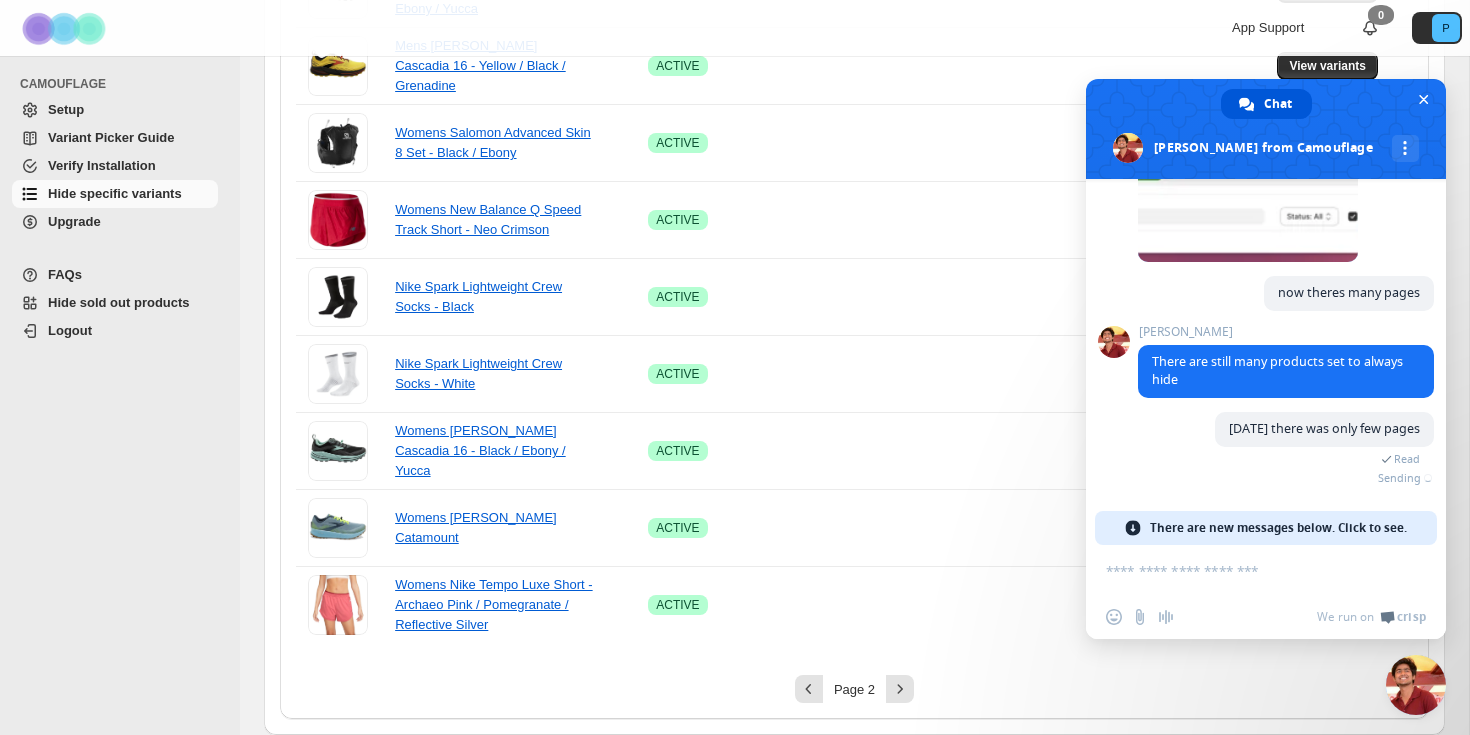 scroll, scrollTop: 8337, scrollLeft: 0, axis: vertical 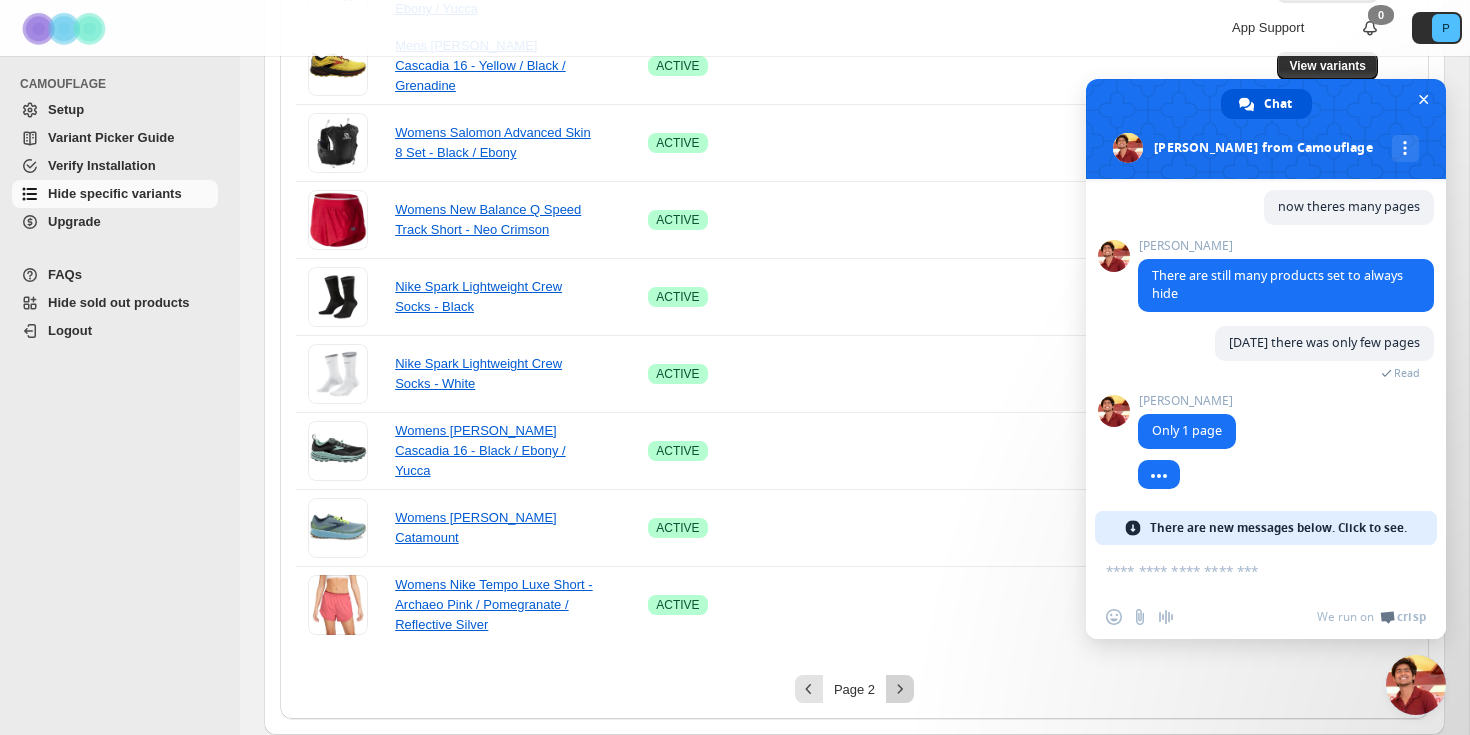 click 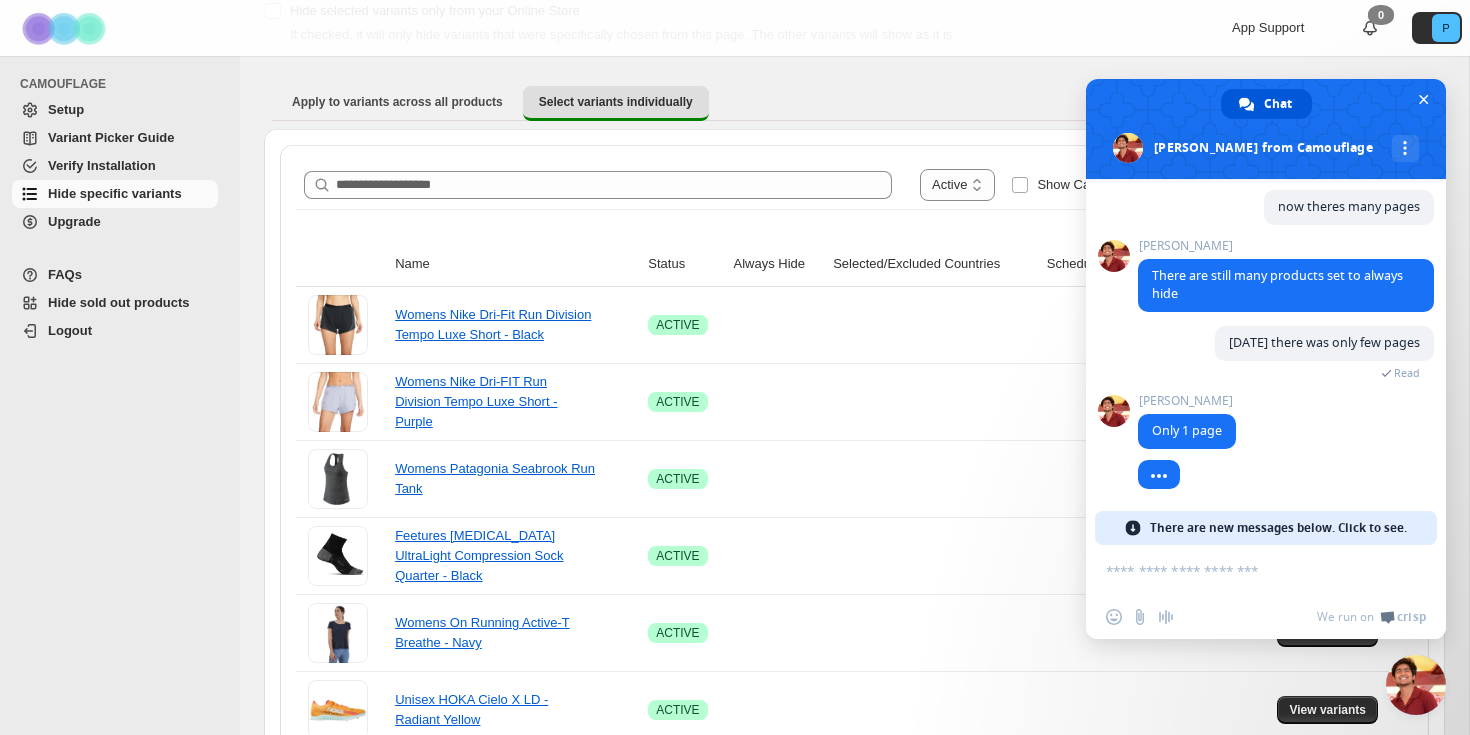 scroll, scrollTop: 0, scrollLeft: 0, axis: both 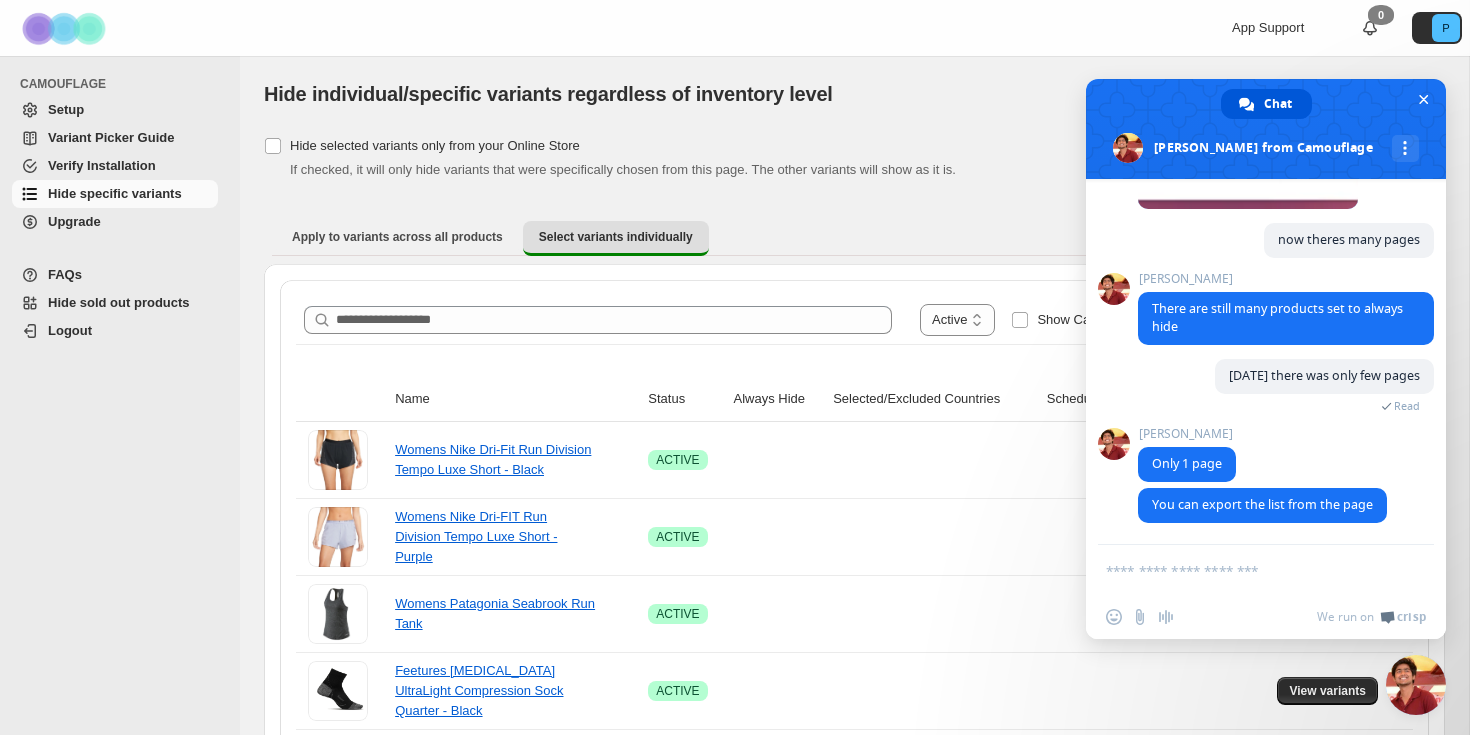click at bounding box center (1246, 570) 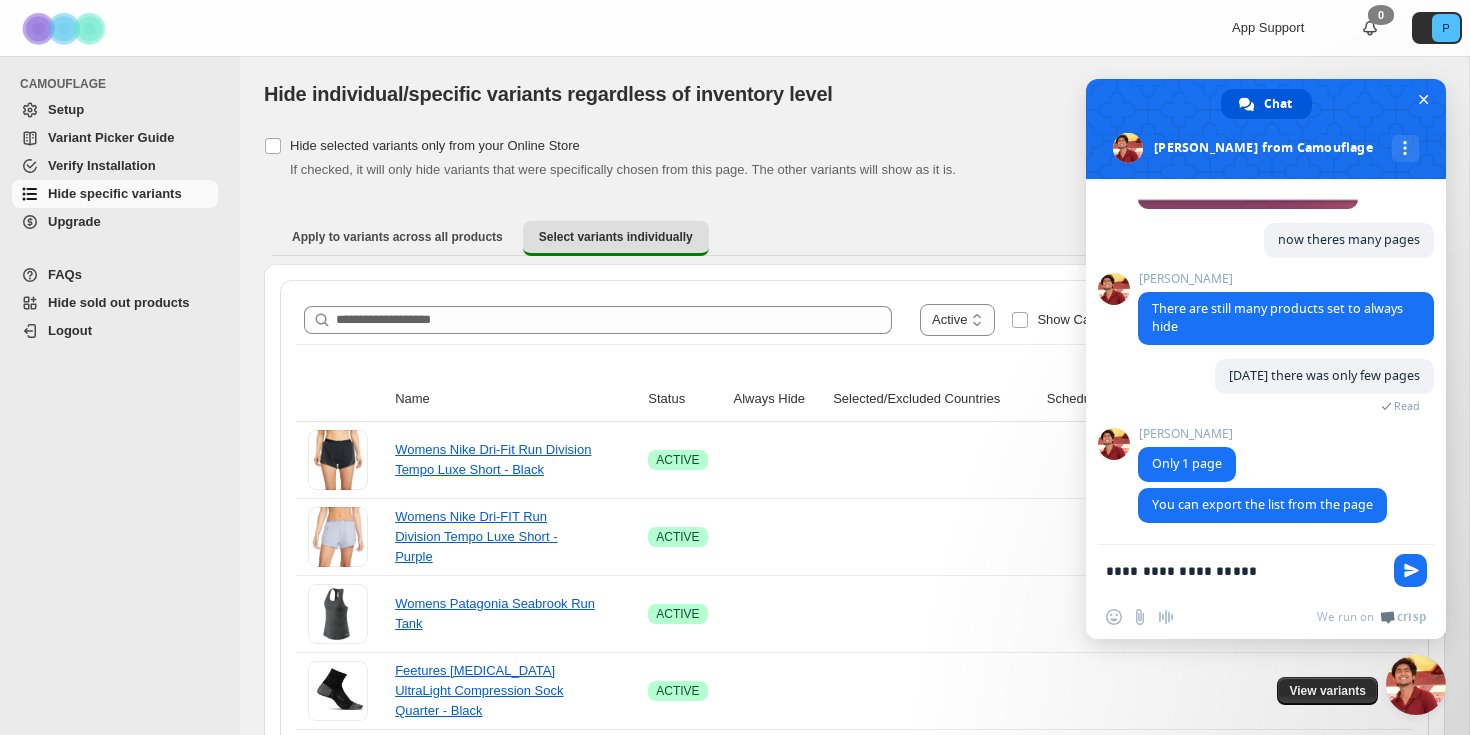 type on "**********" 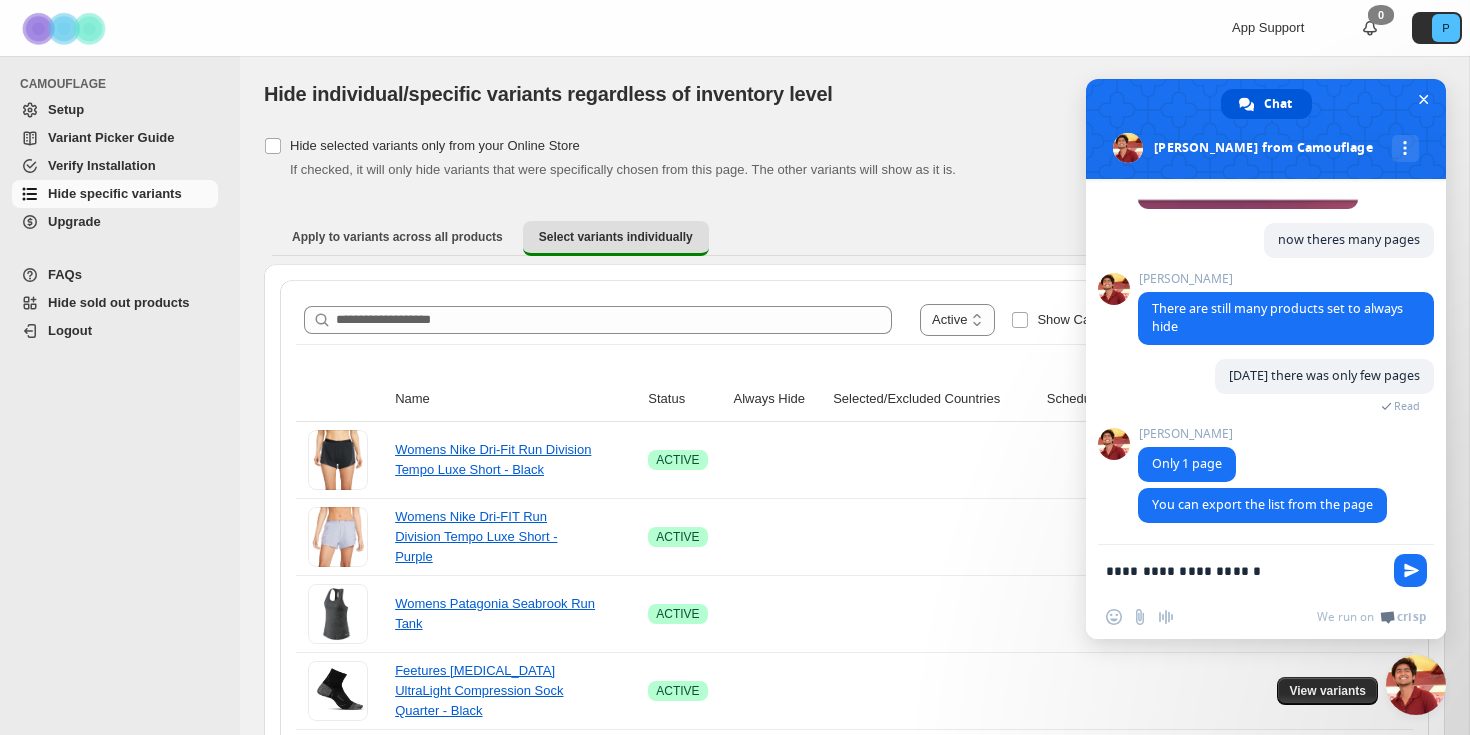 type 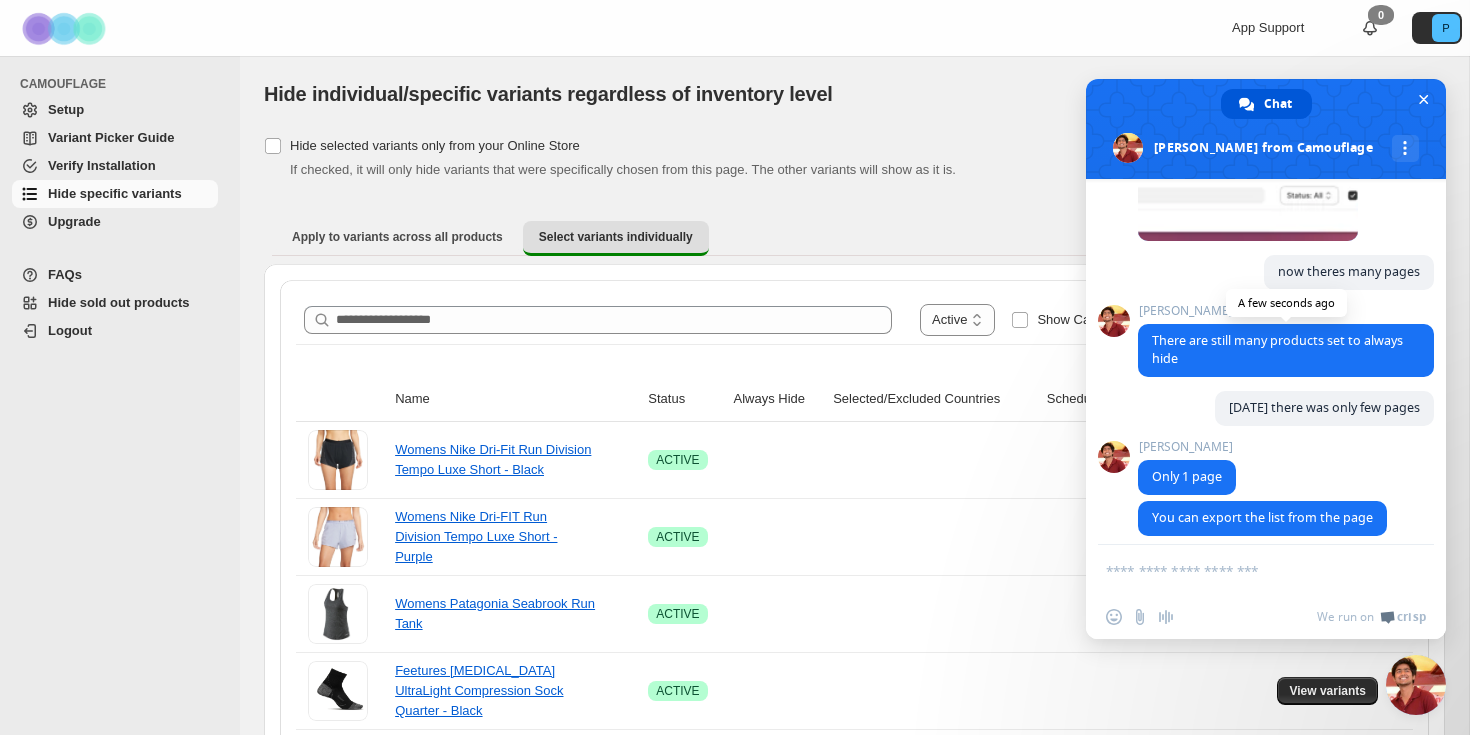 scroll, scrollTop: 8128, scrollLeft: 0, axis: vertical 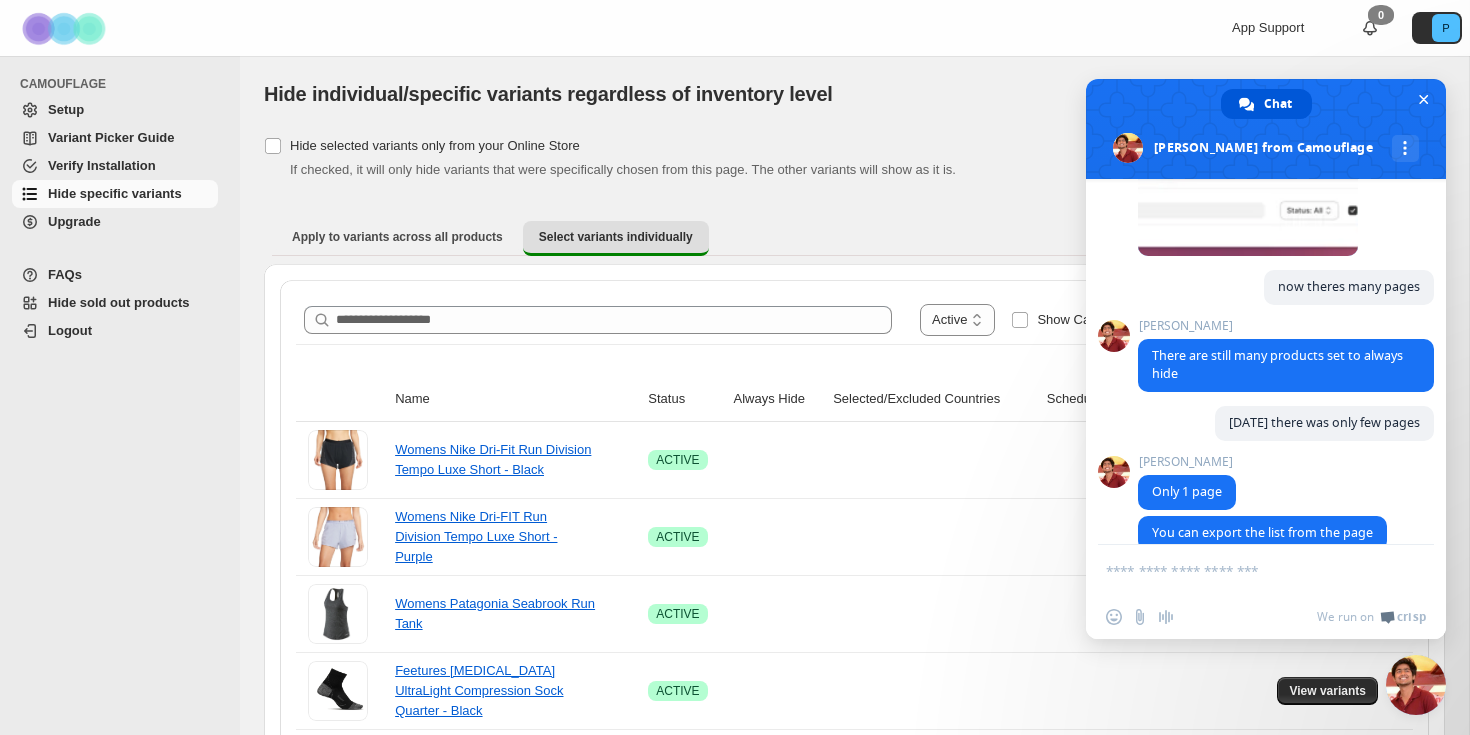 click on "https://camouflage.codecrux.dev/hide-specific-variants" at bounding box center [1219, 69] 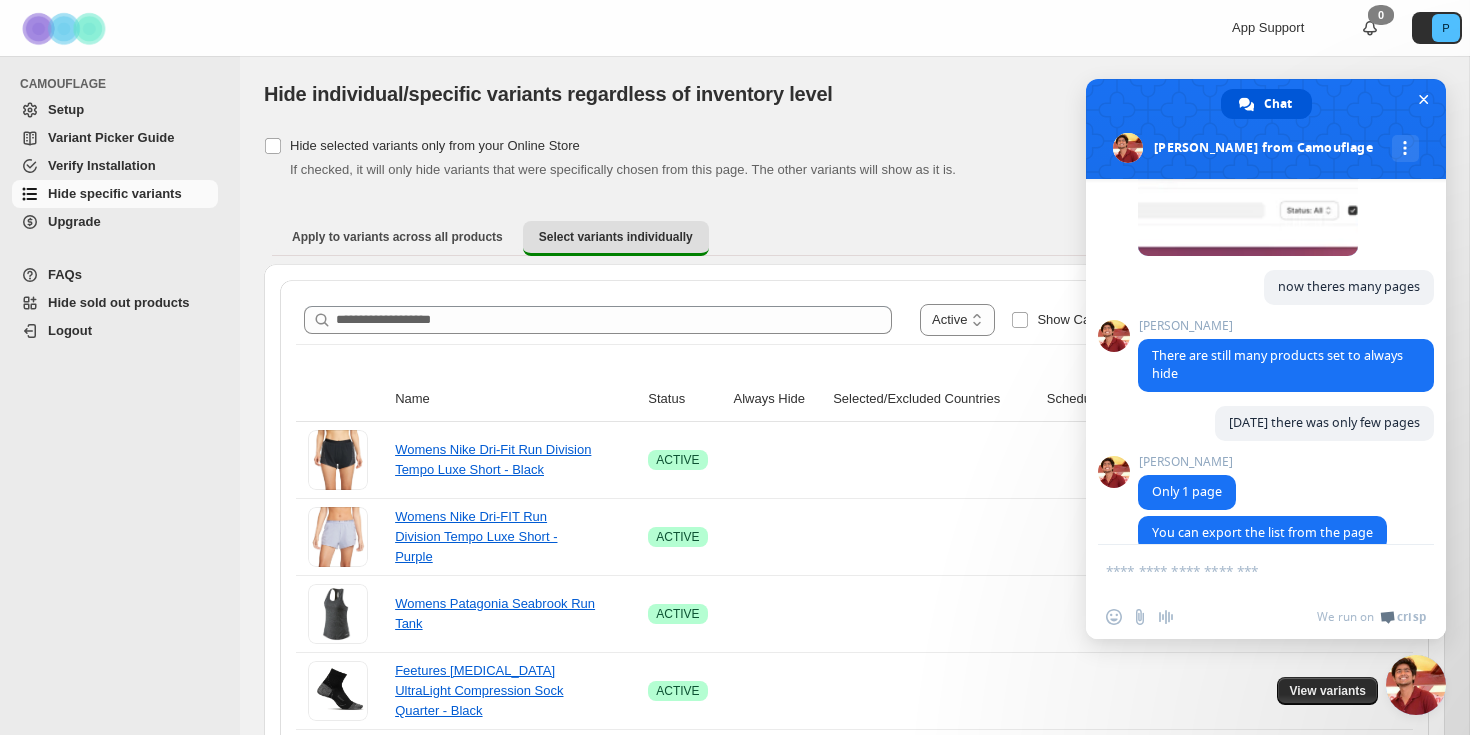 scroll, scrollTop: 8304, scrollLeft: 0, axis: vertical 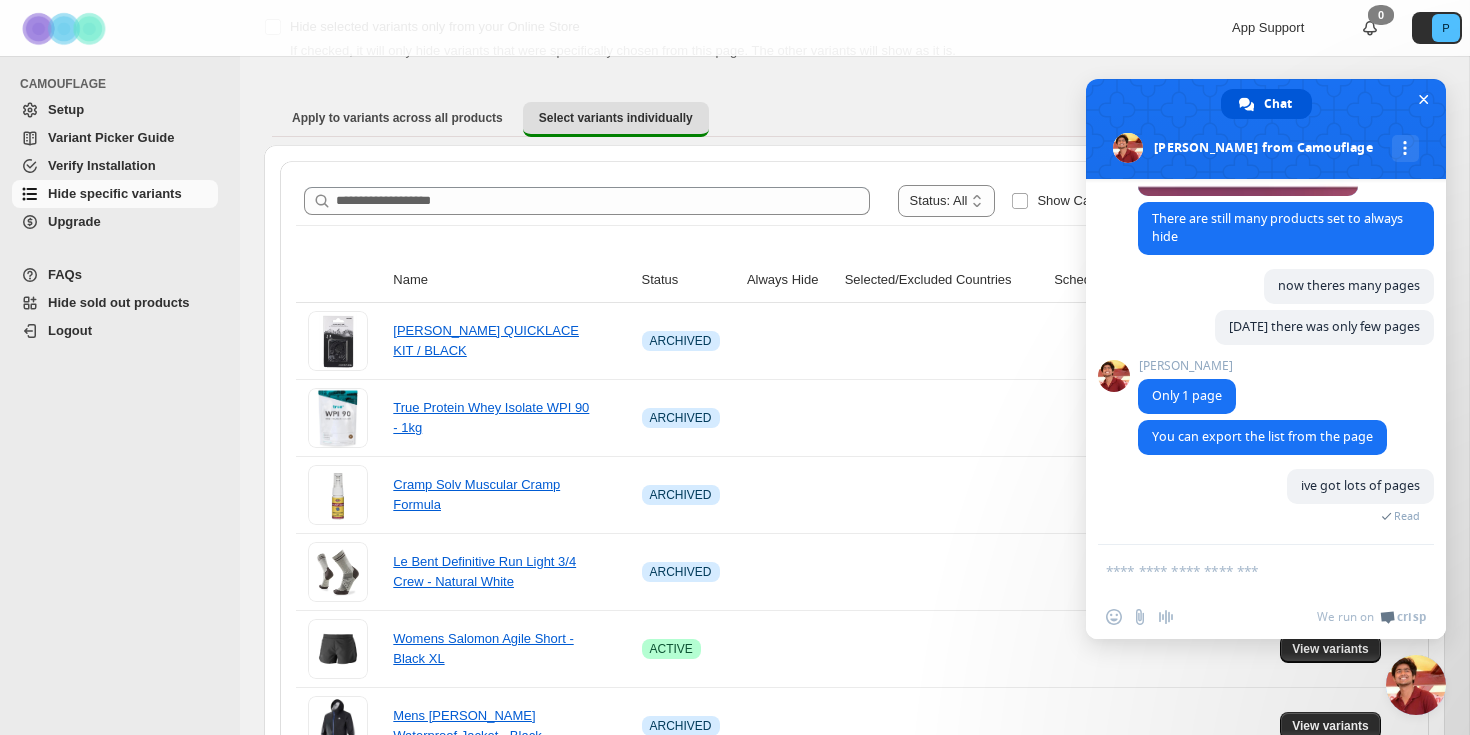 click at bounding box center (1246, 570) 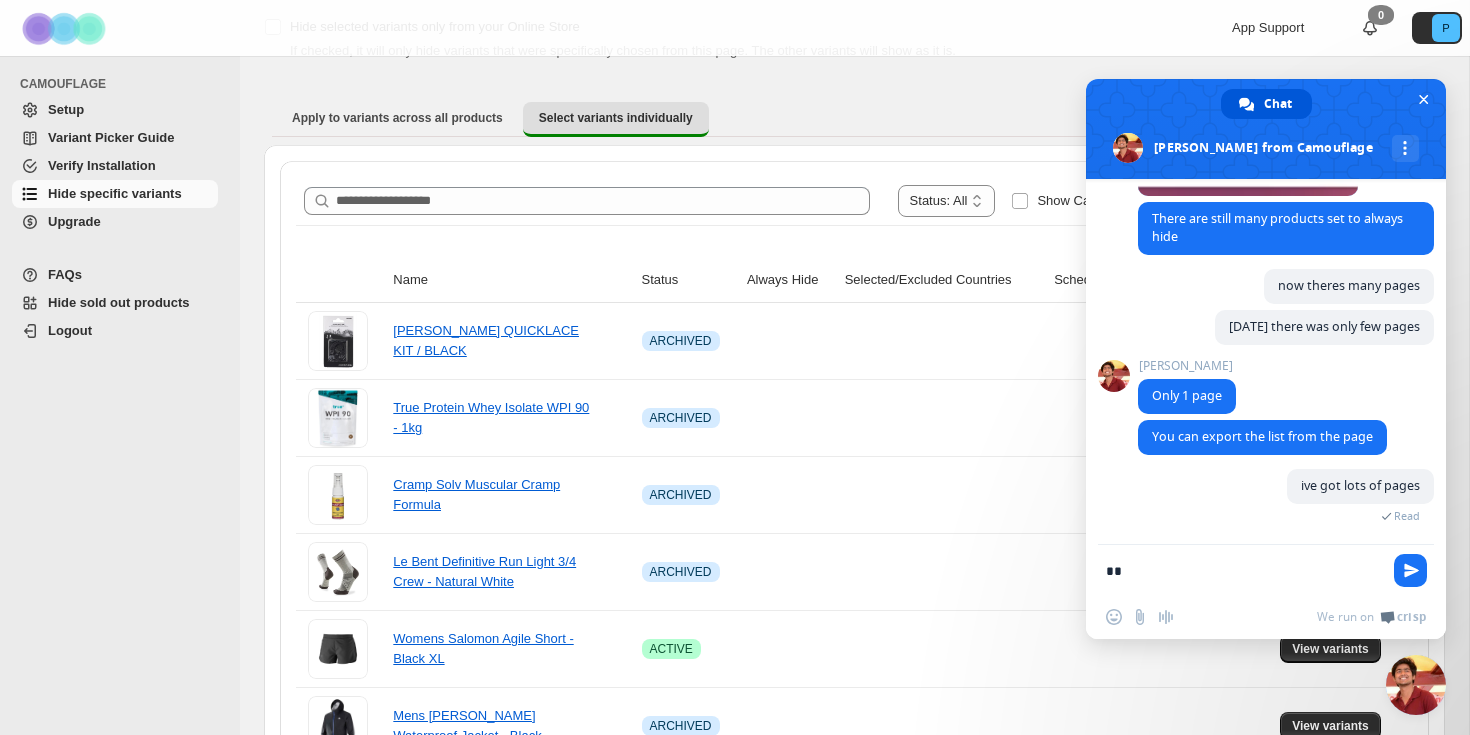 type on "*" 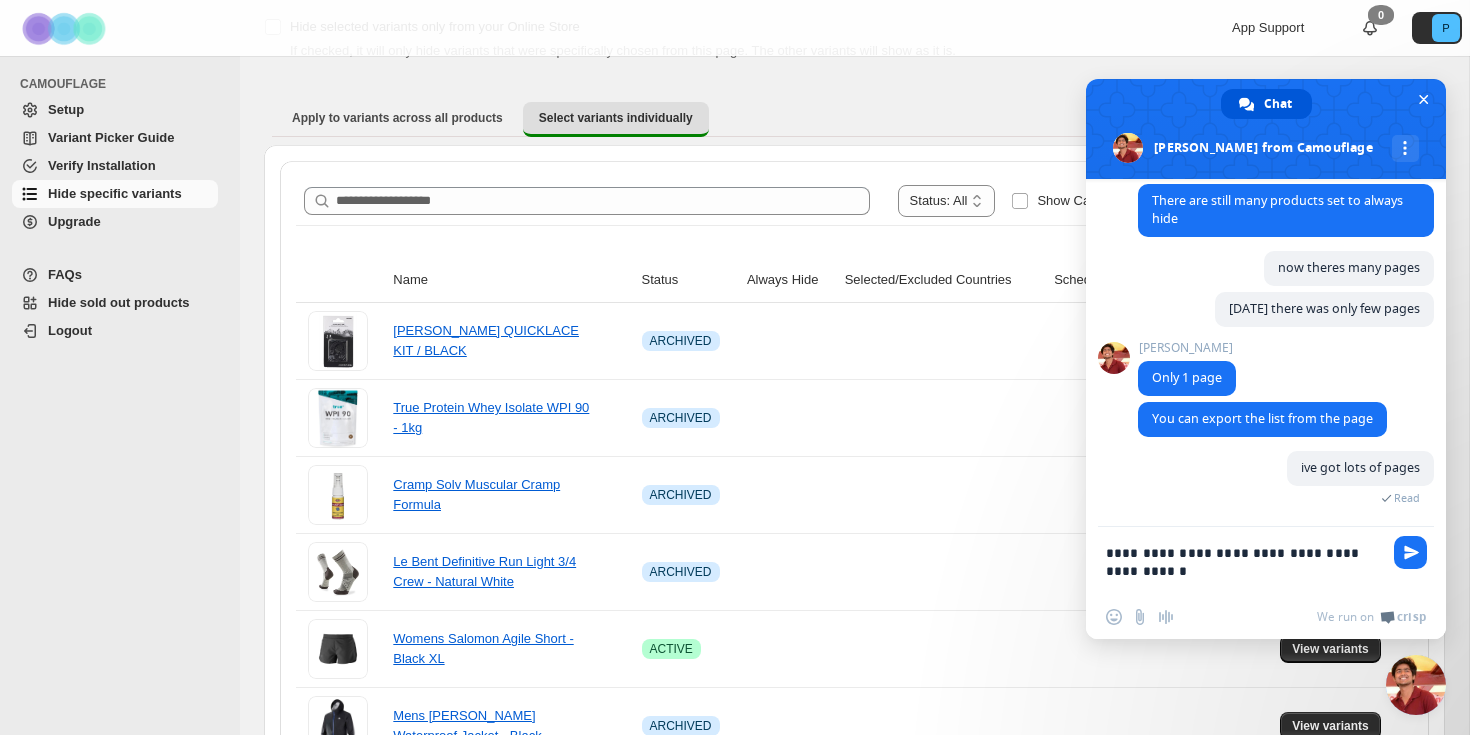 type on "**********" 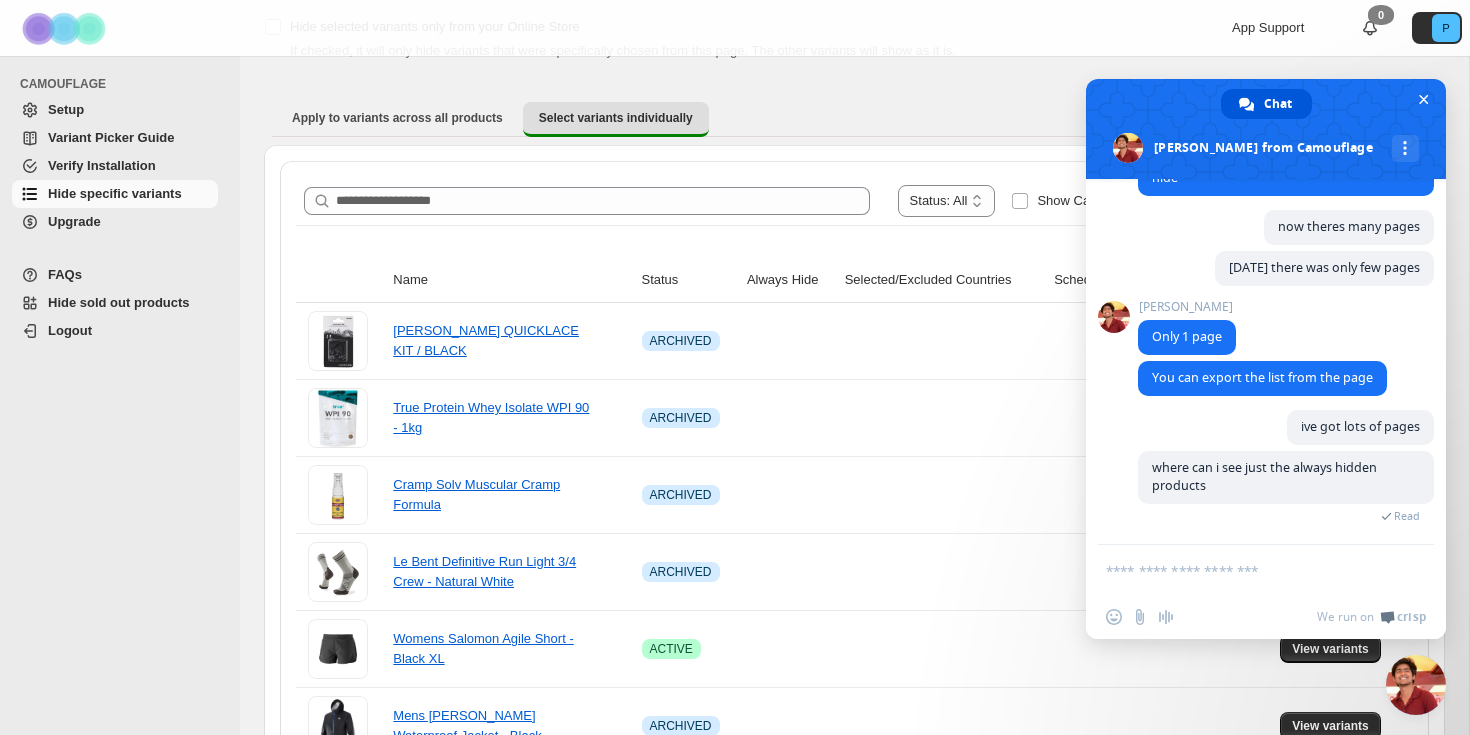 scroll, scrollTop: 8168, scrollLeft: 0, axis: vertical 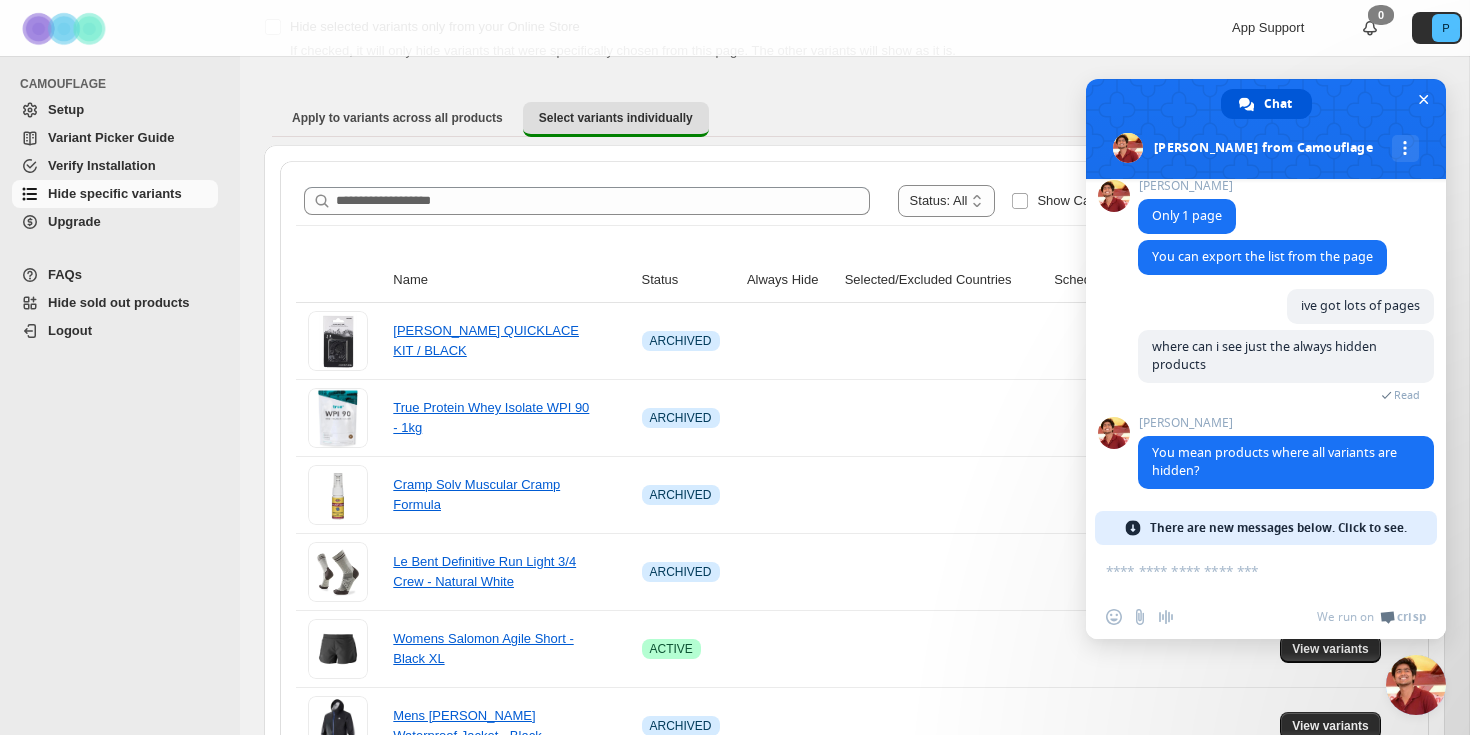 click at bounding box center (1246, 570) 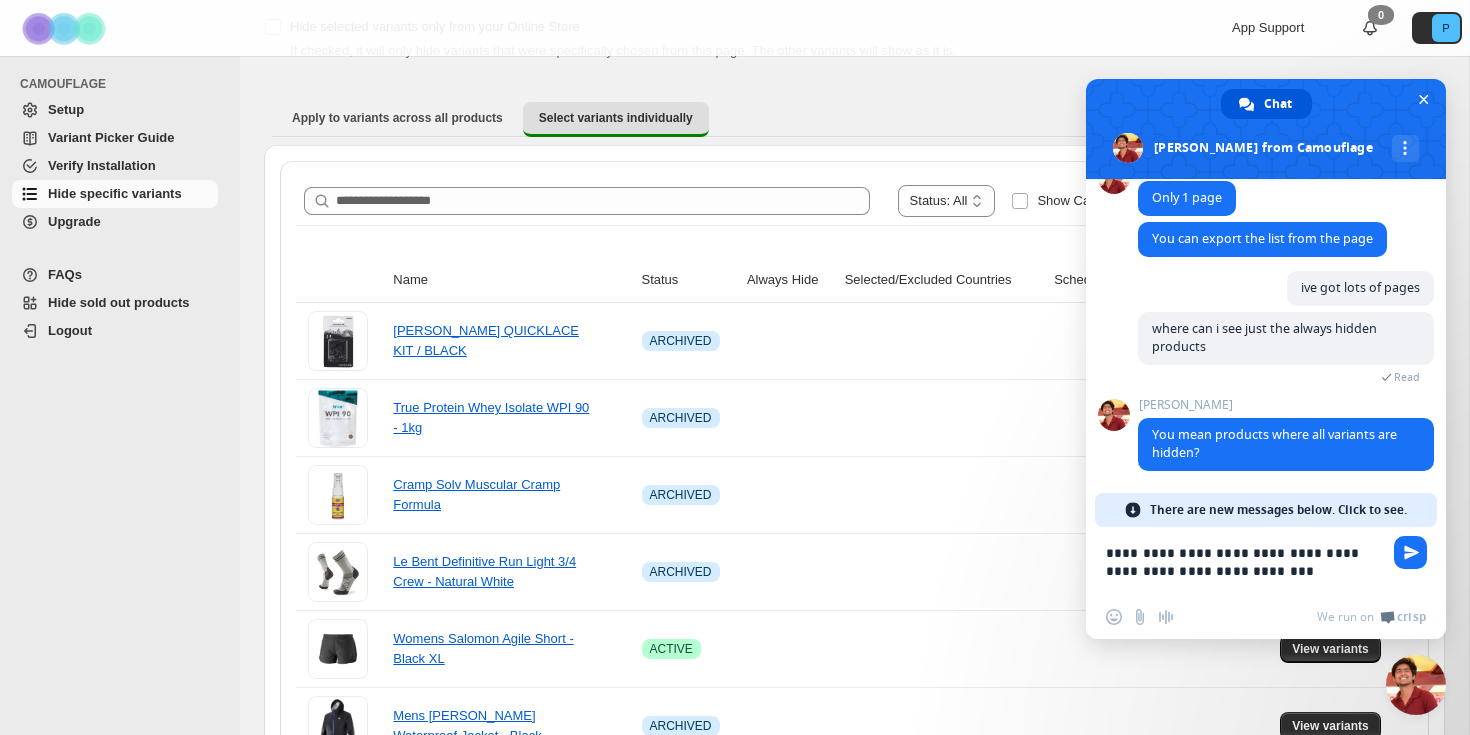 type on "**********" 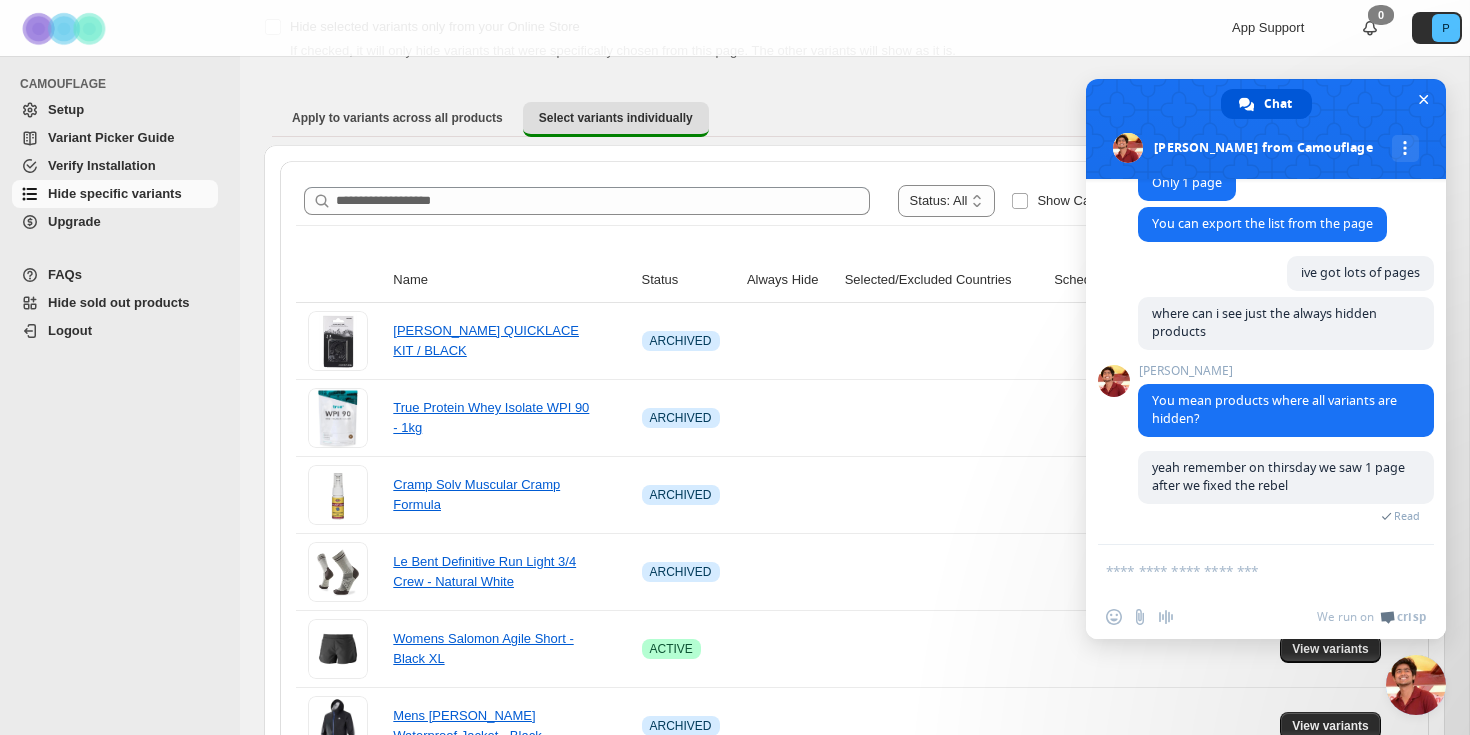 scroll, scrollTop: 8438, scrollLeft: 0, axis: vertical 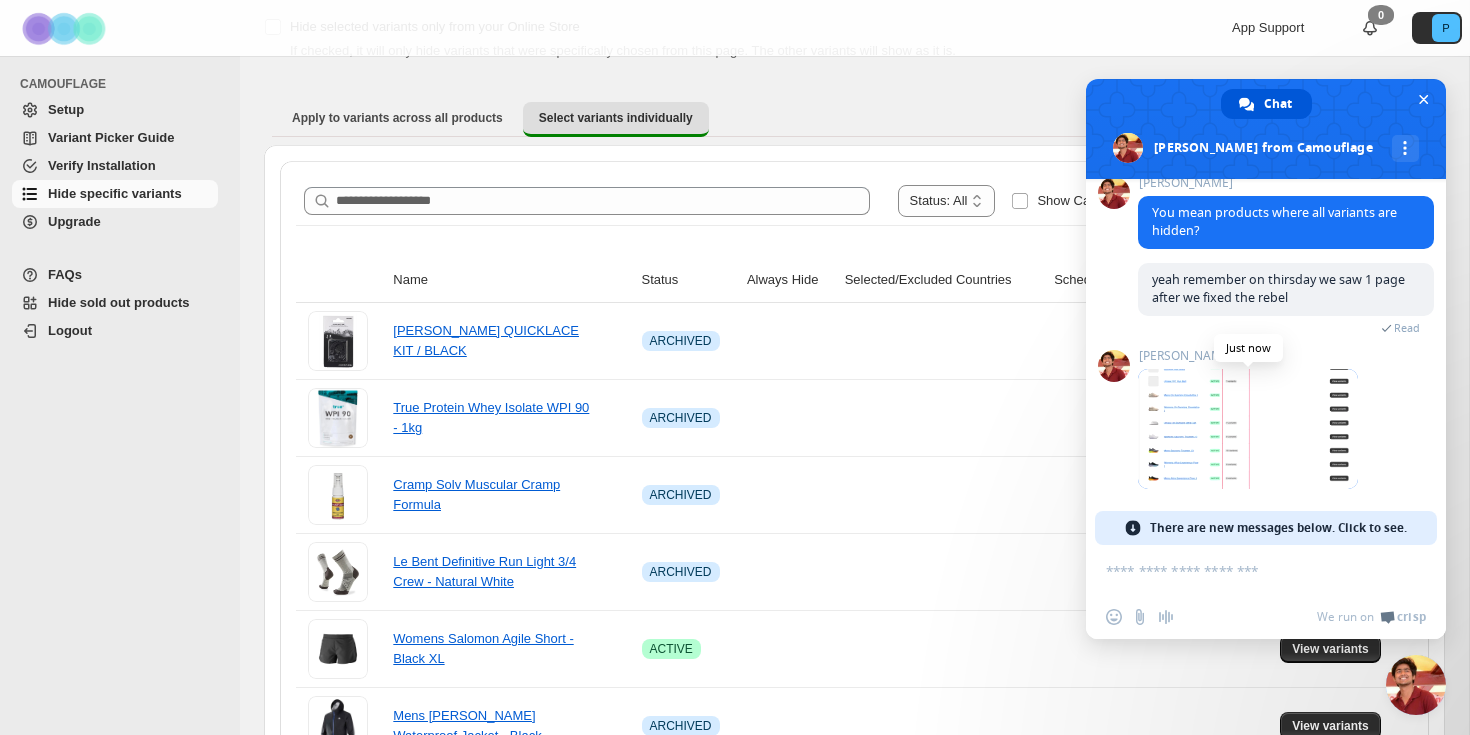 click at bounding box center [1248, 429] 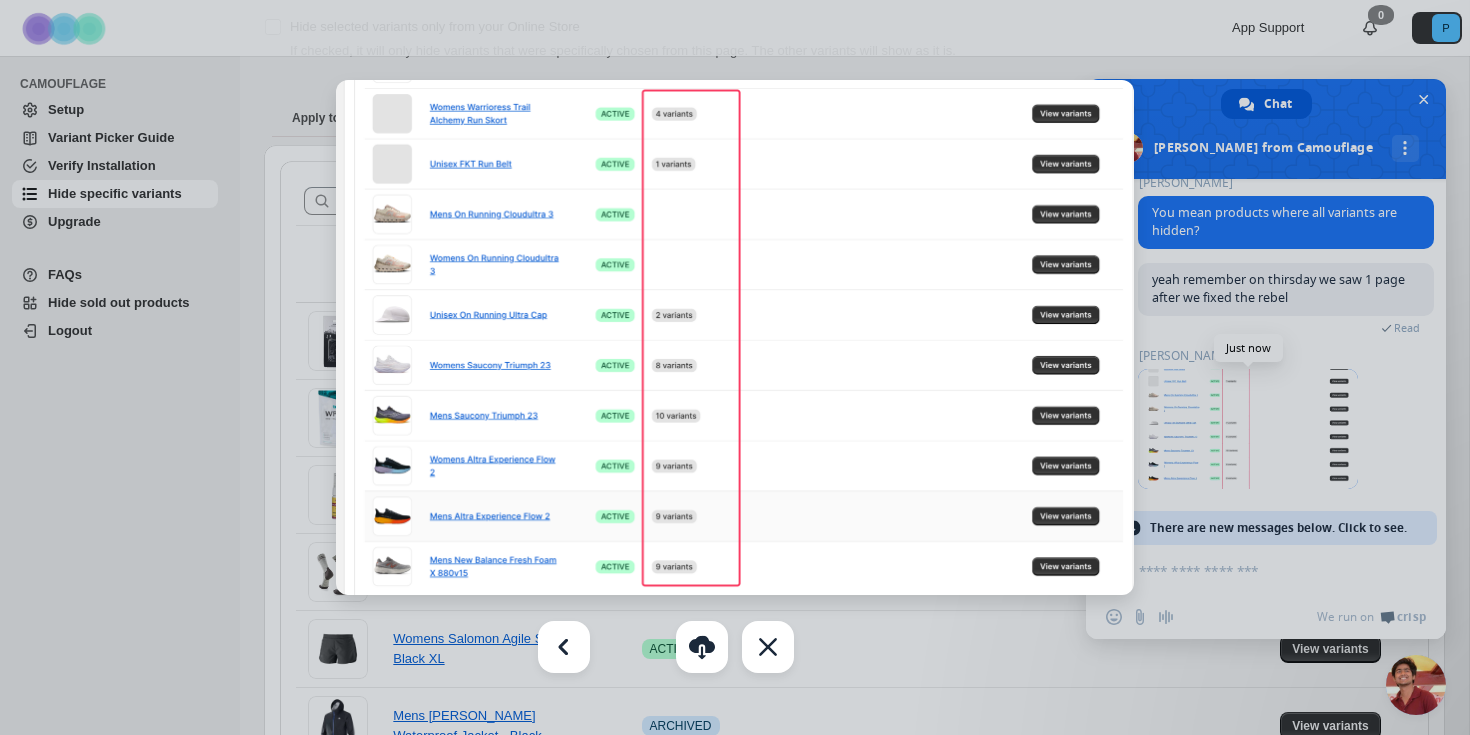 scroll, scrollTop: 8512, scrollLeft: 0, axis: vertical 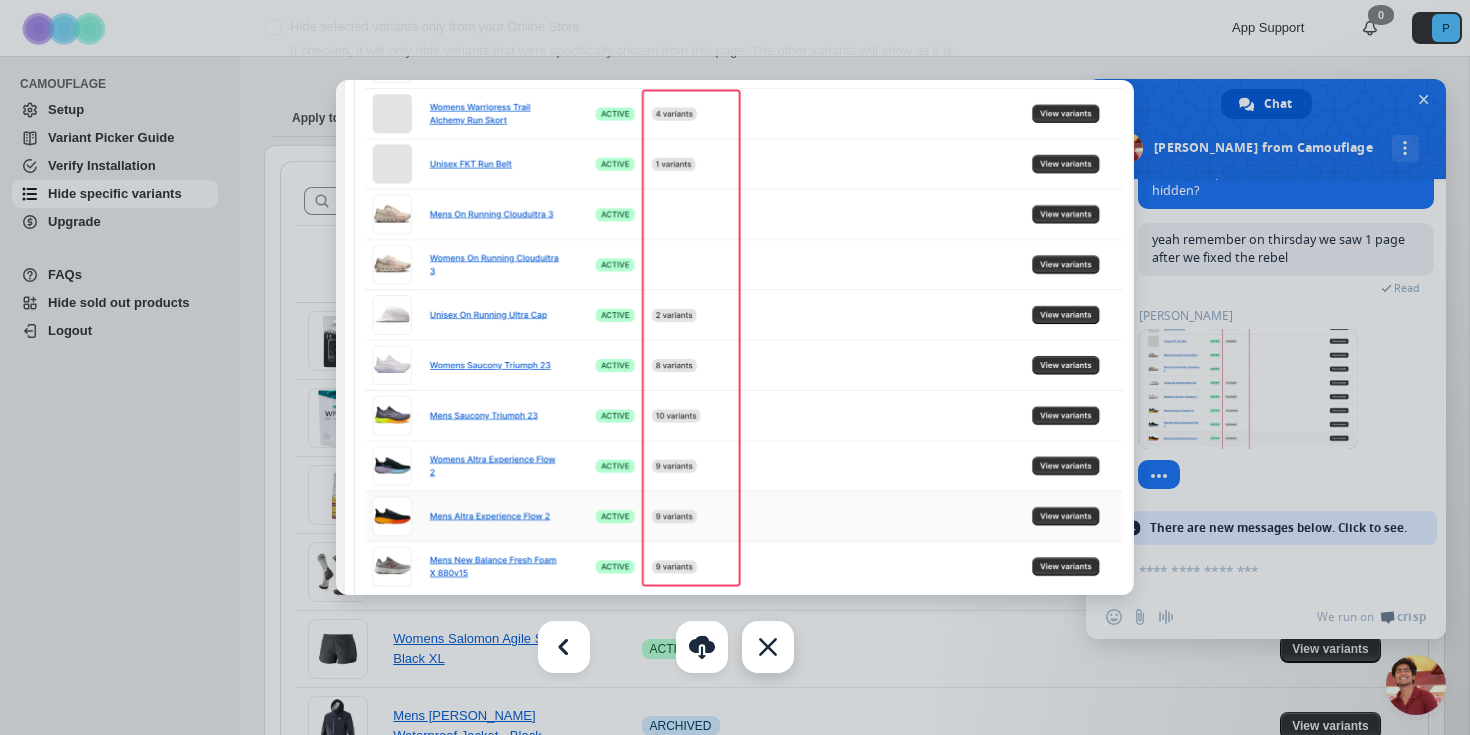 click at bounding box center [768, 647] 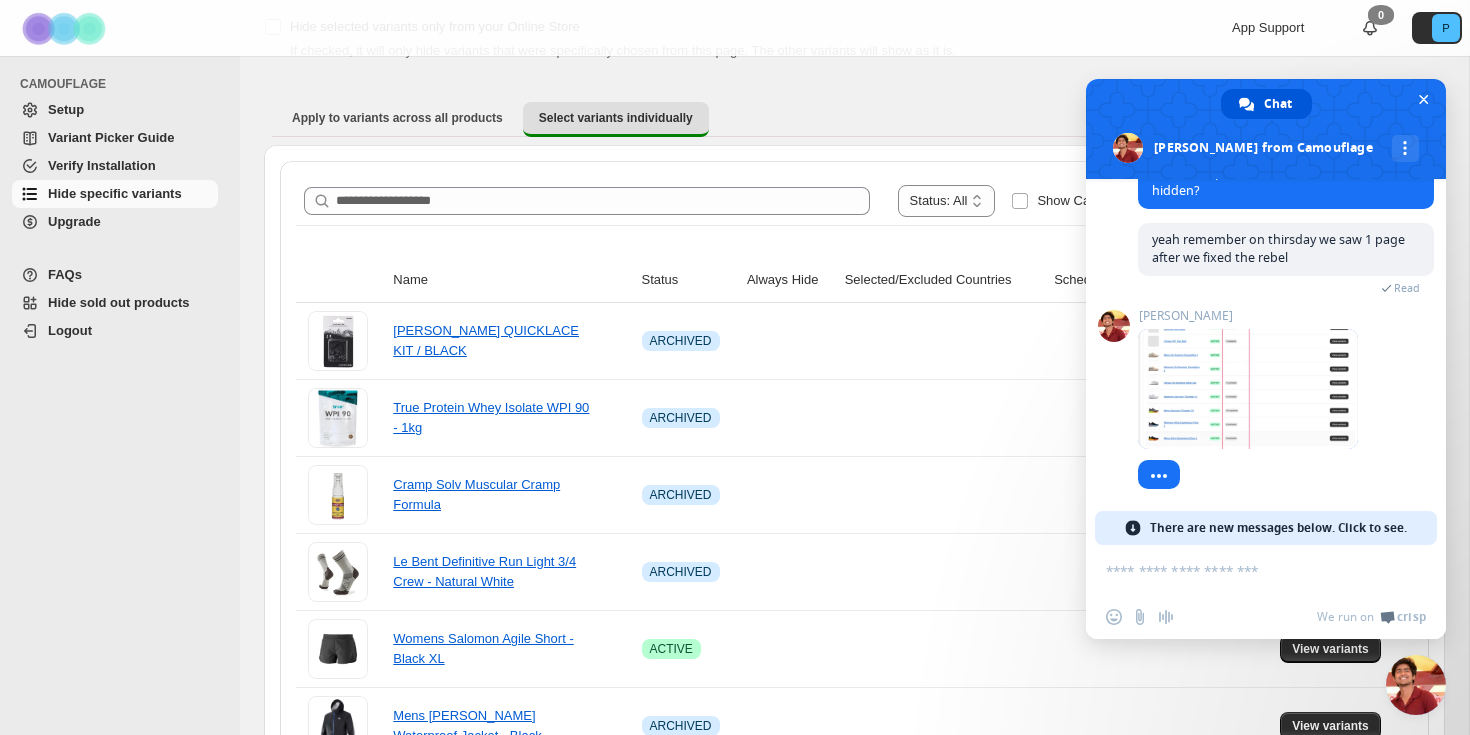 click on "Always Hide" at bounding box center (790, 280) 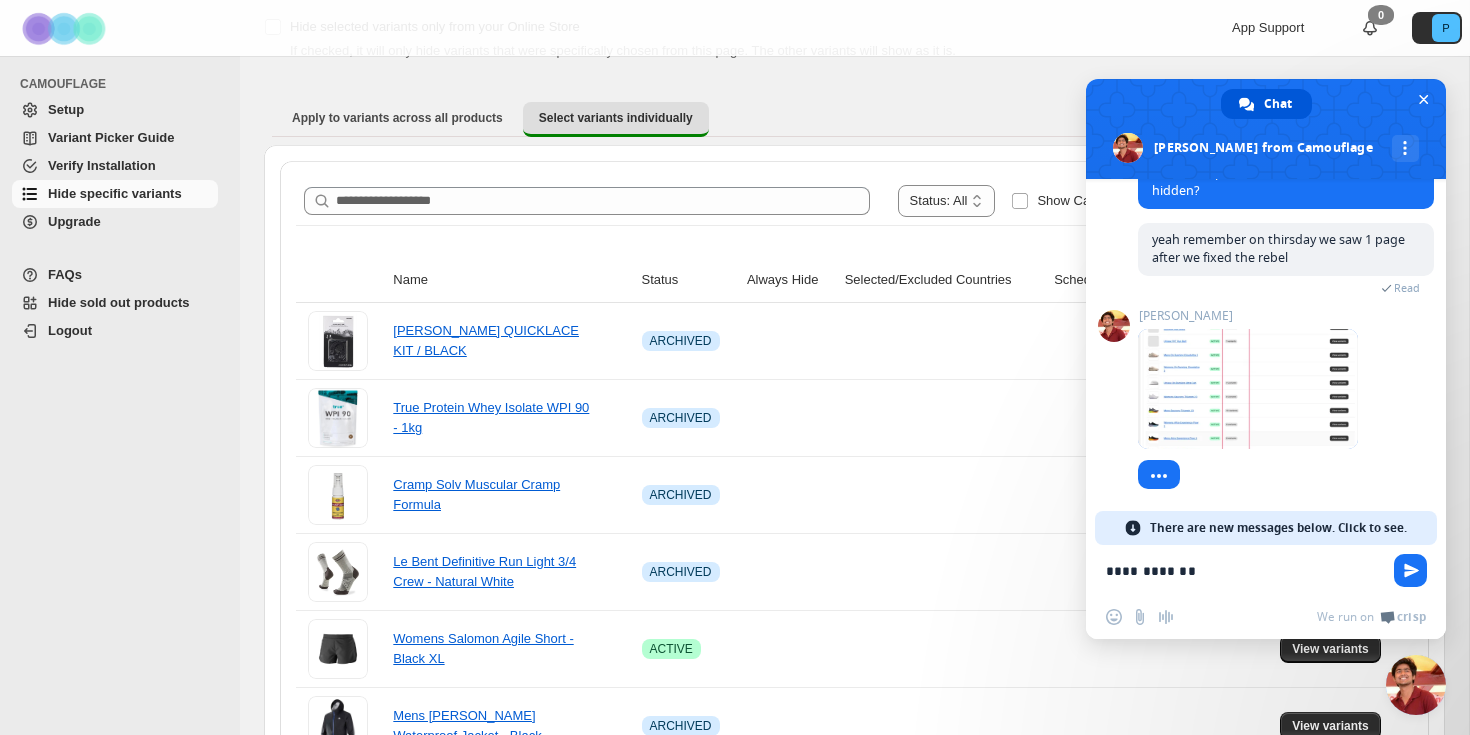 scroll, scrollTop: 8498, scrollLeft: 0, axis: vertical 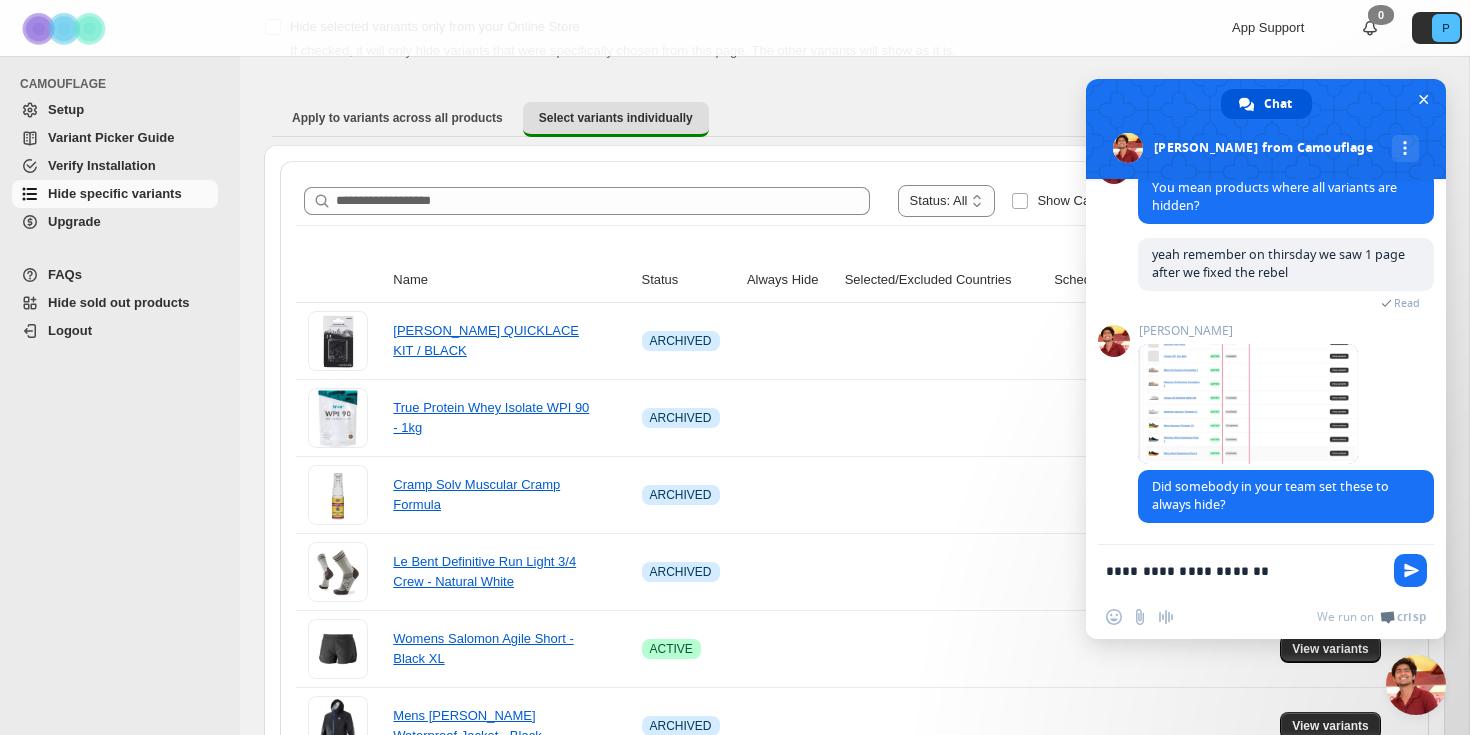 type on "**********" 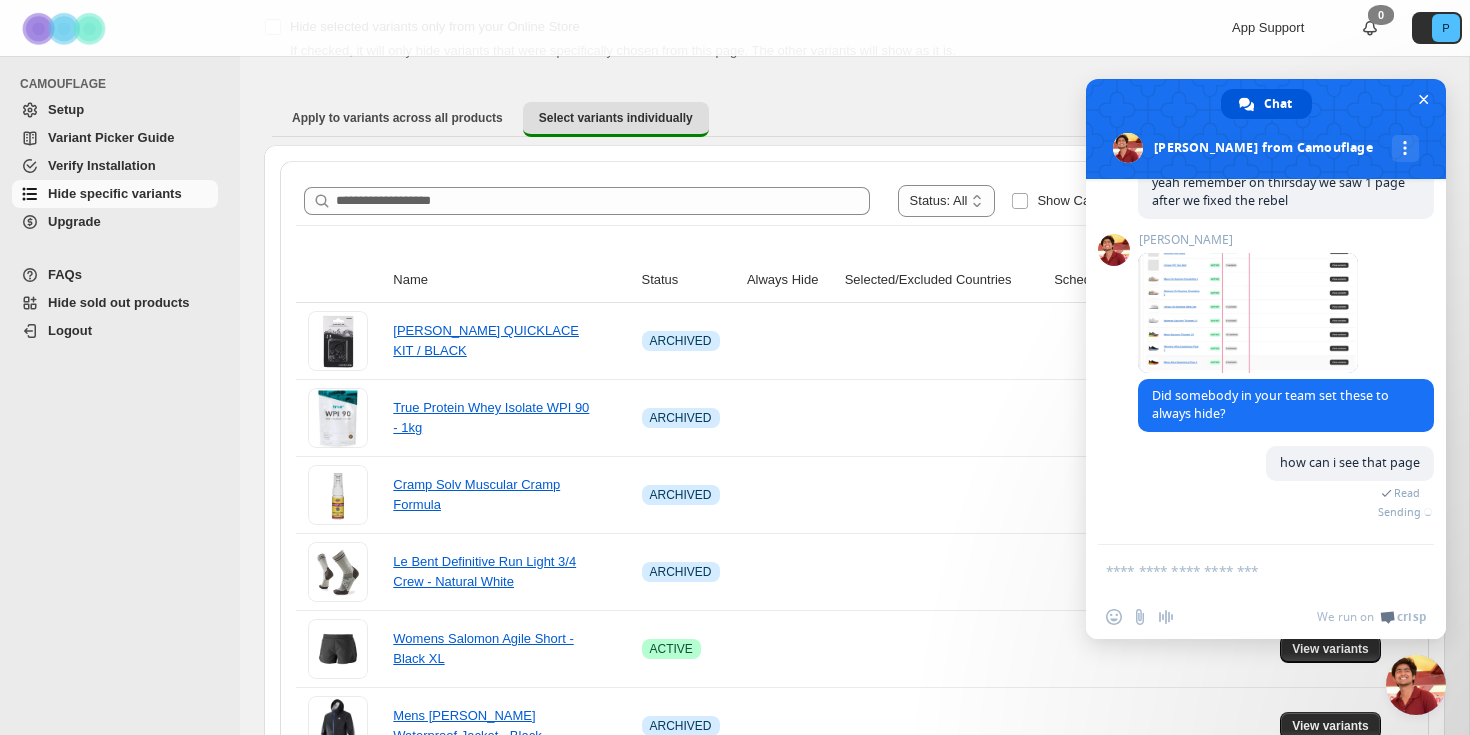 scroll, scrollTop: 8548, scrollLeft: 0, axis: vertical 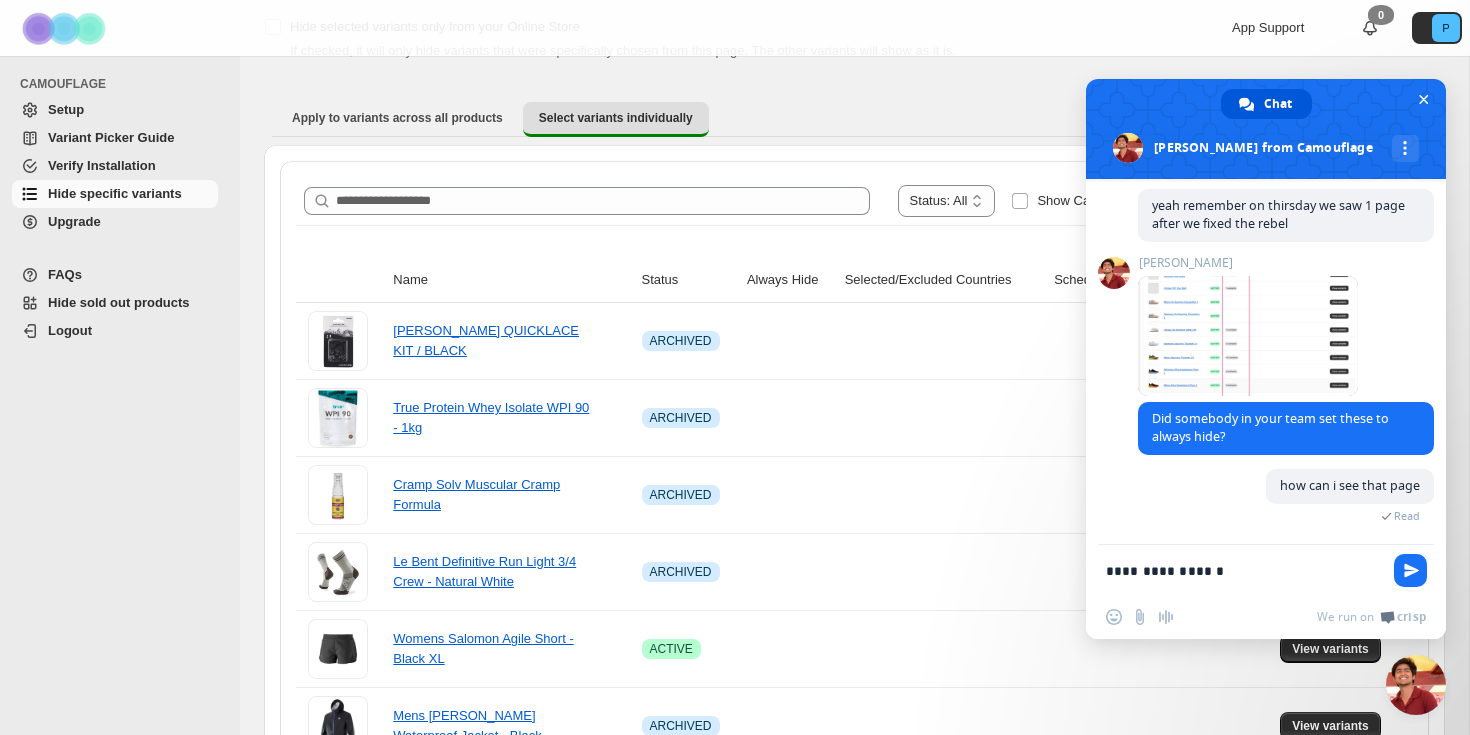 type on "**********" 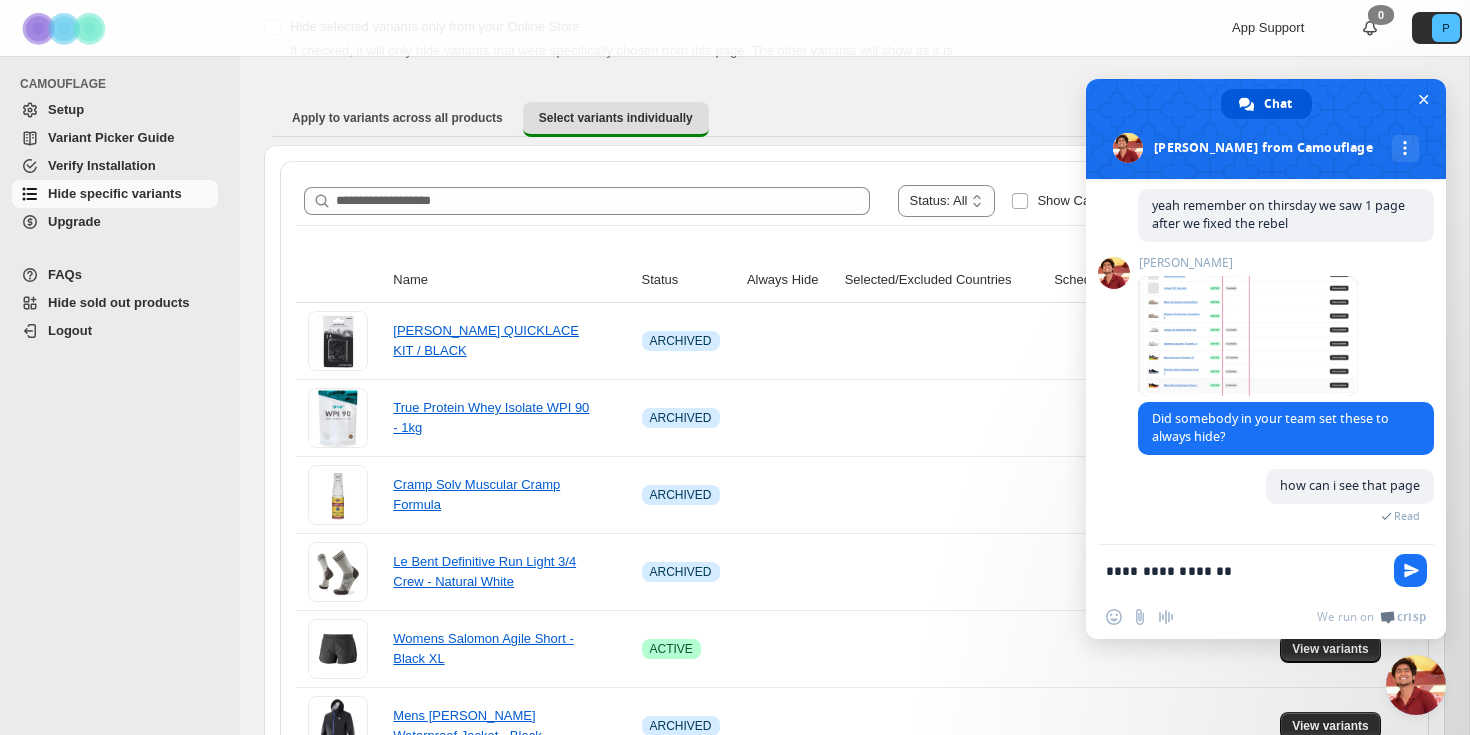type 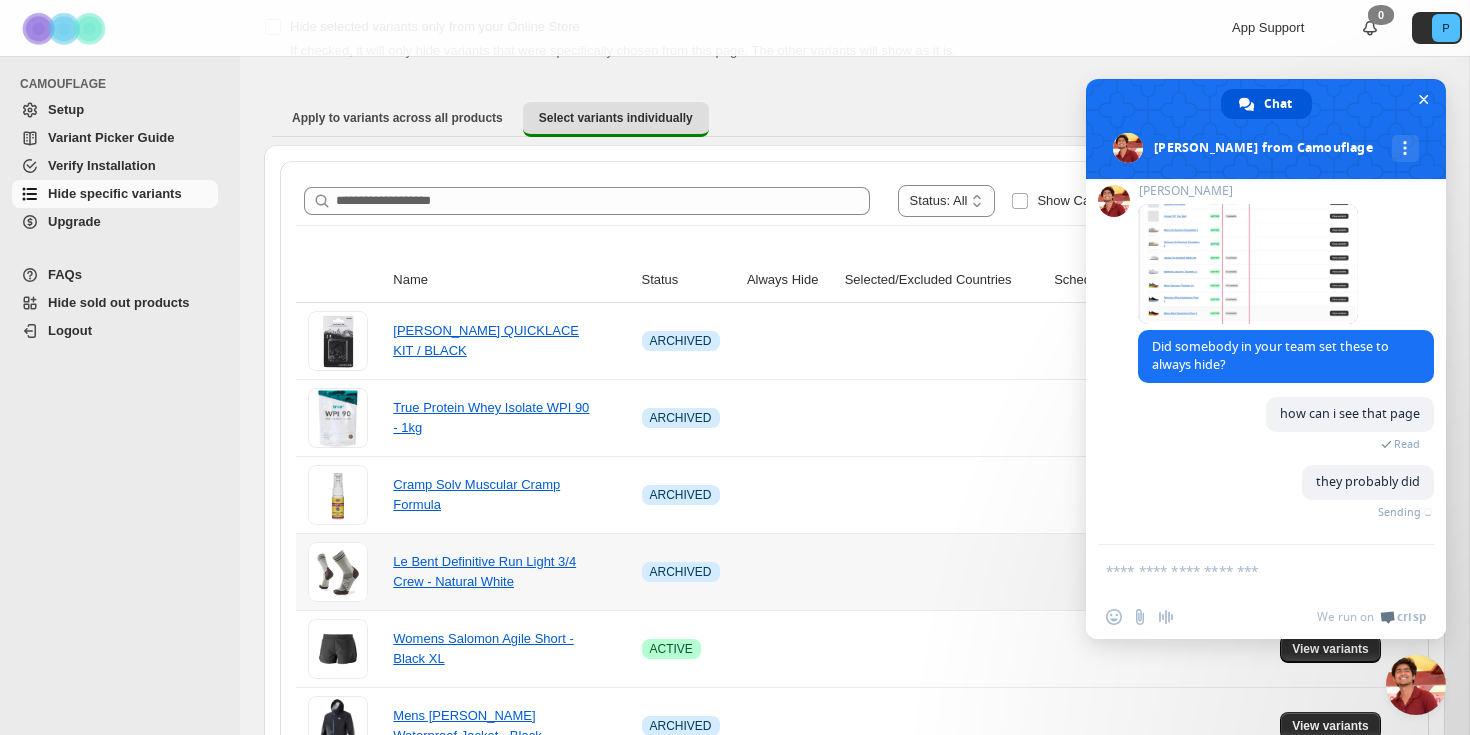 scroll, scrollTop: 8570, scrollLeft: 0, axis: vertical 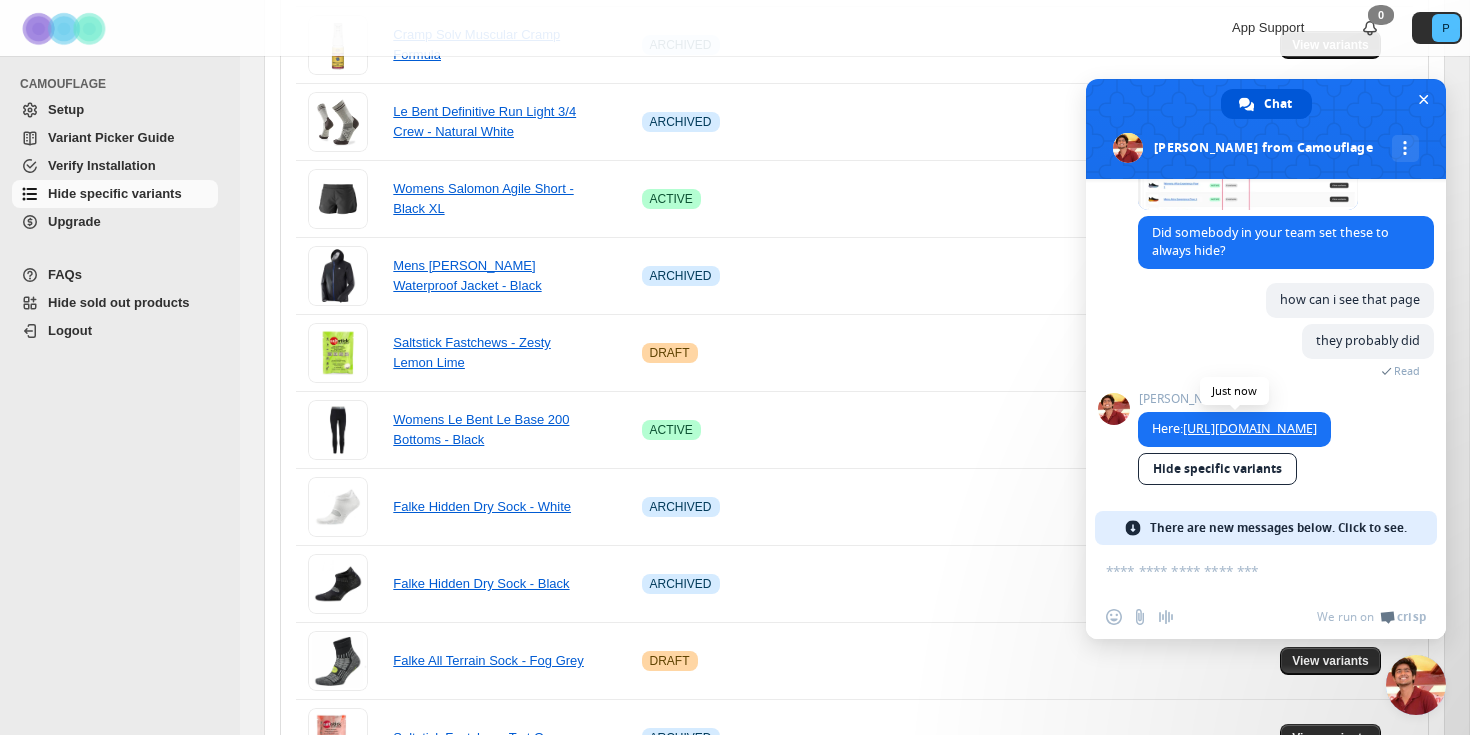 click on "[URL][DOMAIN_NAME]" at bounding box center (1250, 428) 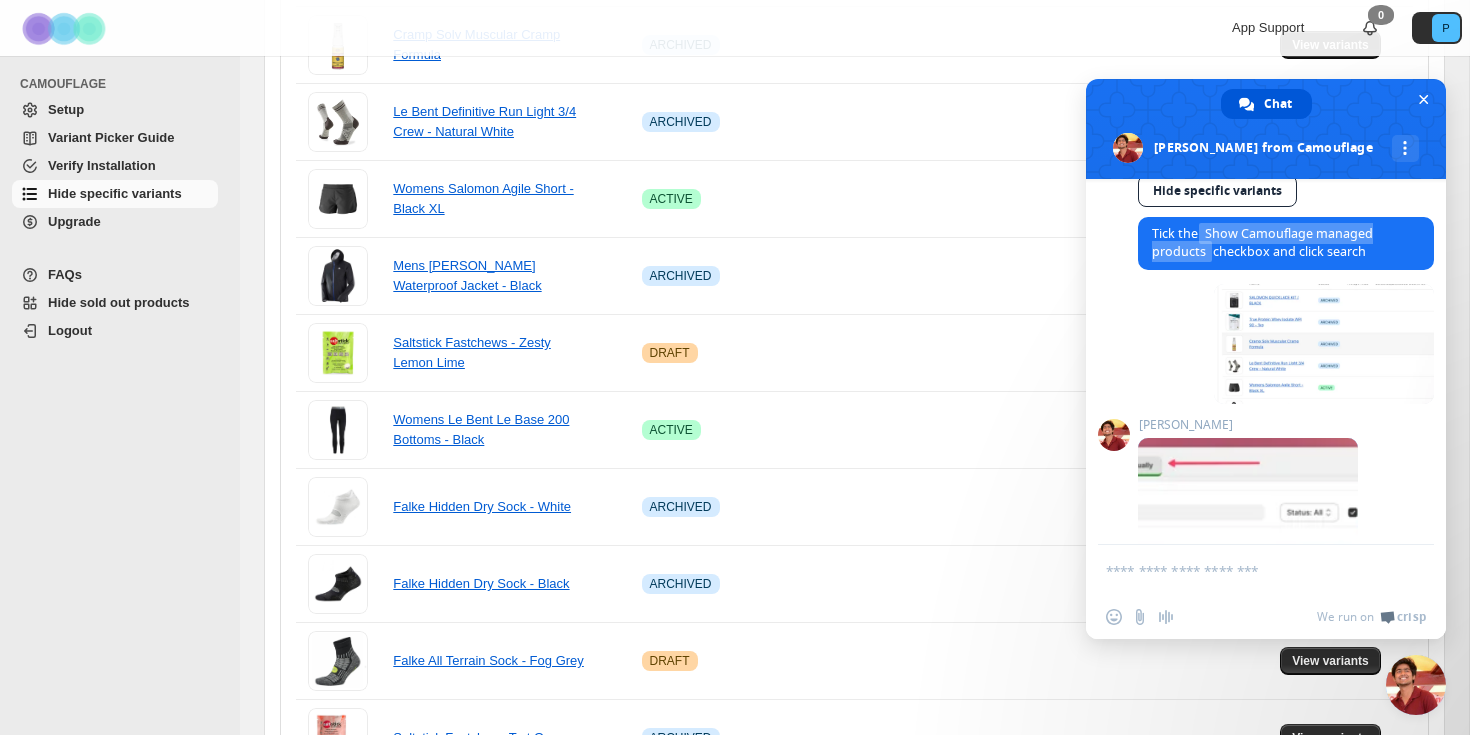 scroll, scrollTop: 8304, scrollLeft: 0, axis: vertical 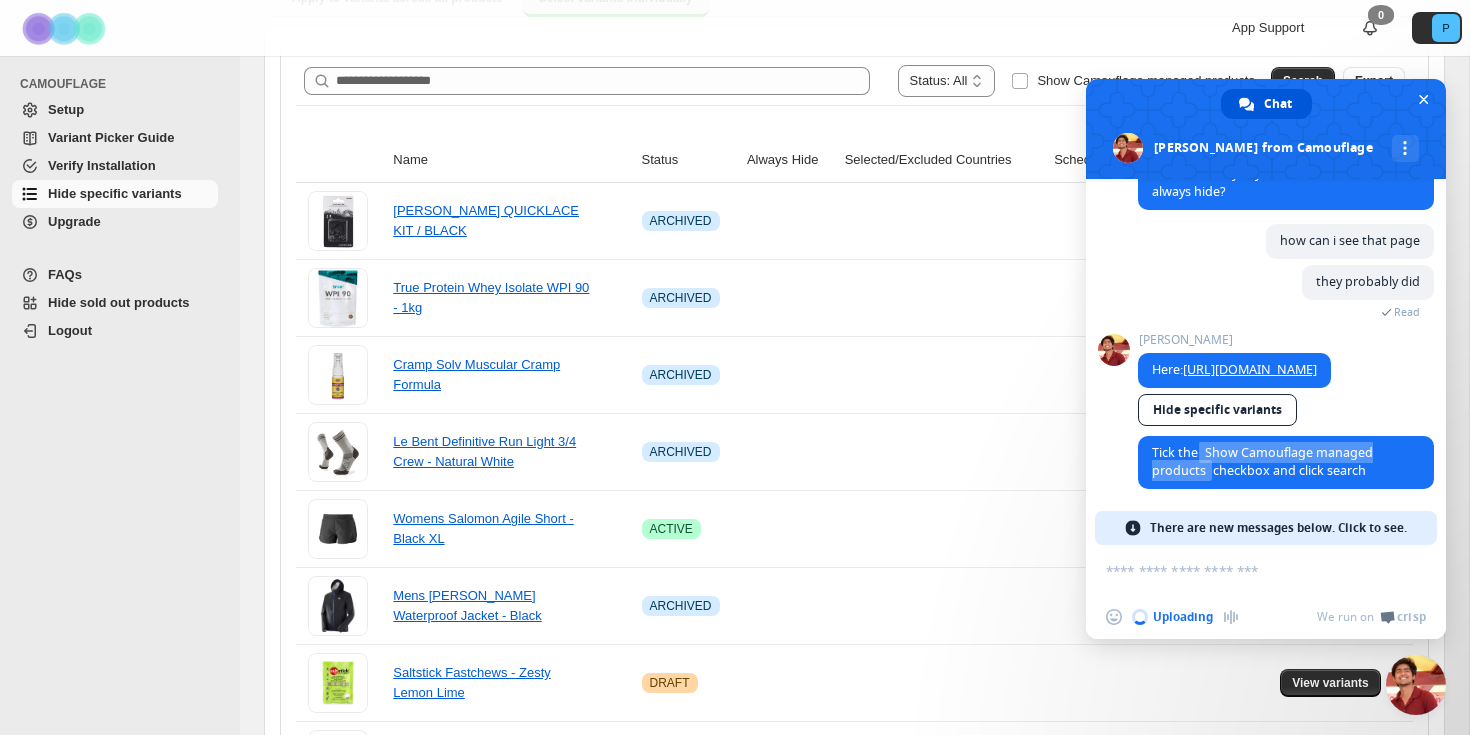 click at bounding box center (1246, 570) 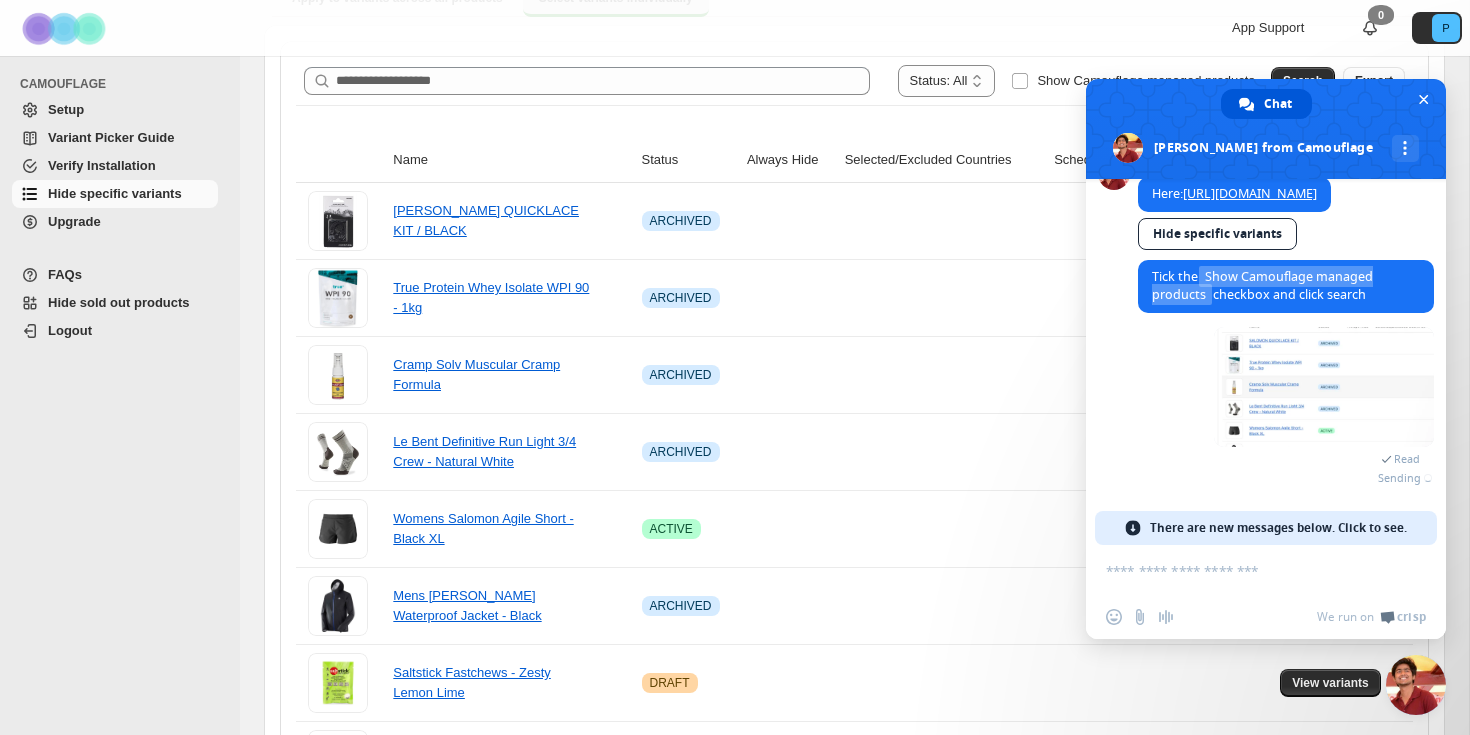 scroll, scrollTop: 7957, scrollLeft: 0, axis: vertical 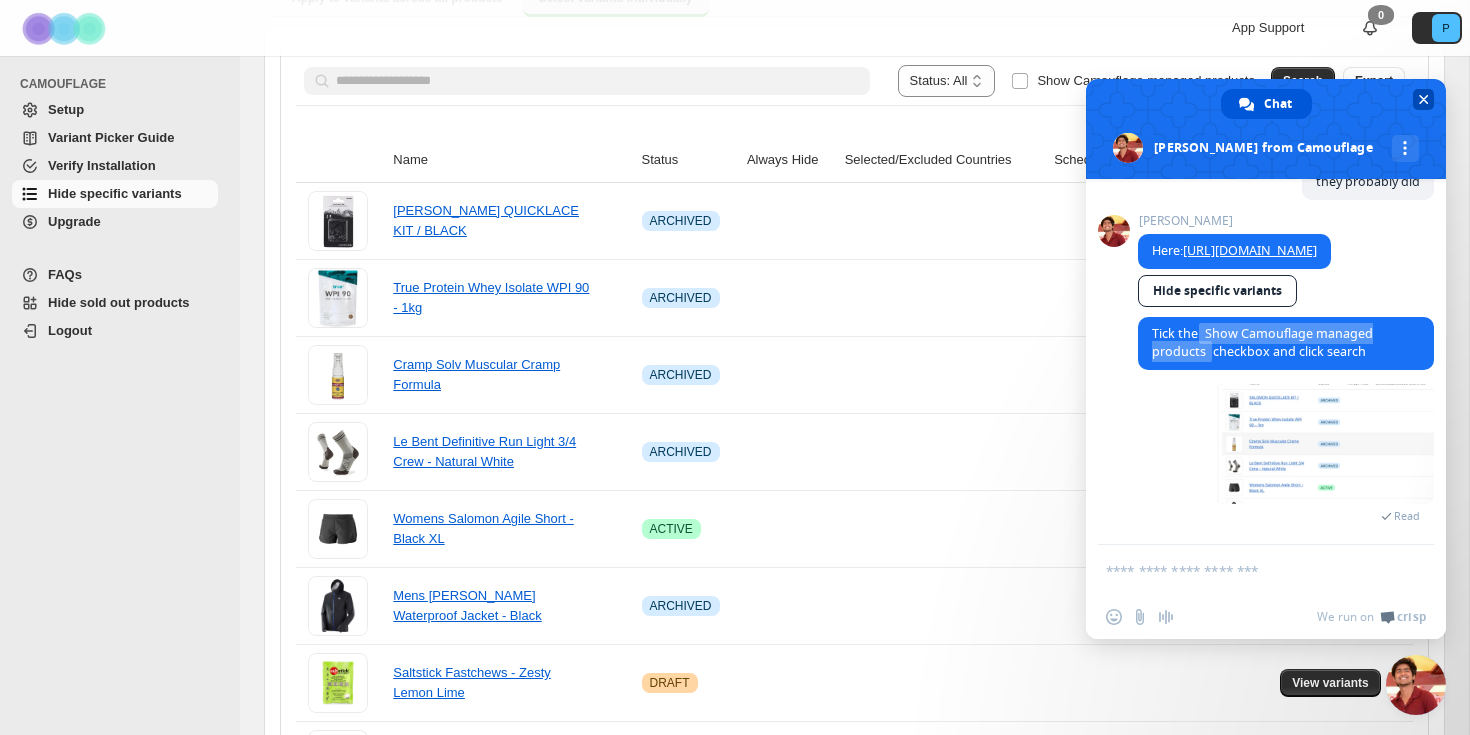 click at bounding box center [1424, 99] 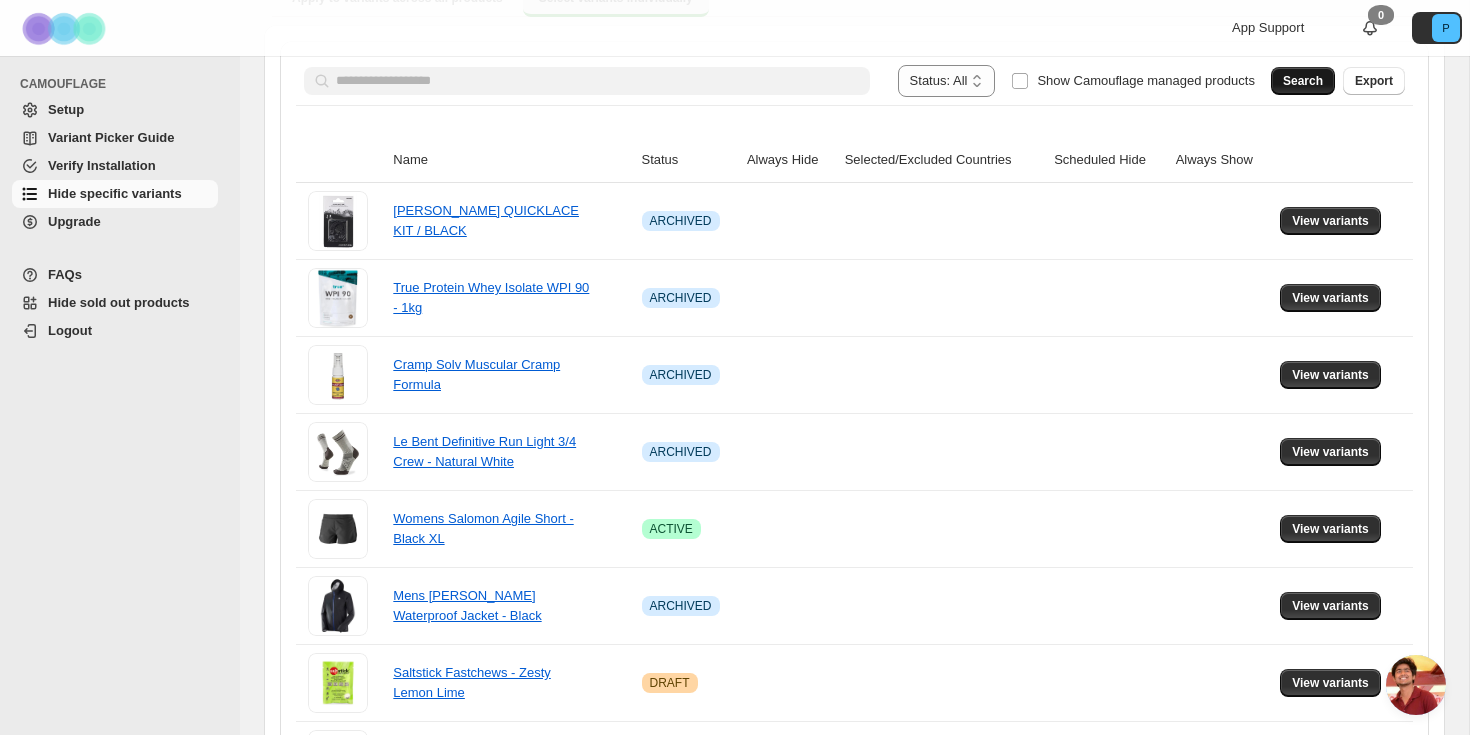 click on "Search" at bounding box center (1303, 81) 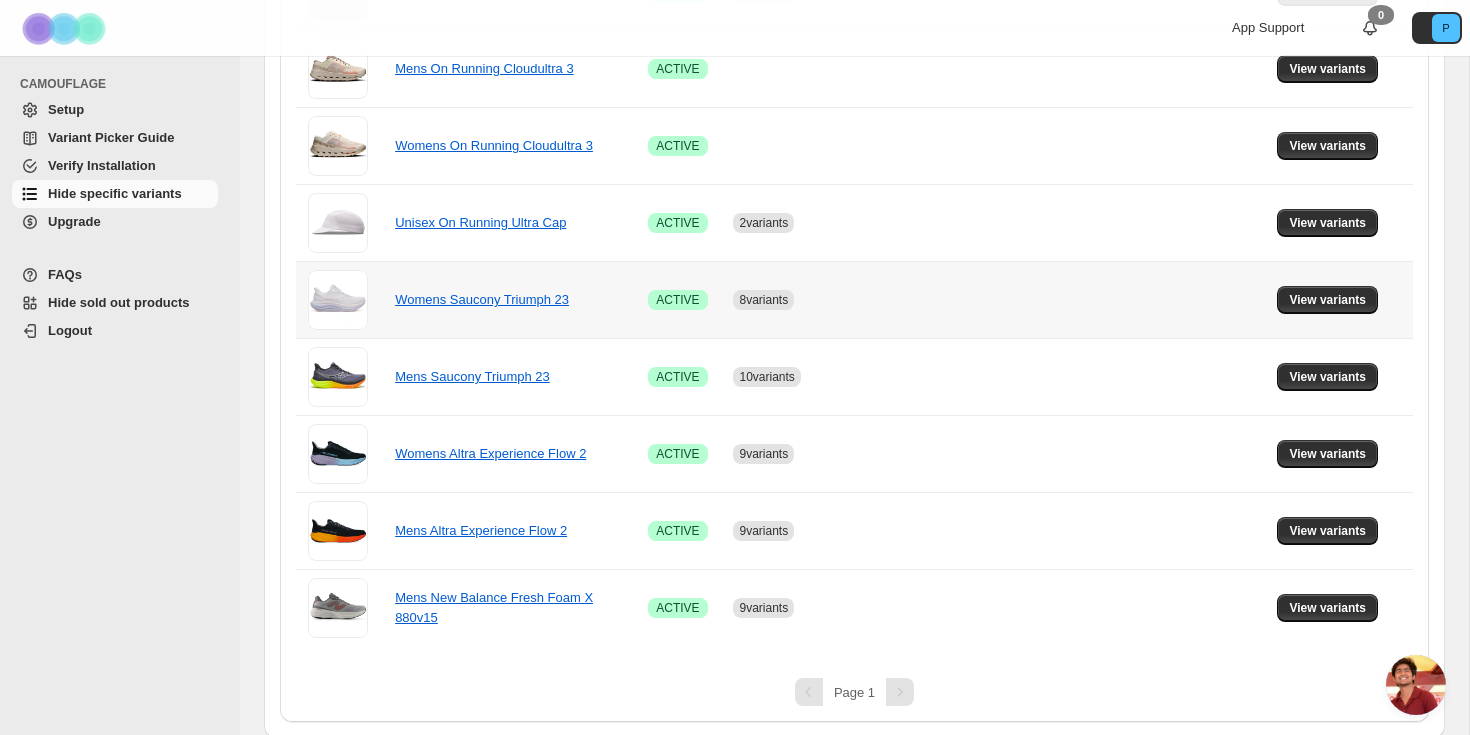 scroll, scrollTop: 1010, scrollLeft: 0, axis: vertical 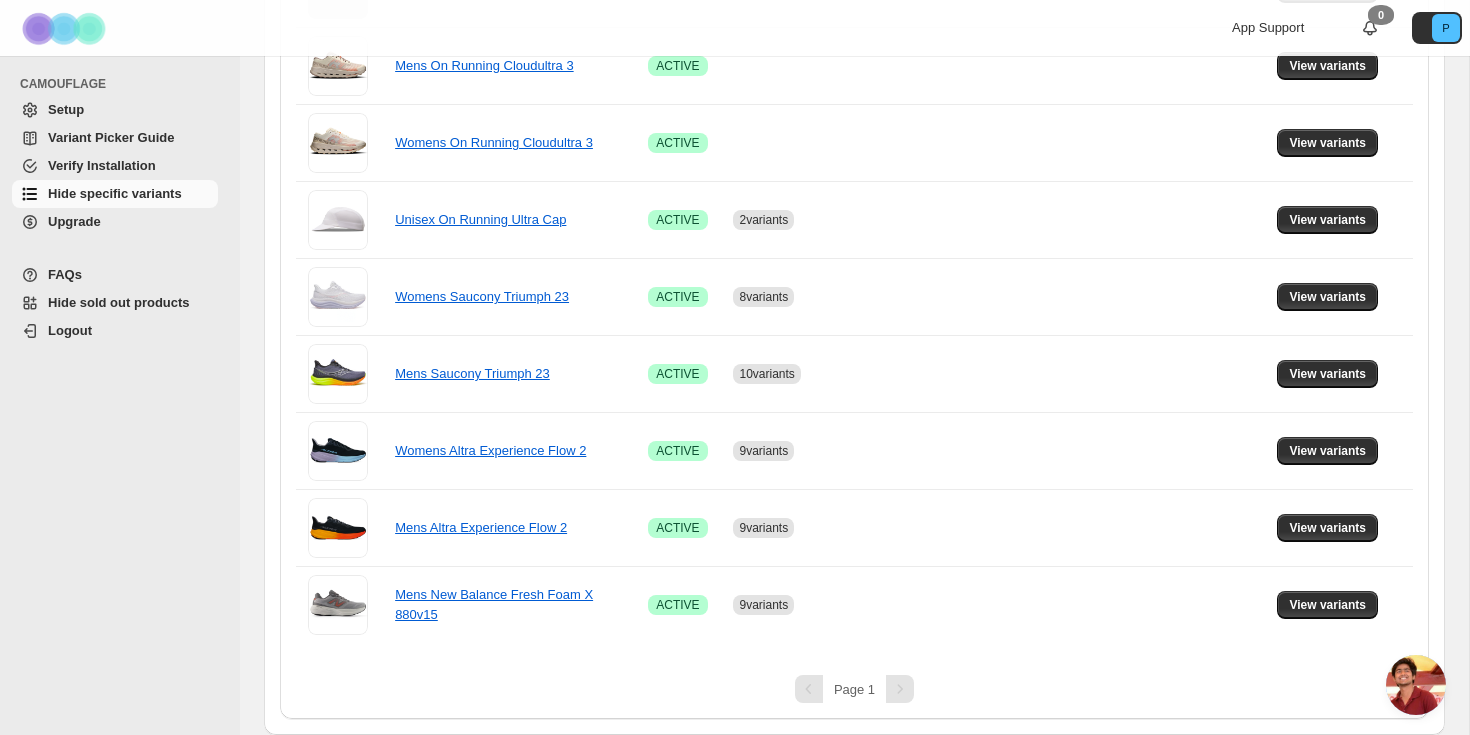 click at bounding box center [1416, 685] 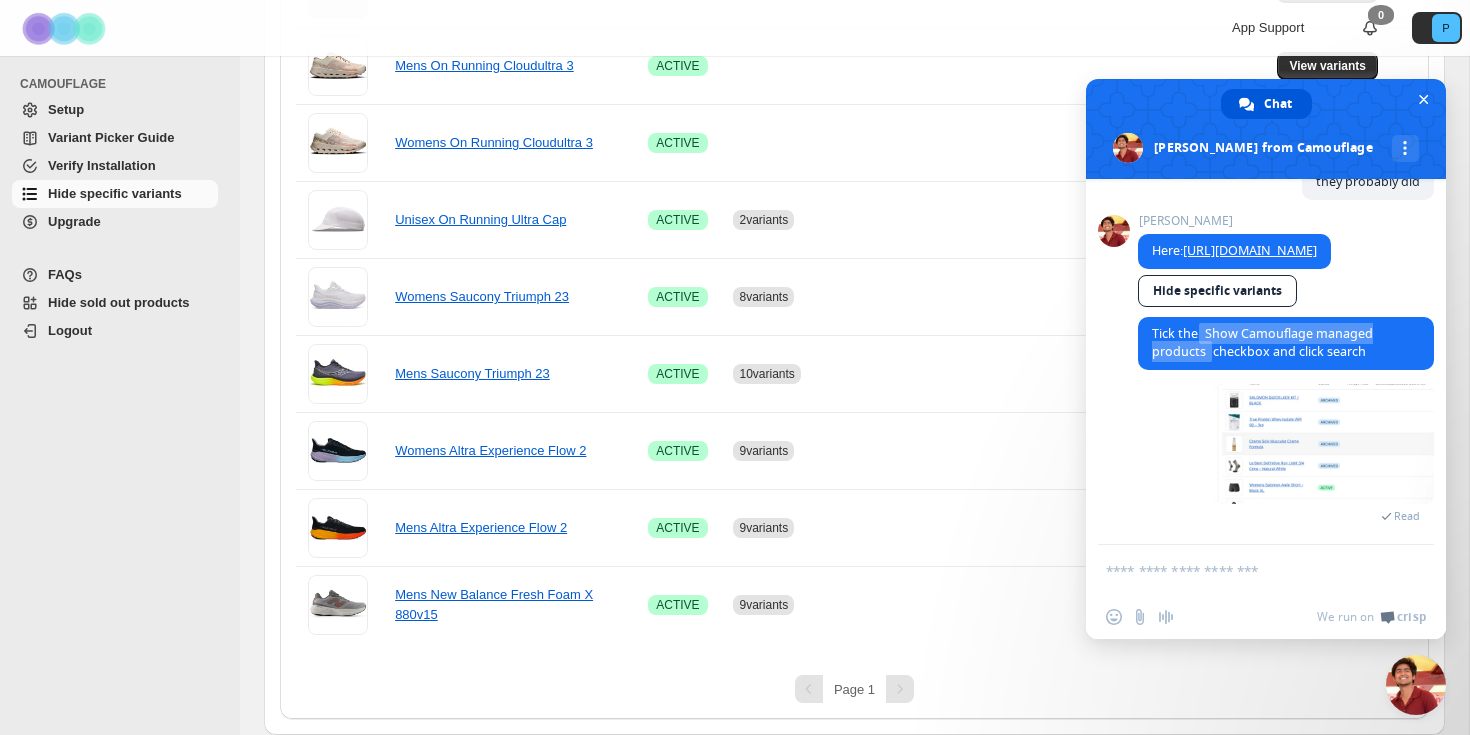 scroll, scrollTop: 7957, scrollLeft: 0, axis: vertical 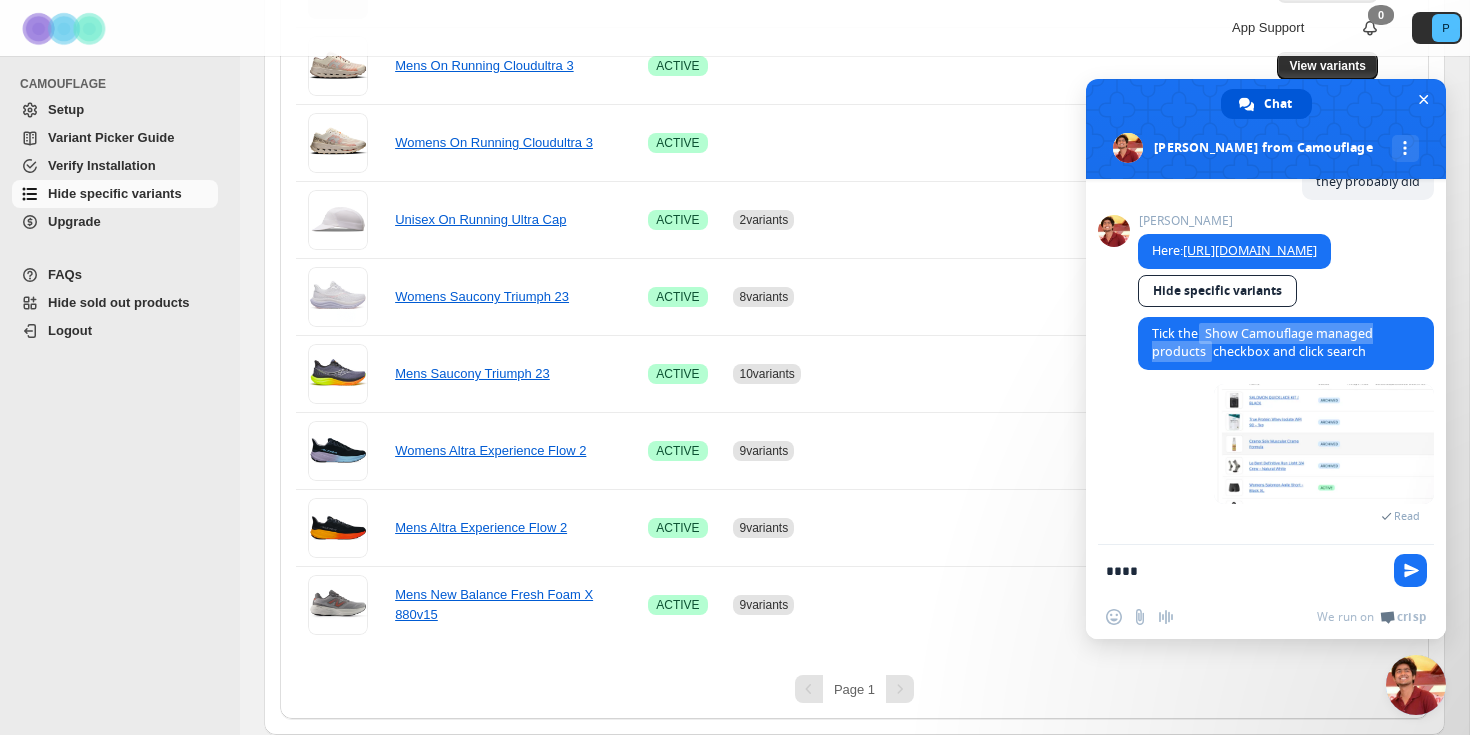 type on "*****" 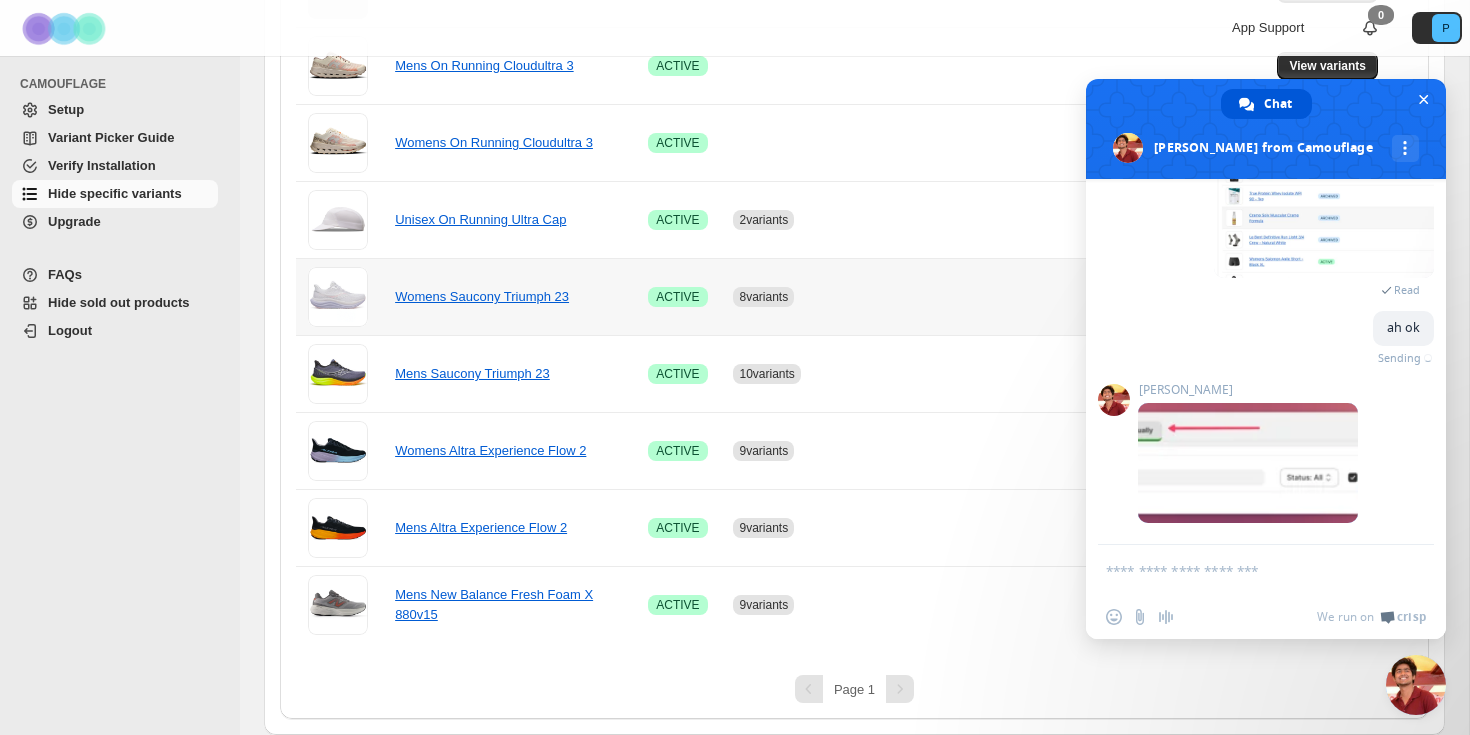 scroll, scrollTop: 8184, scrollLeft: 0, axis: vertical 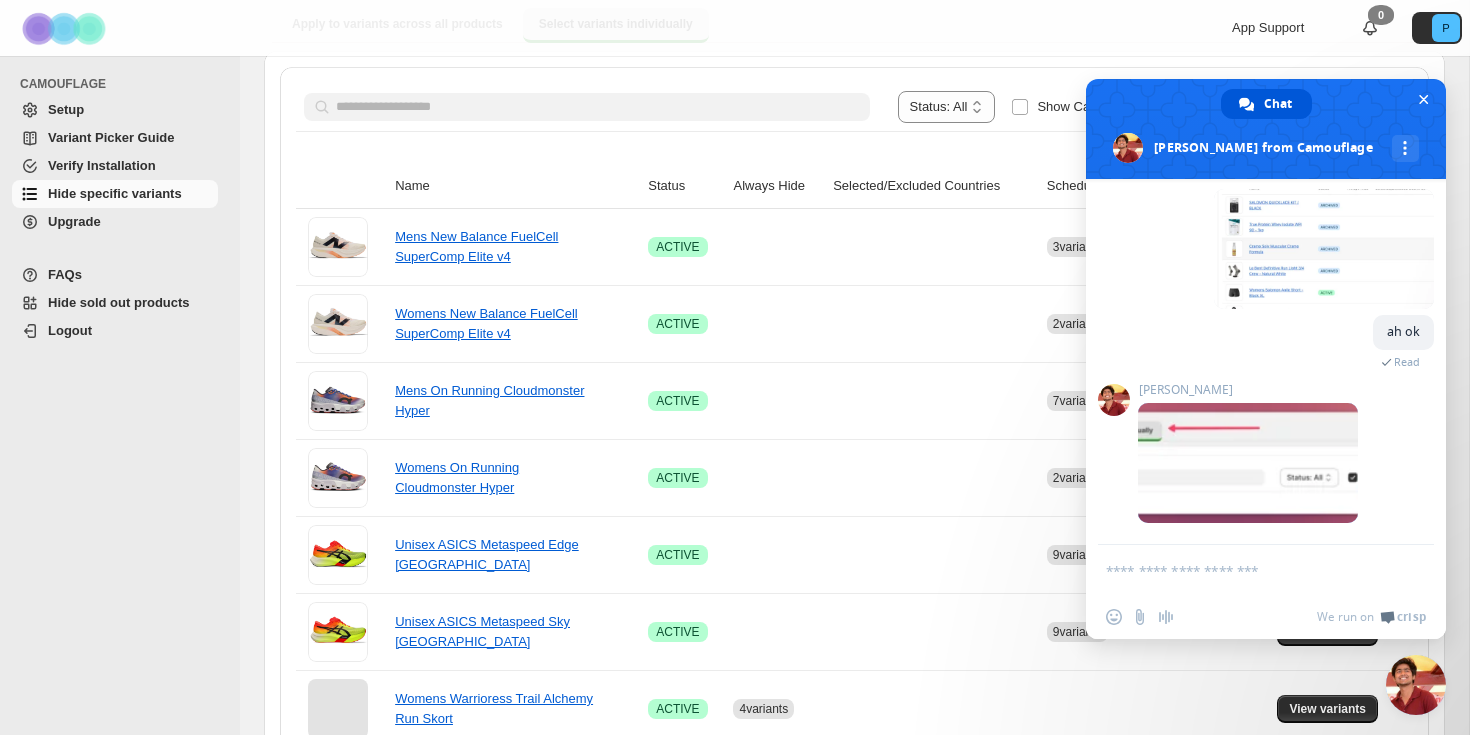 click at bounding box center [1246, 570] 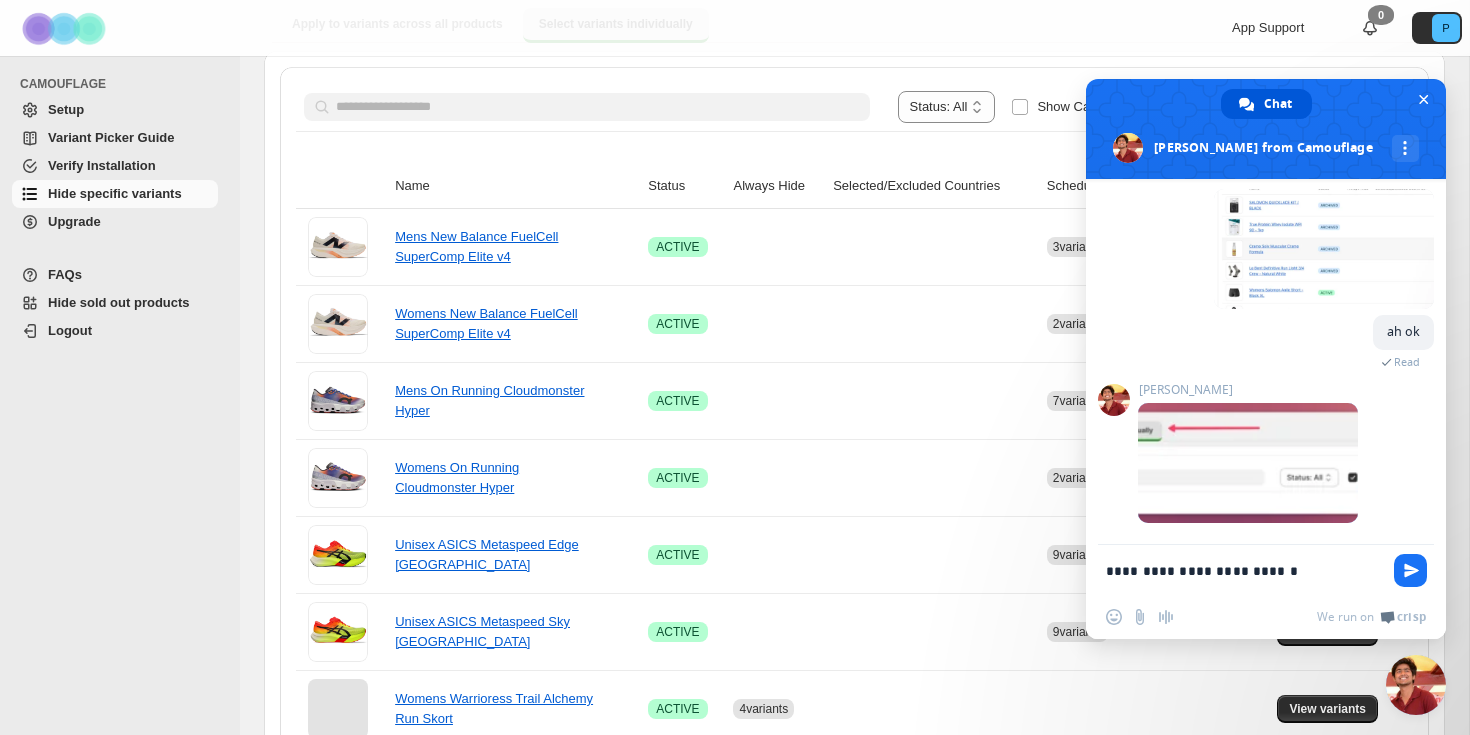 type on "**********" 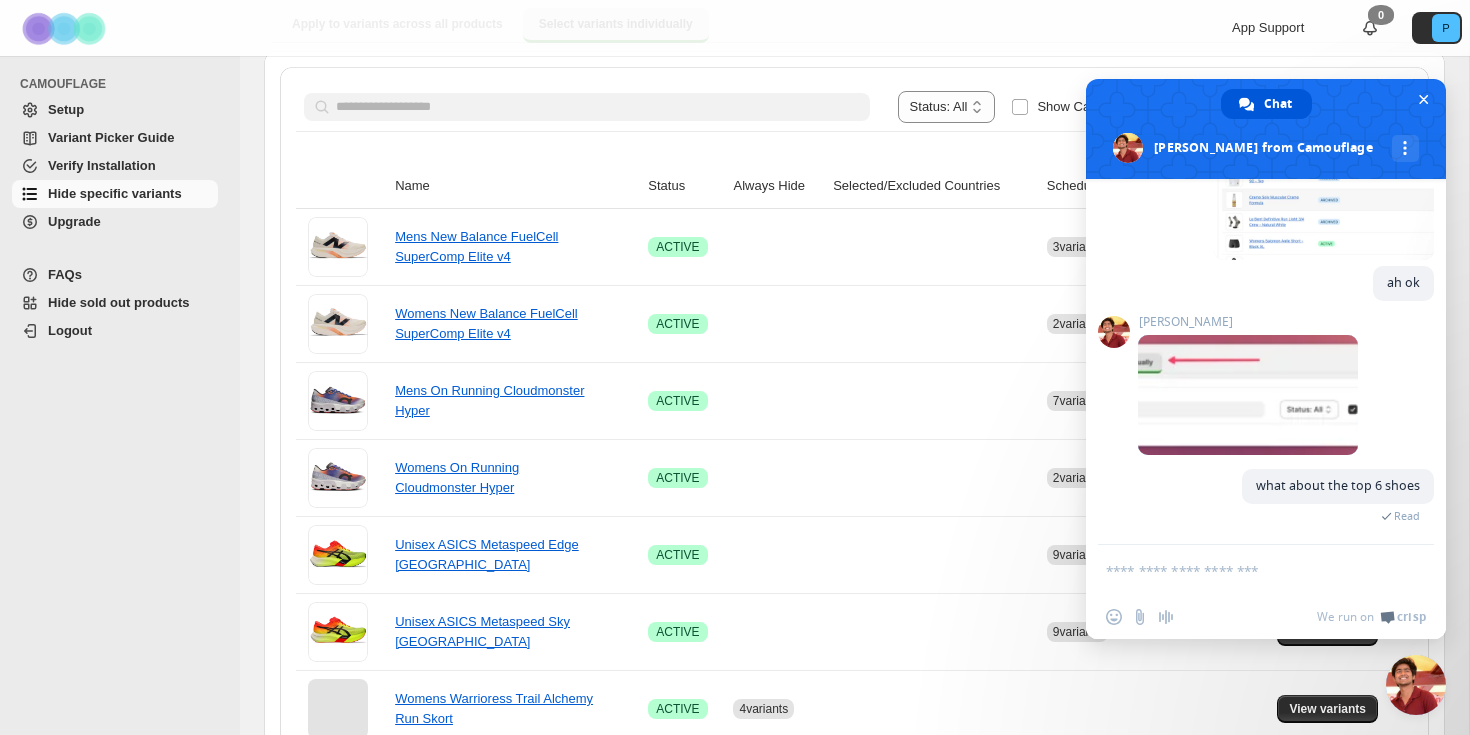 scroll, scrollTop: 8202, scrollLeft: 0, axis: vertical 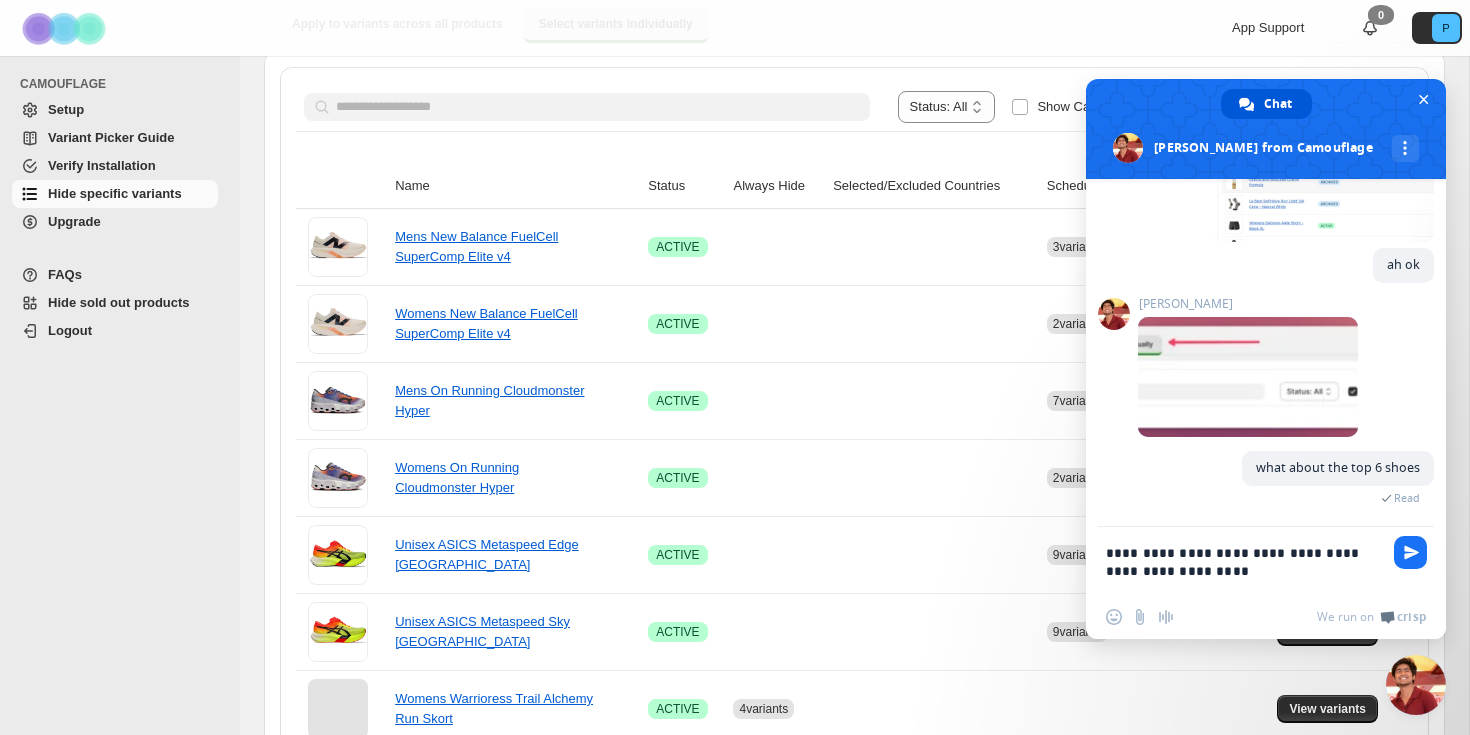 type on "**********" 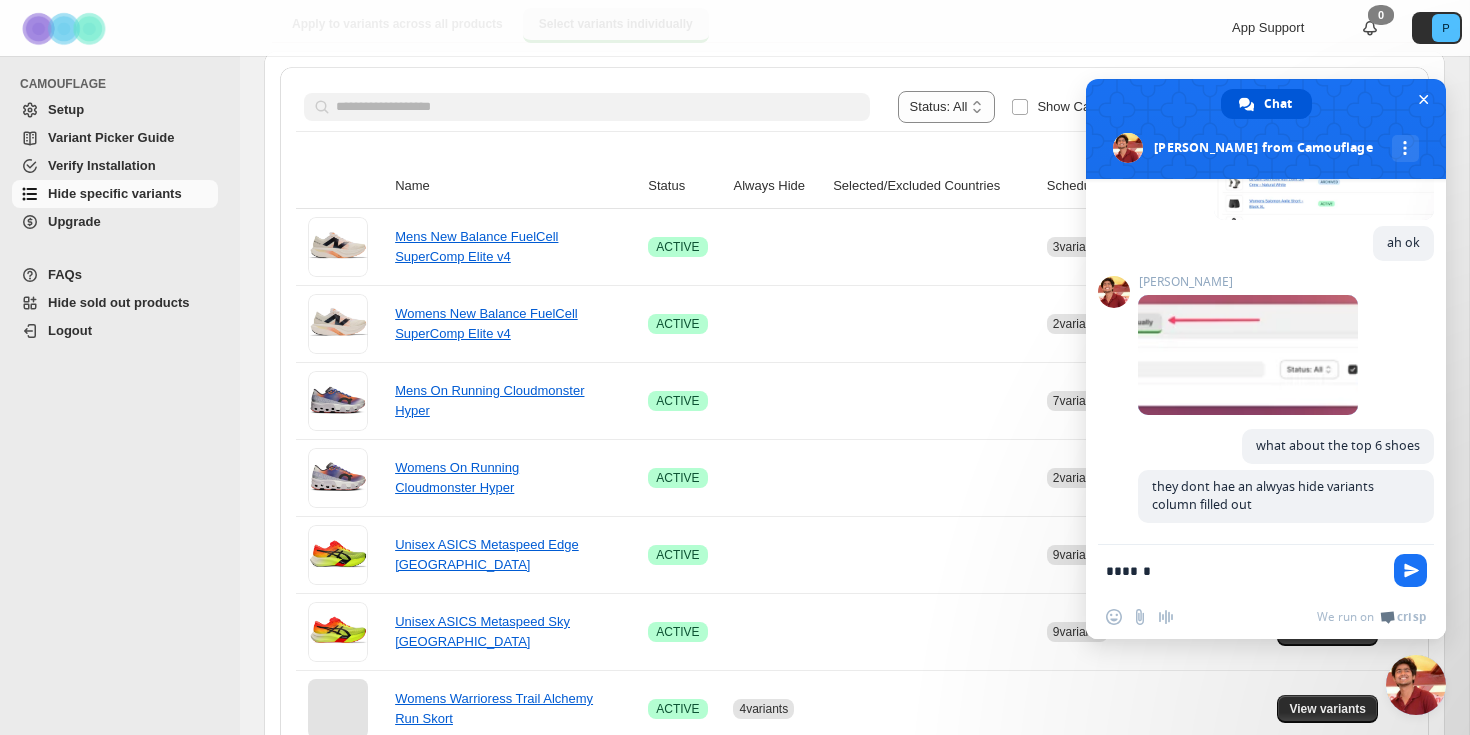 scroll, scrollTop: 8243, scrollLeft: 0, axis: vertical 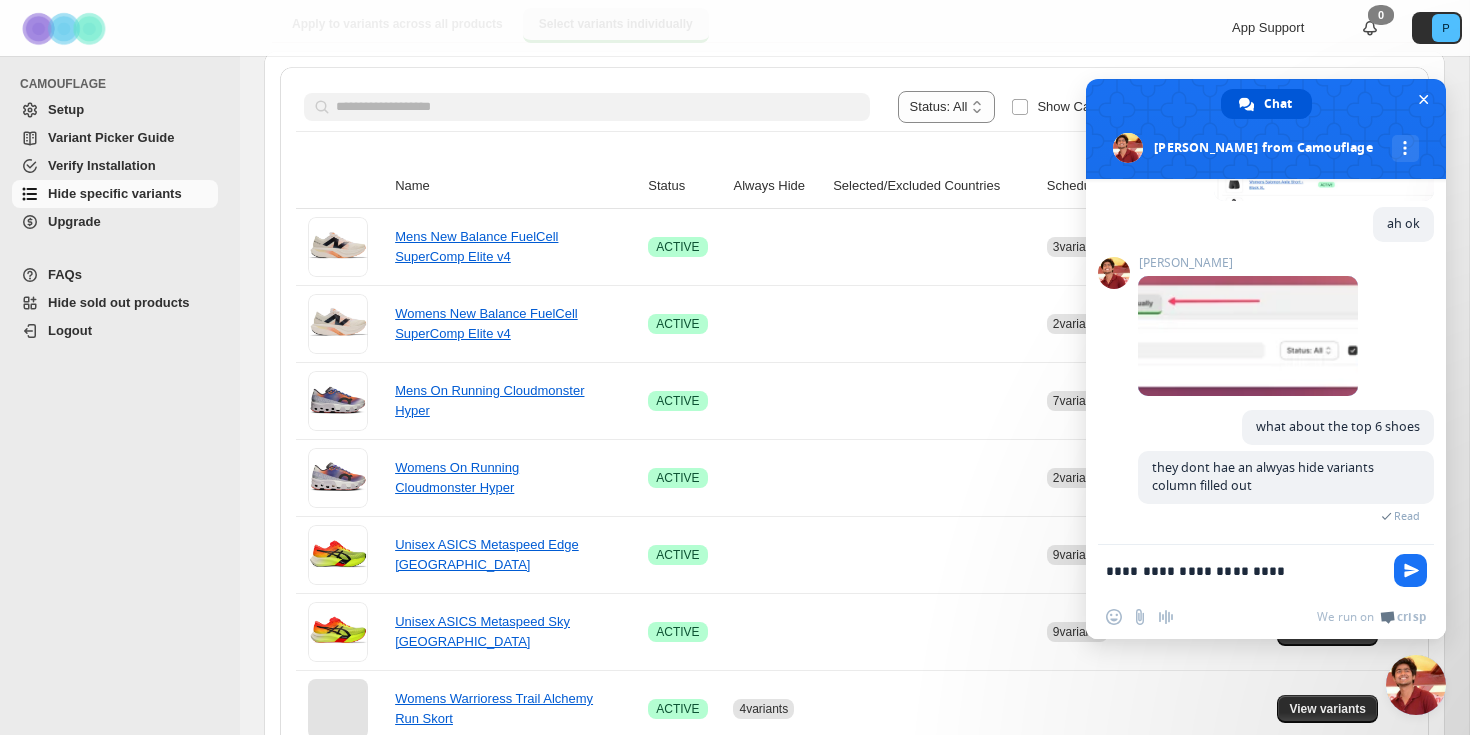 type on "**********" 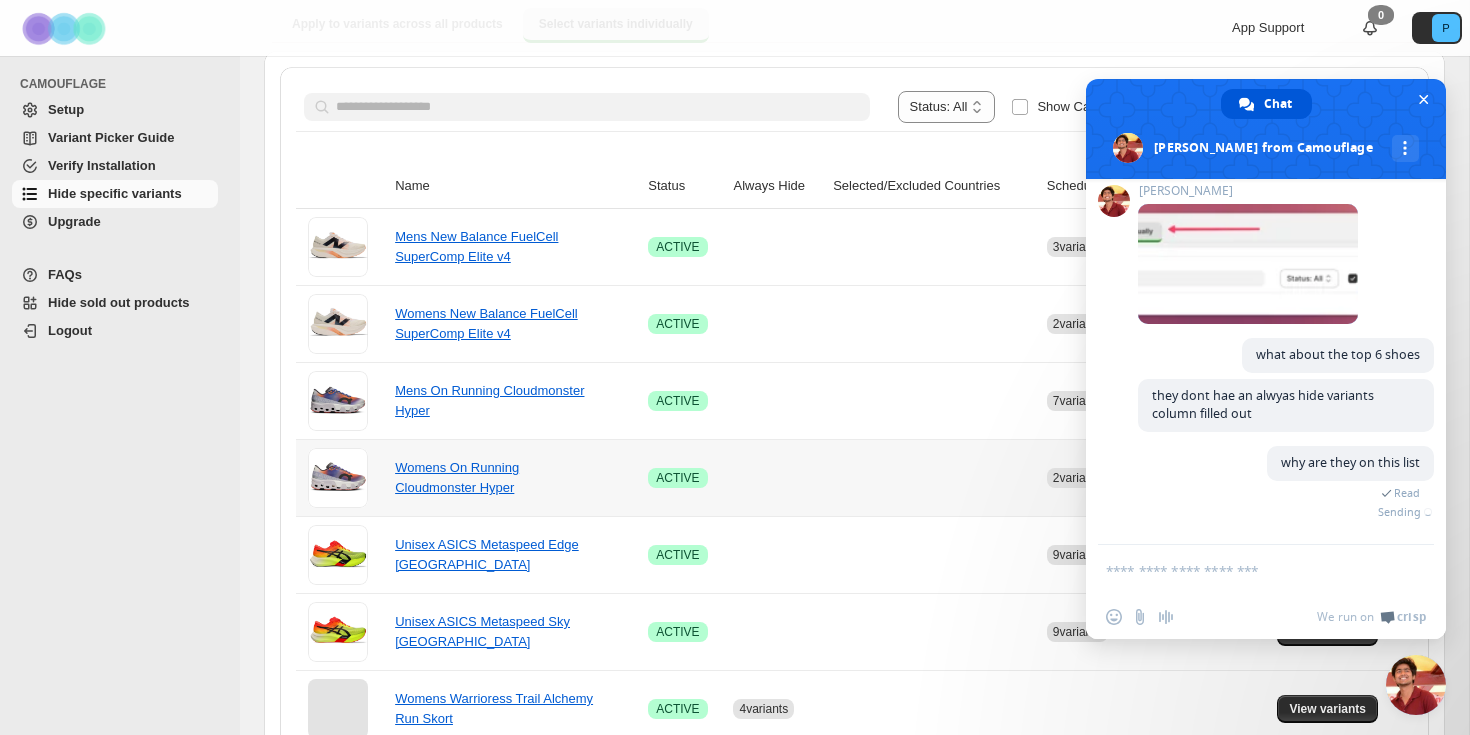 scroll, scrollTop: 8304, scrollLeft: 0, axis: vertical 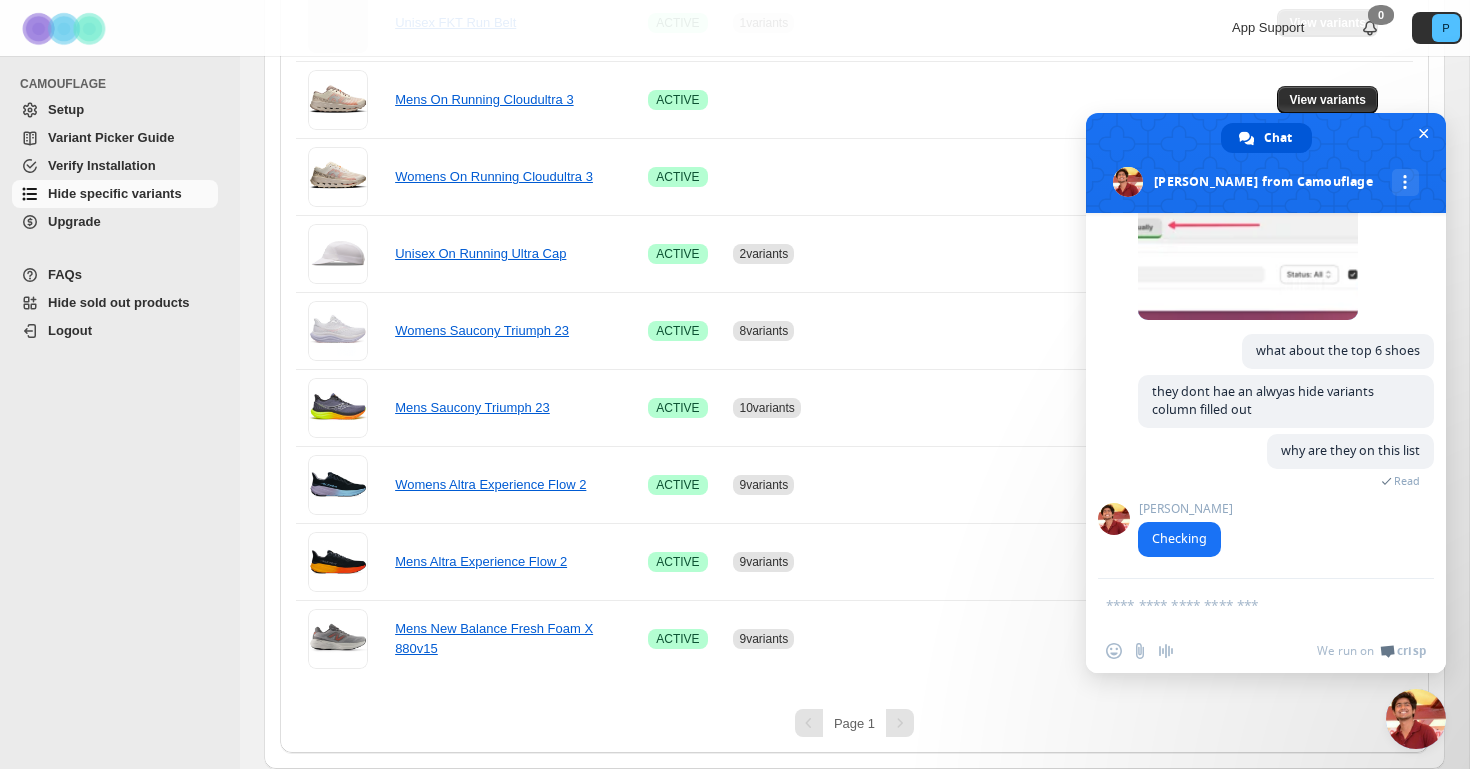 click at bounding box center [1246, 604] 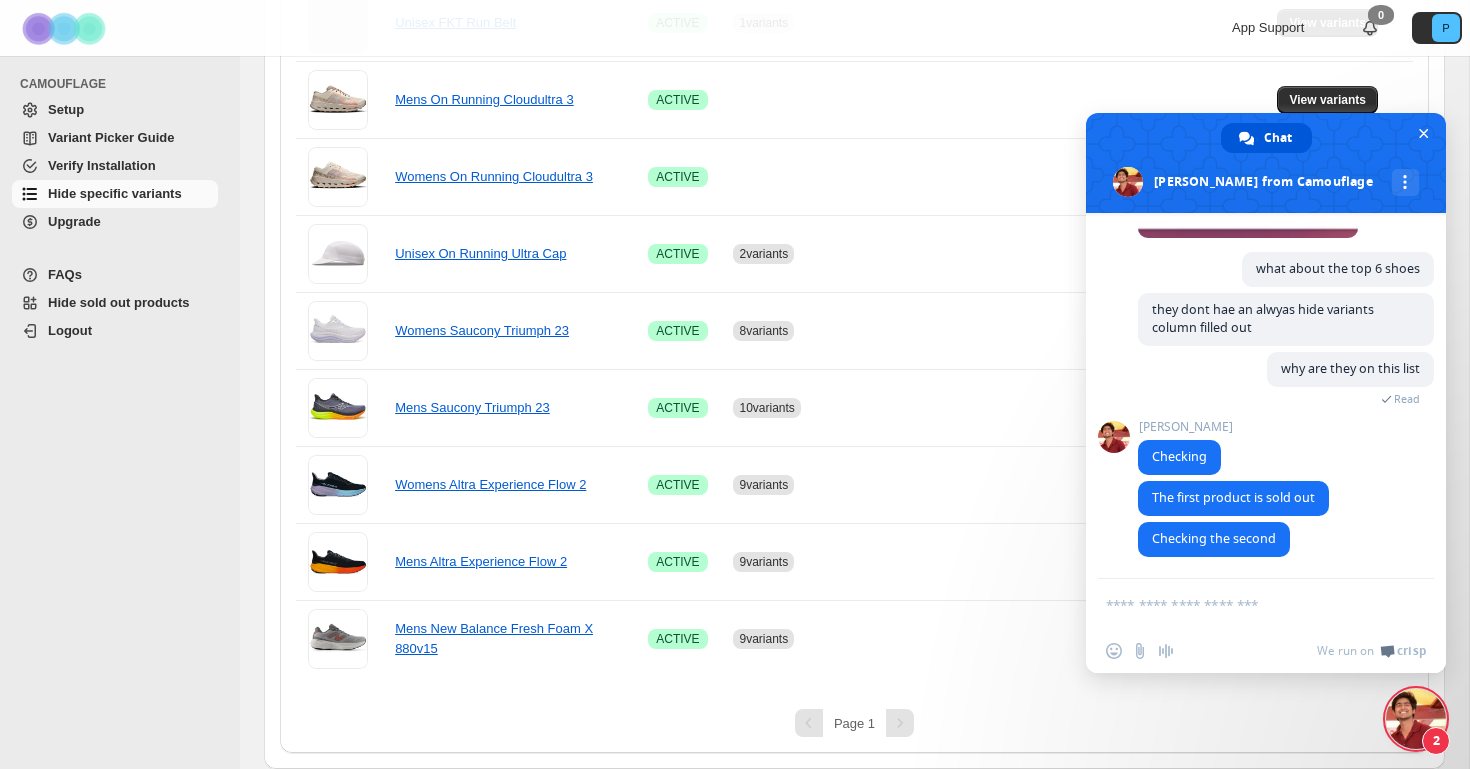 scroll, scrollTop: 8663, scrollLeft: 0, axis: vertical 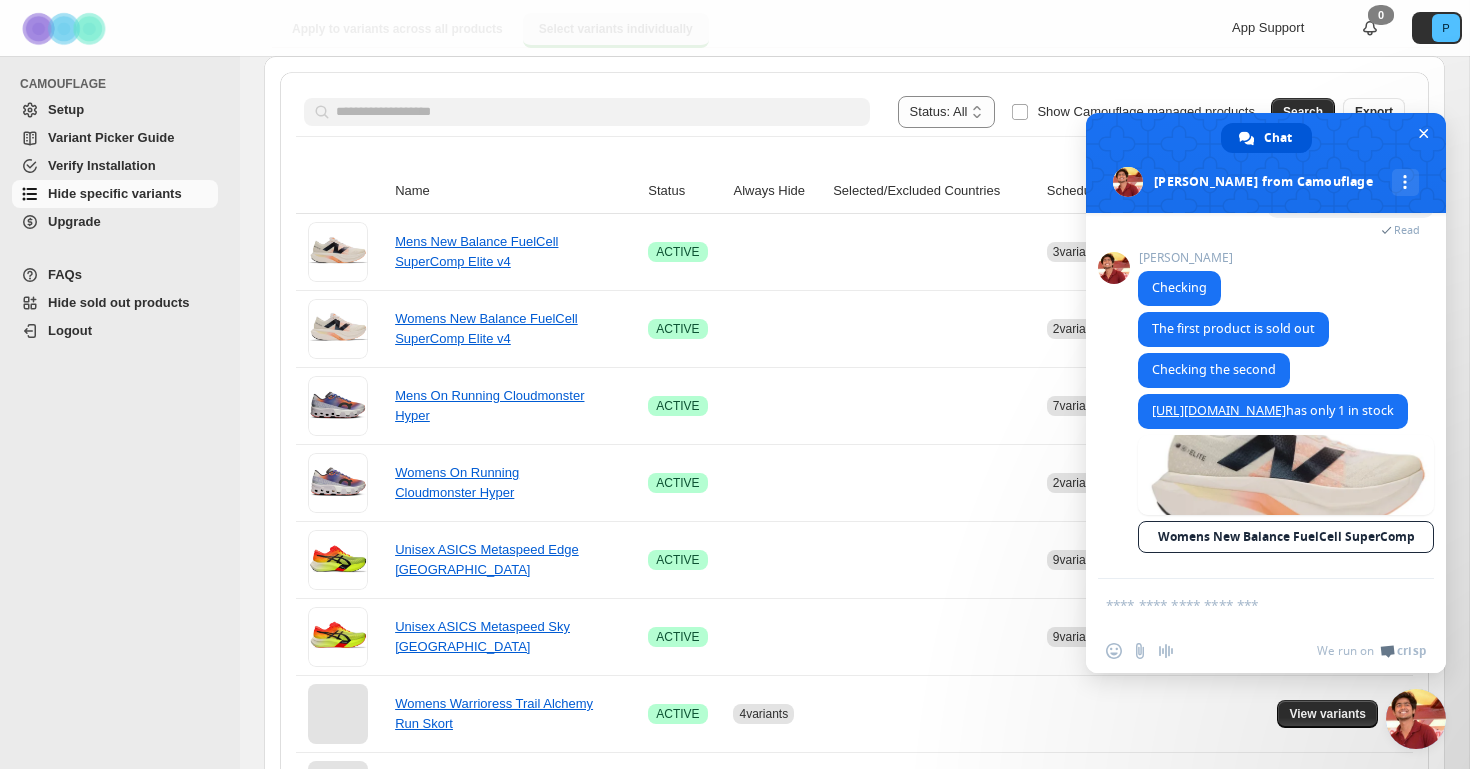 click at bounding box center [1246, 604] 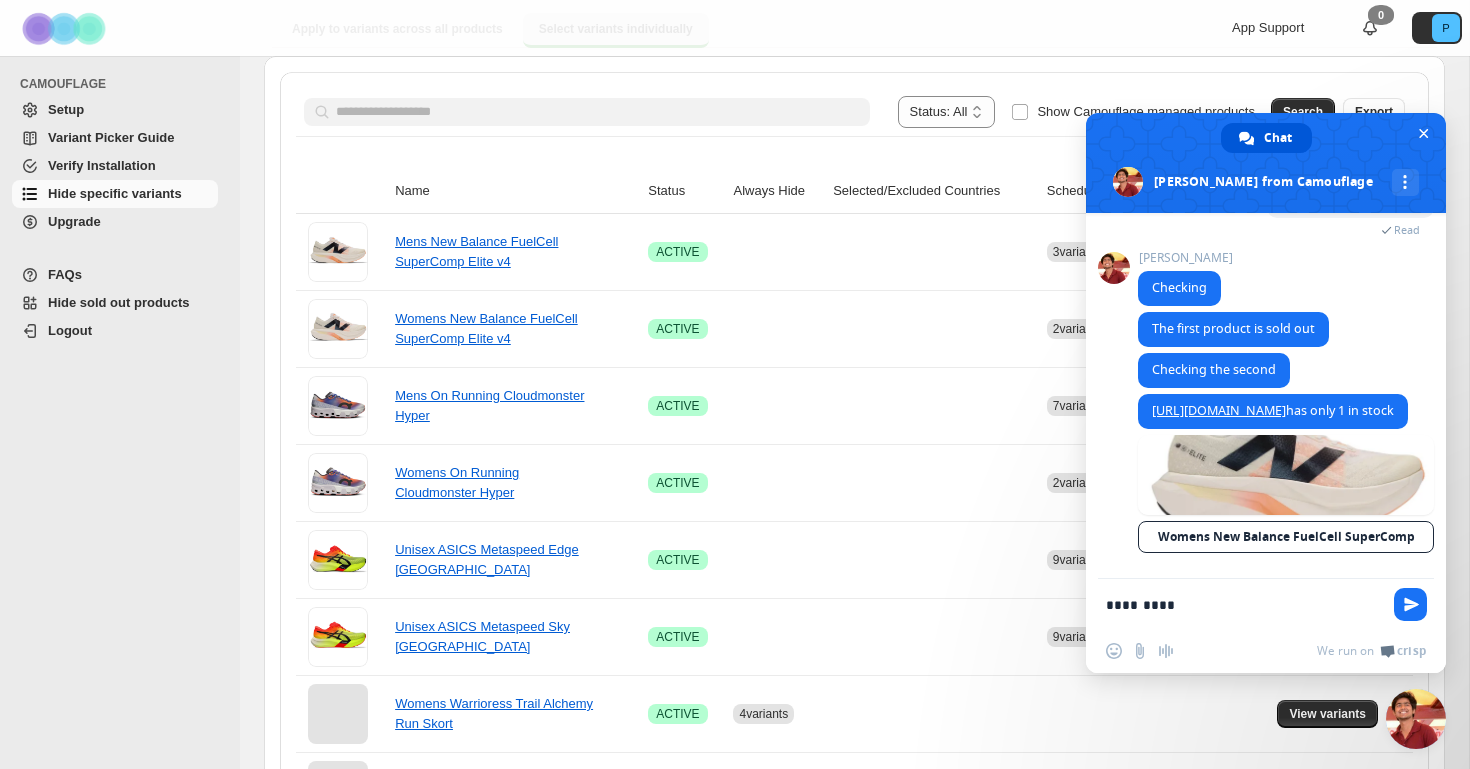 scroll, scrollTop: 8703, scrollLeft: 0, axis: vertical 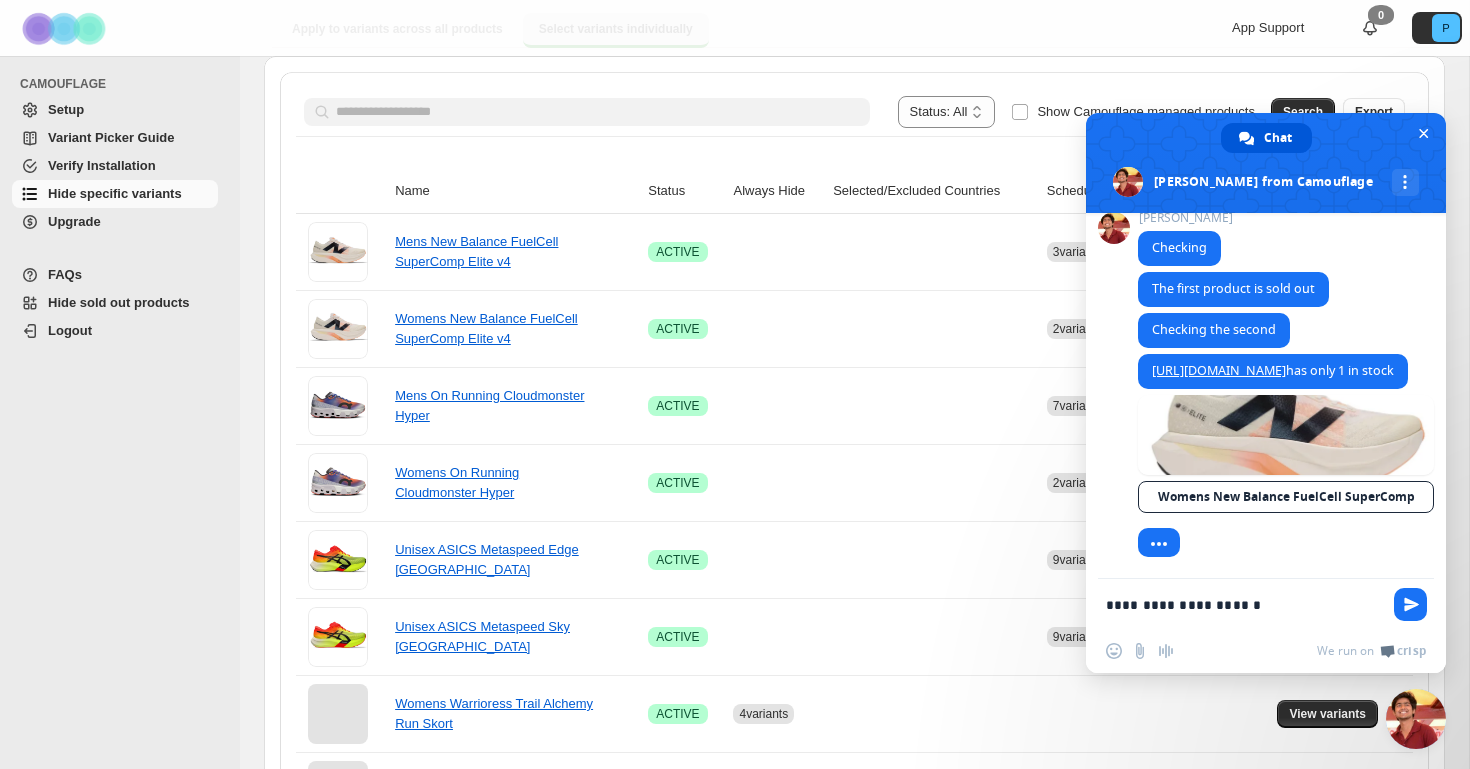 type on "**********" 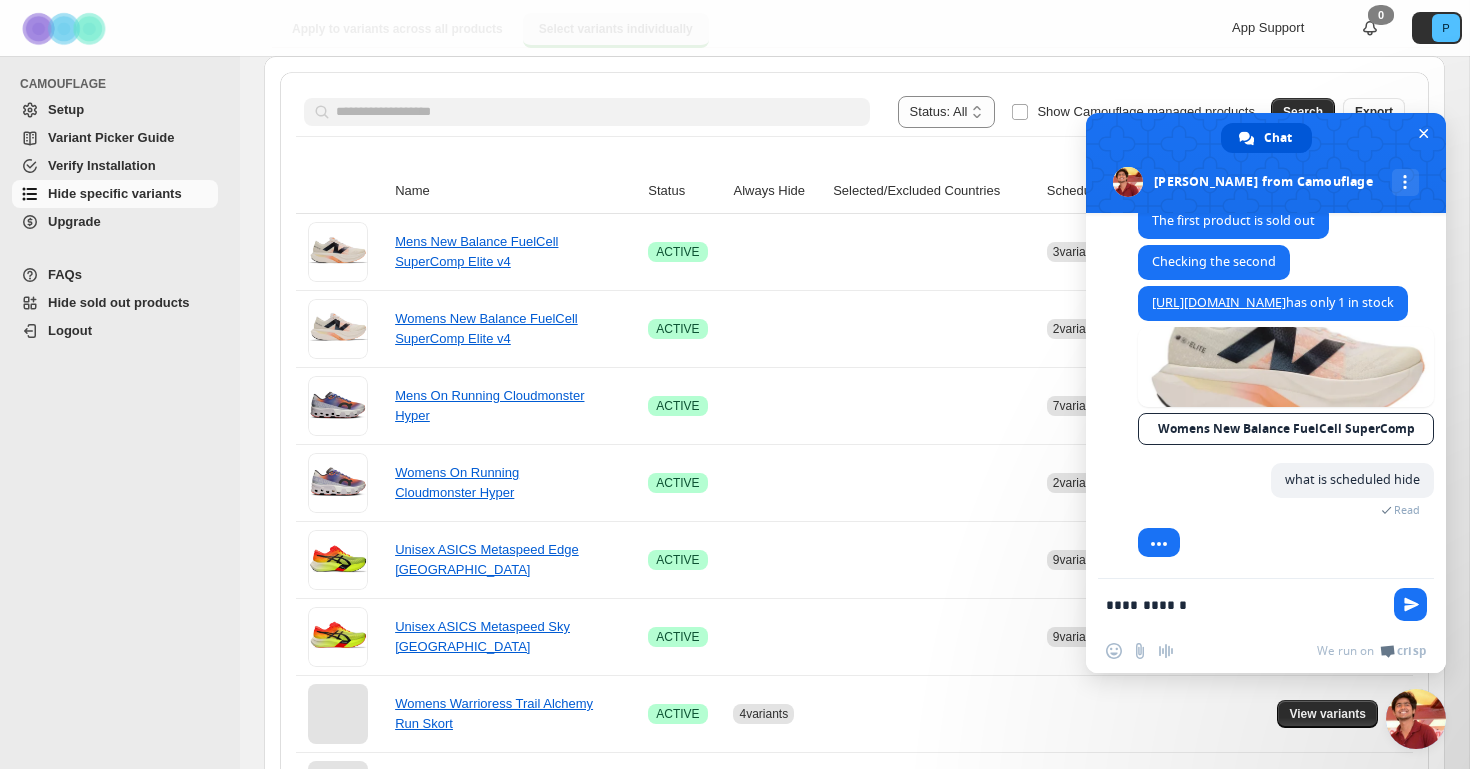 scroll, scrollTop: 8712, scrollLeft: 0, axis: vertical 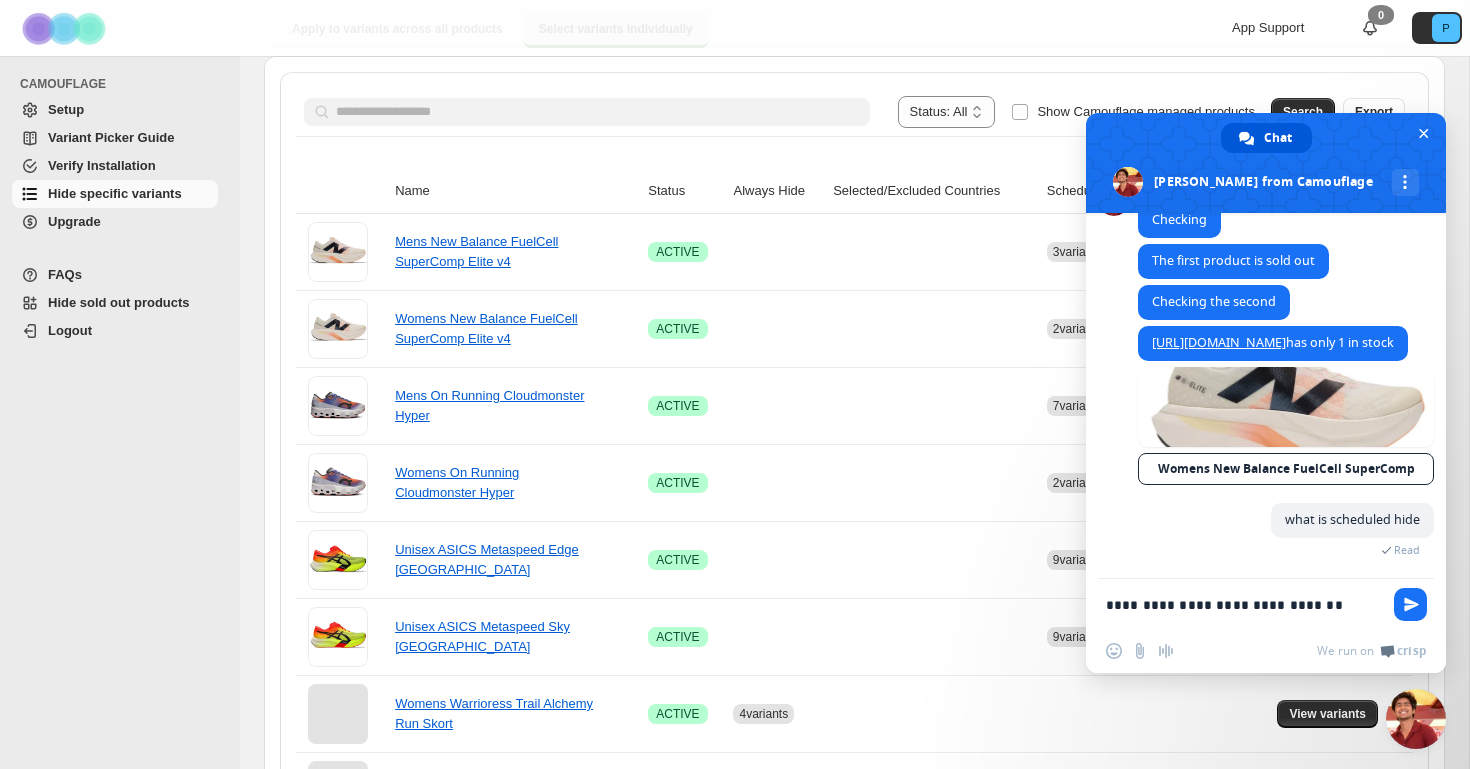 type on "**********" 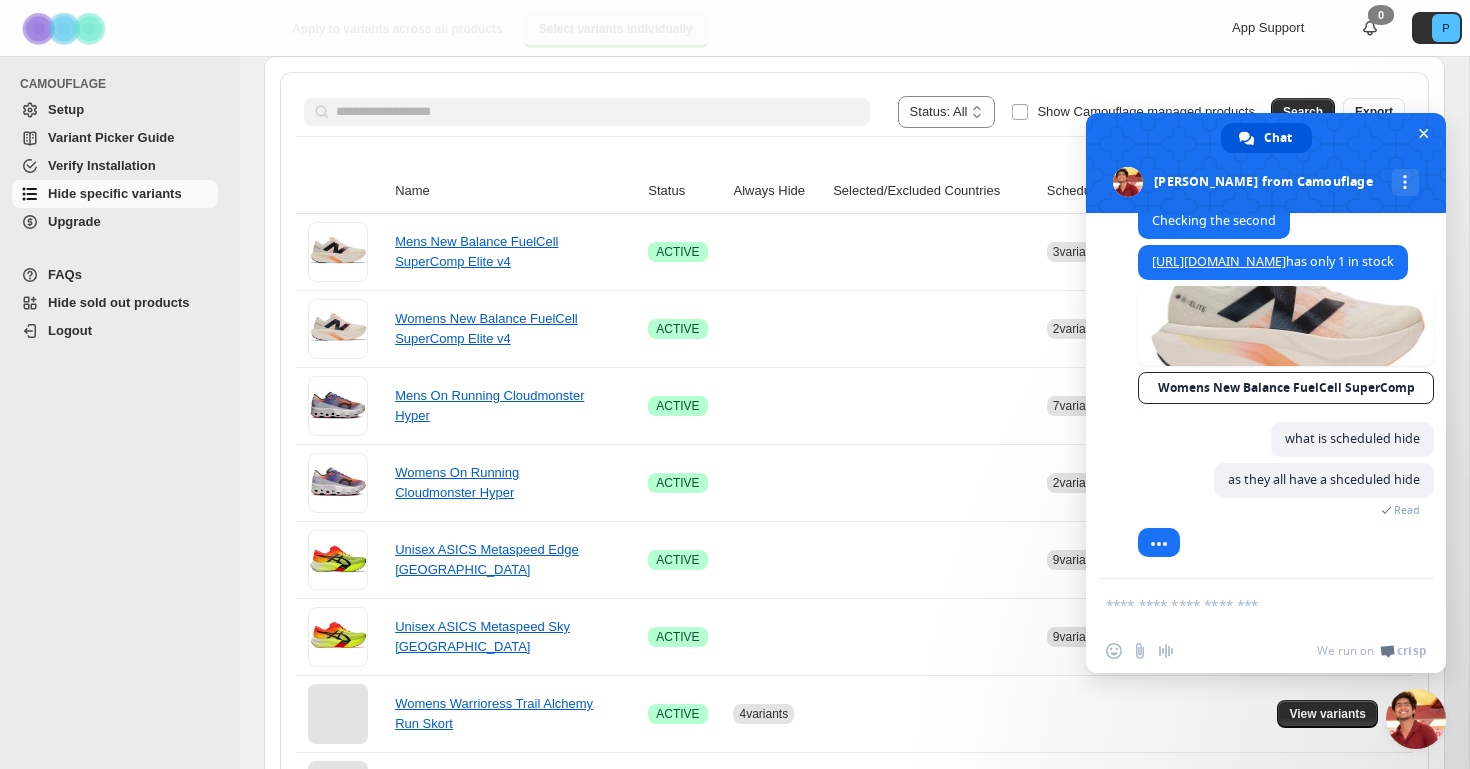 scroll, scrollTop: 8794, scrollLeft: 0, axis: vertical 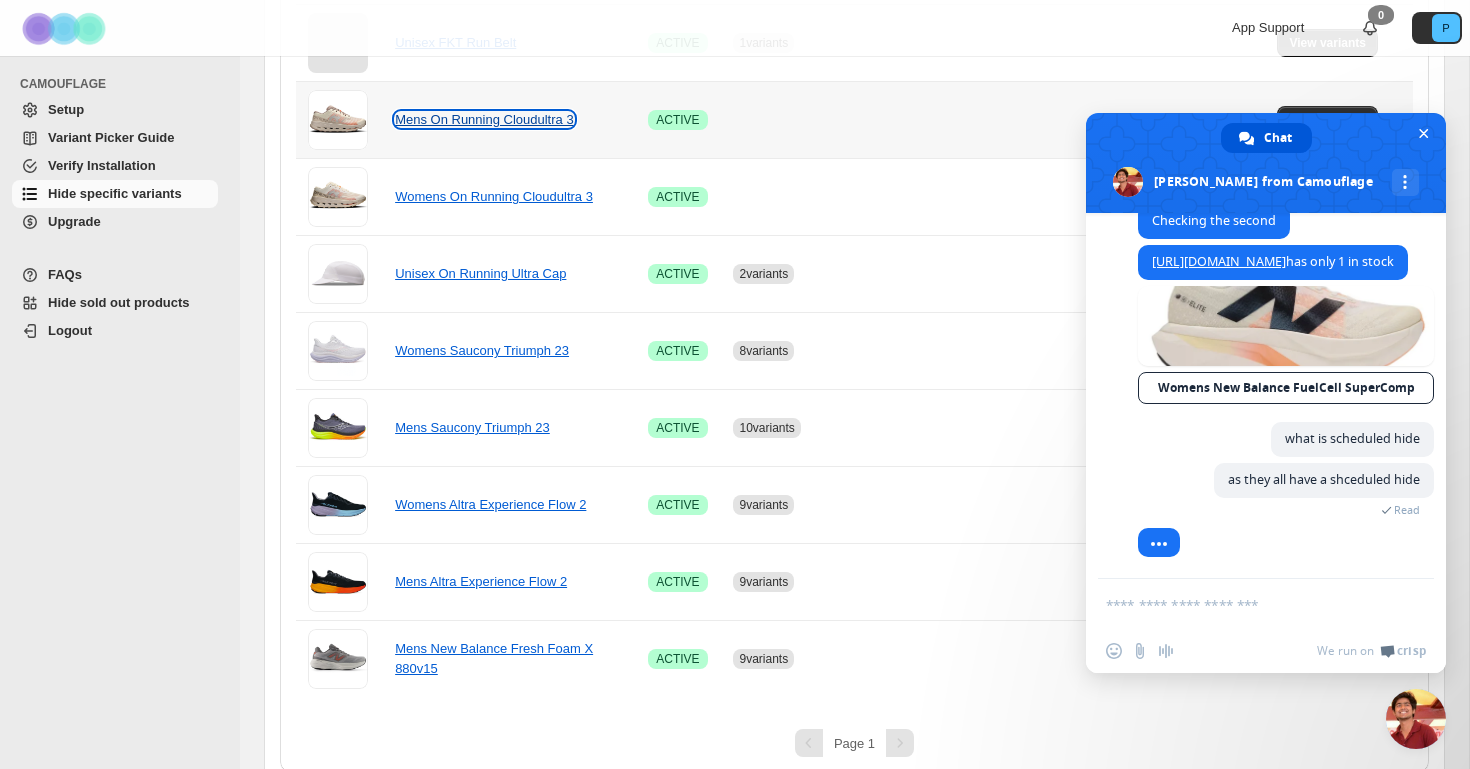 click on "Mens On Running Cloudultra 3" at bounding box center (484, 119) 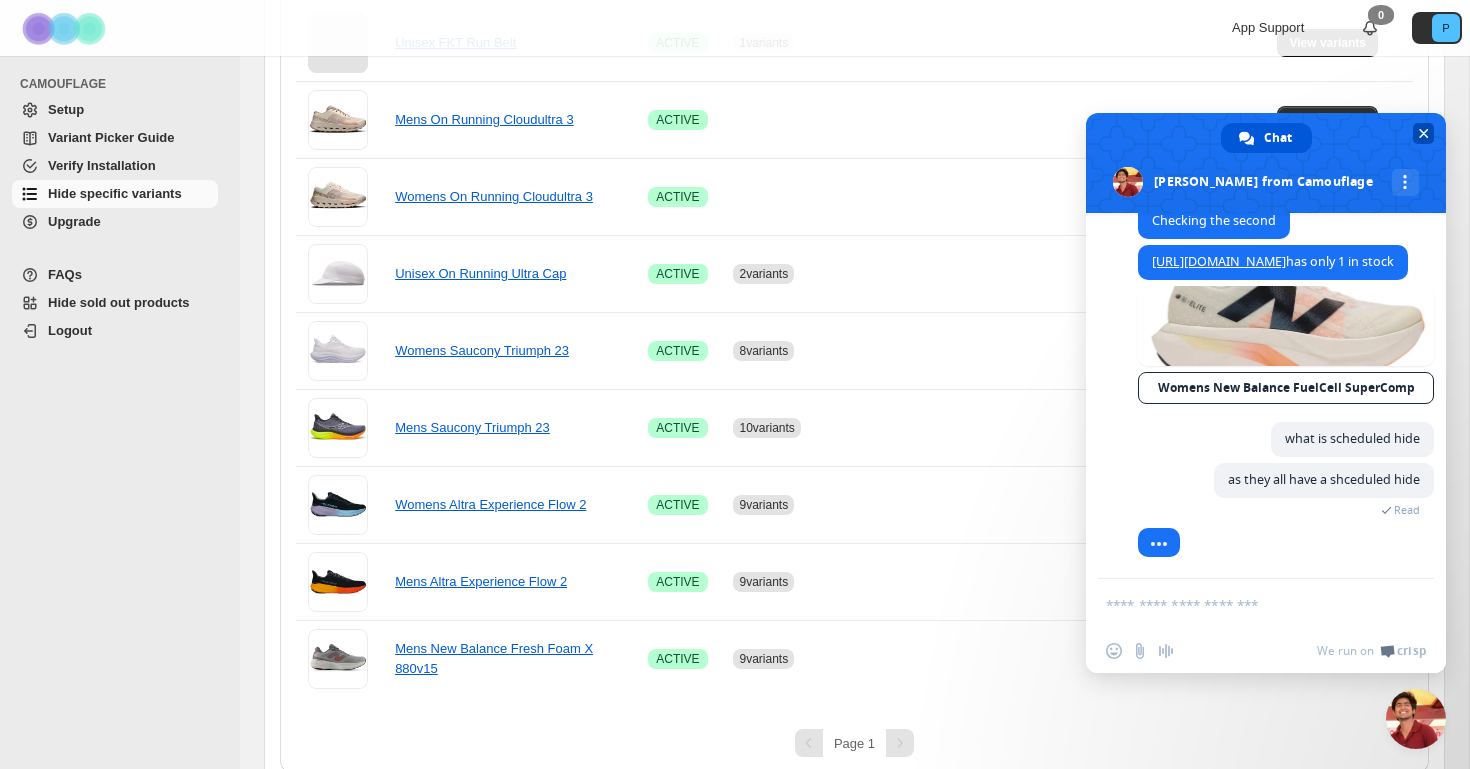 click at bounding box center (1424, 133) 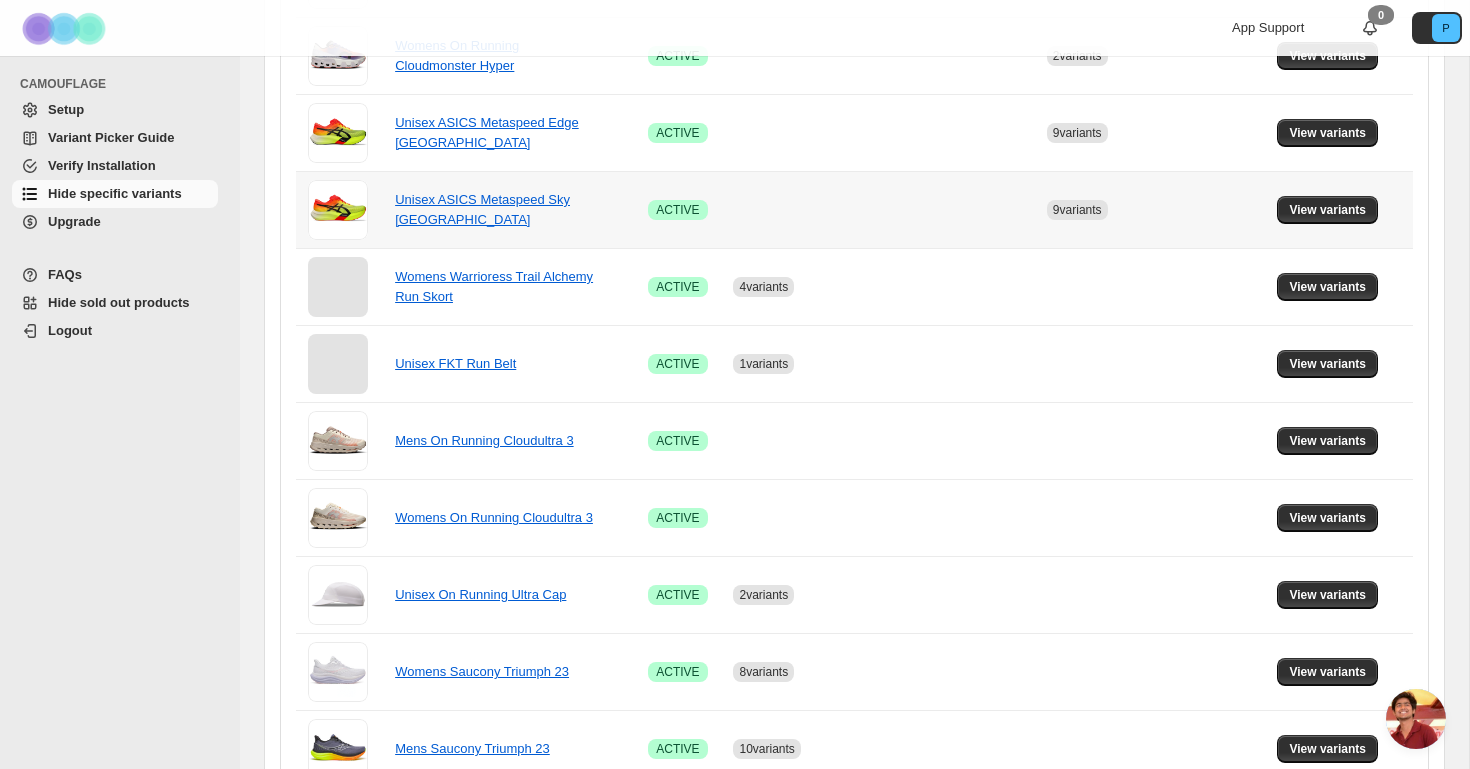 scroll, scrollTop: 631, scrollLeft: 0, axis: vertical 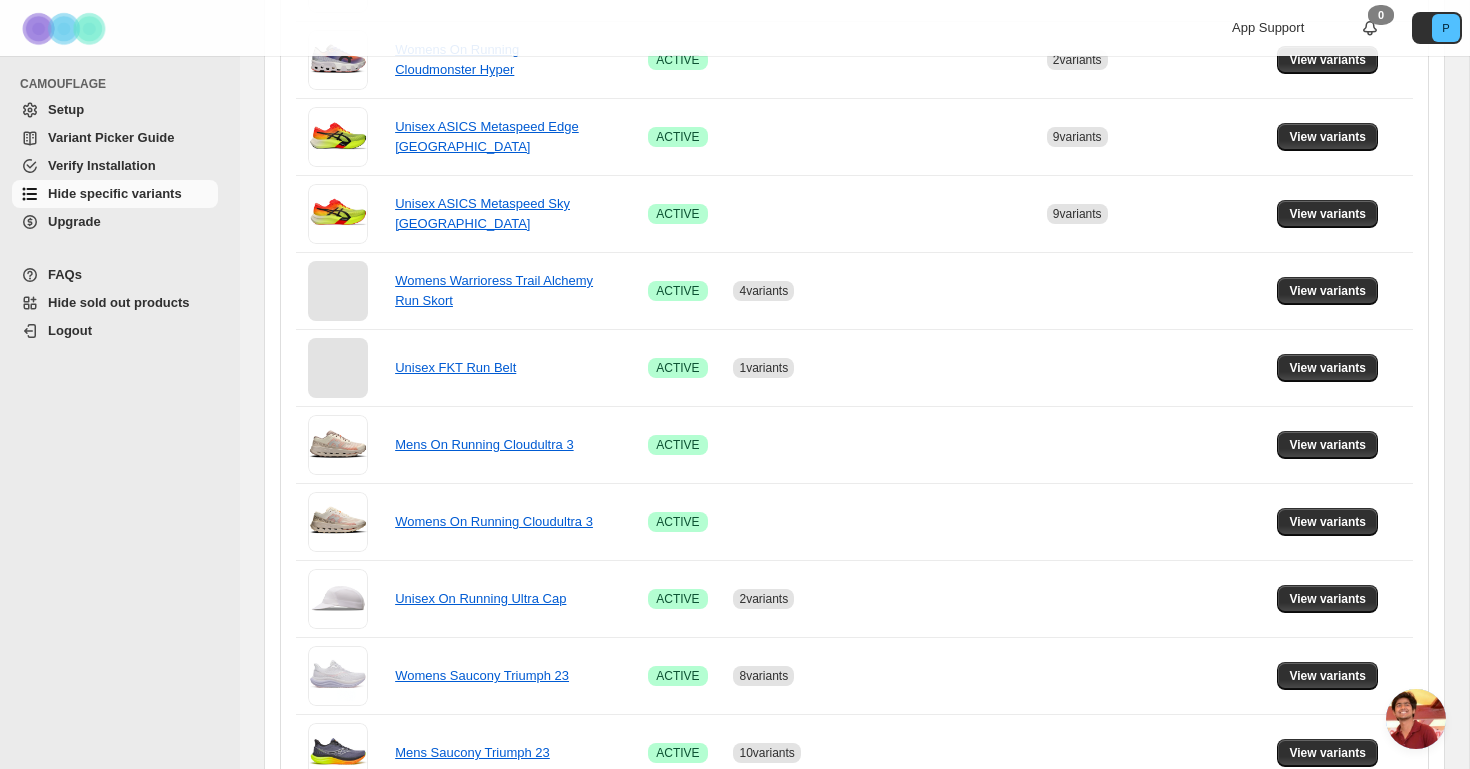 click at bounding box center (1416, 719) 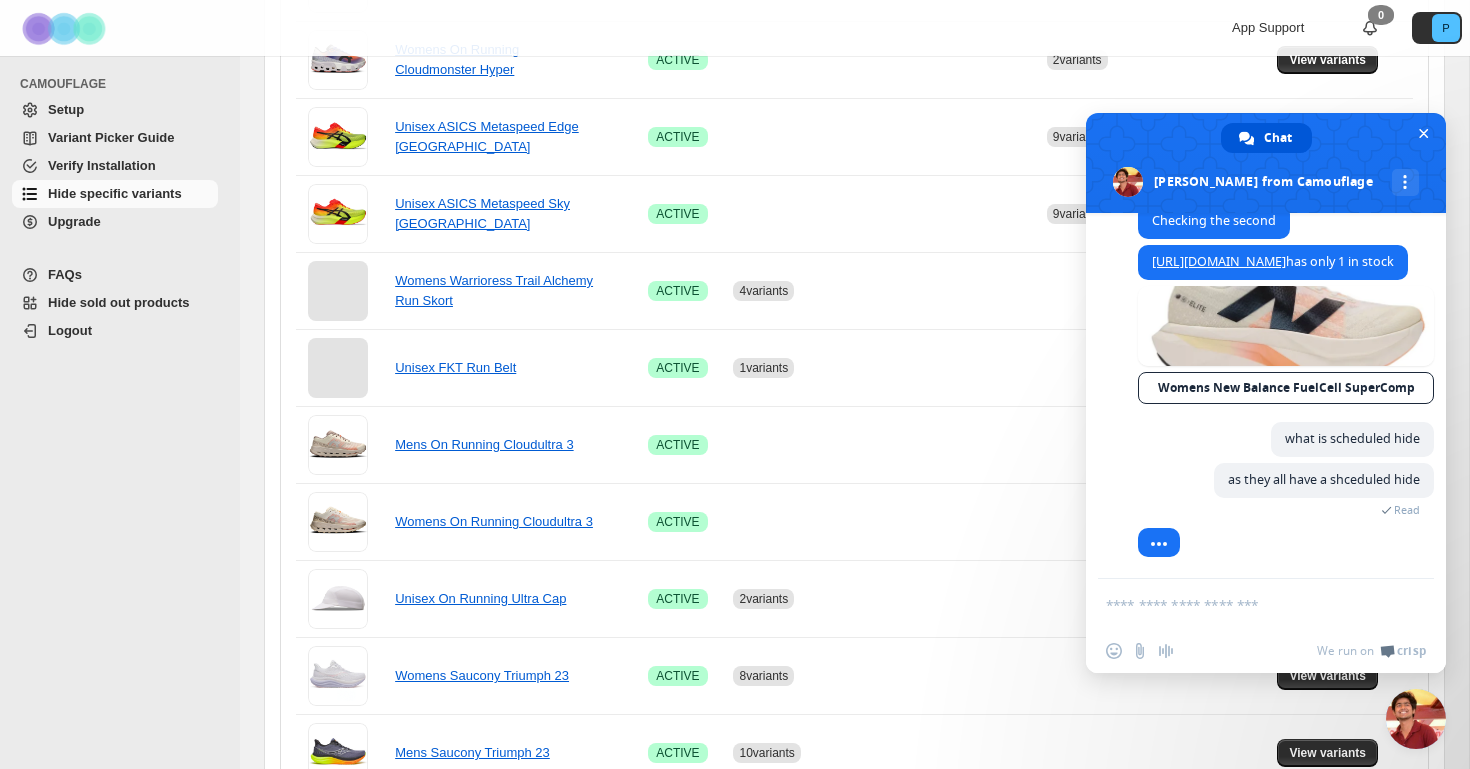 click at bounding box center (1246, 604) 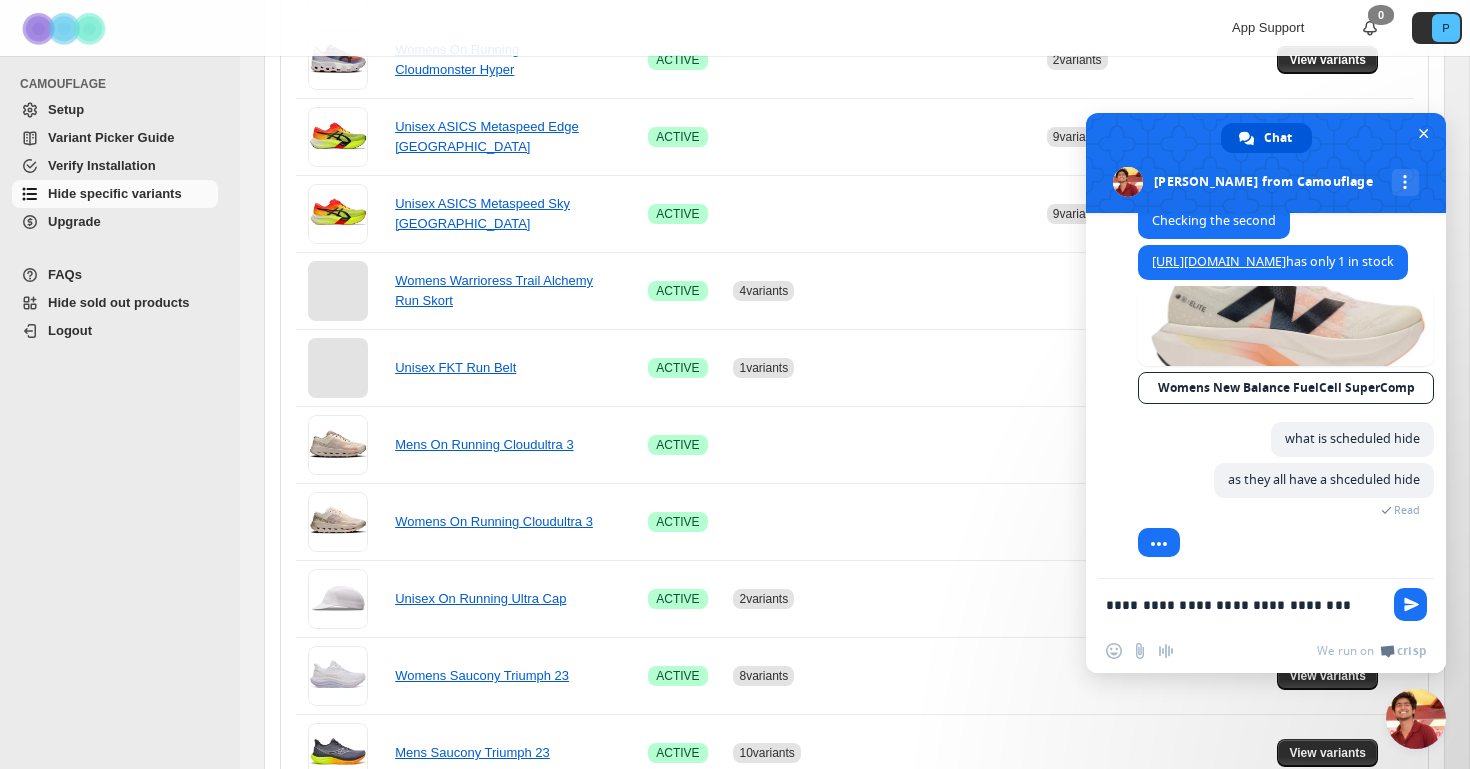 type on "**********" 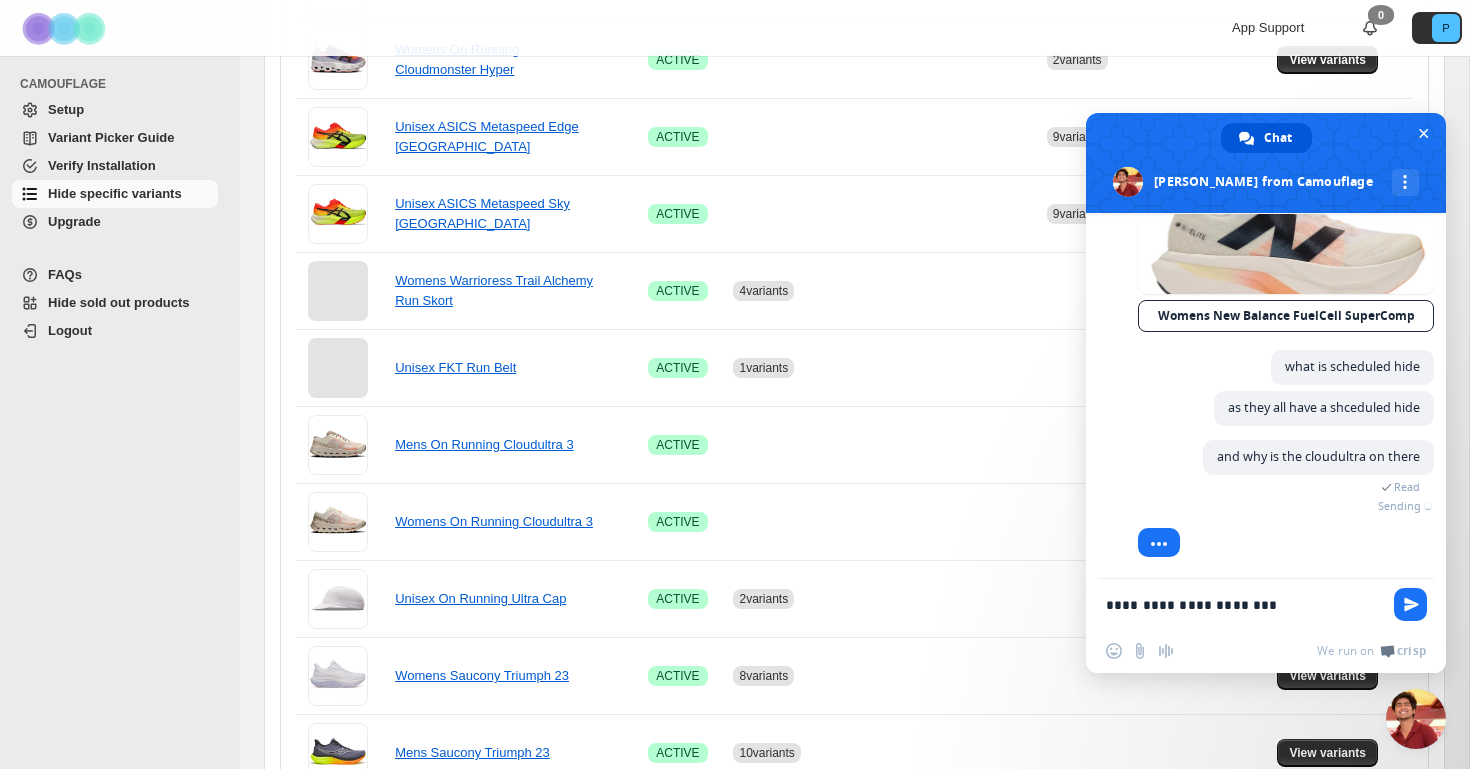 scroll, scrollTop: 8835, scrollLeft: 0, axis: vertical 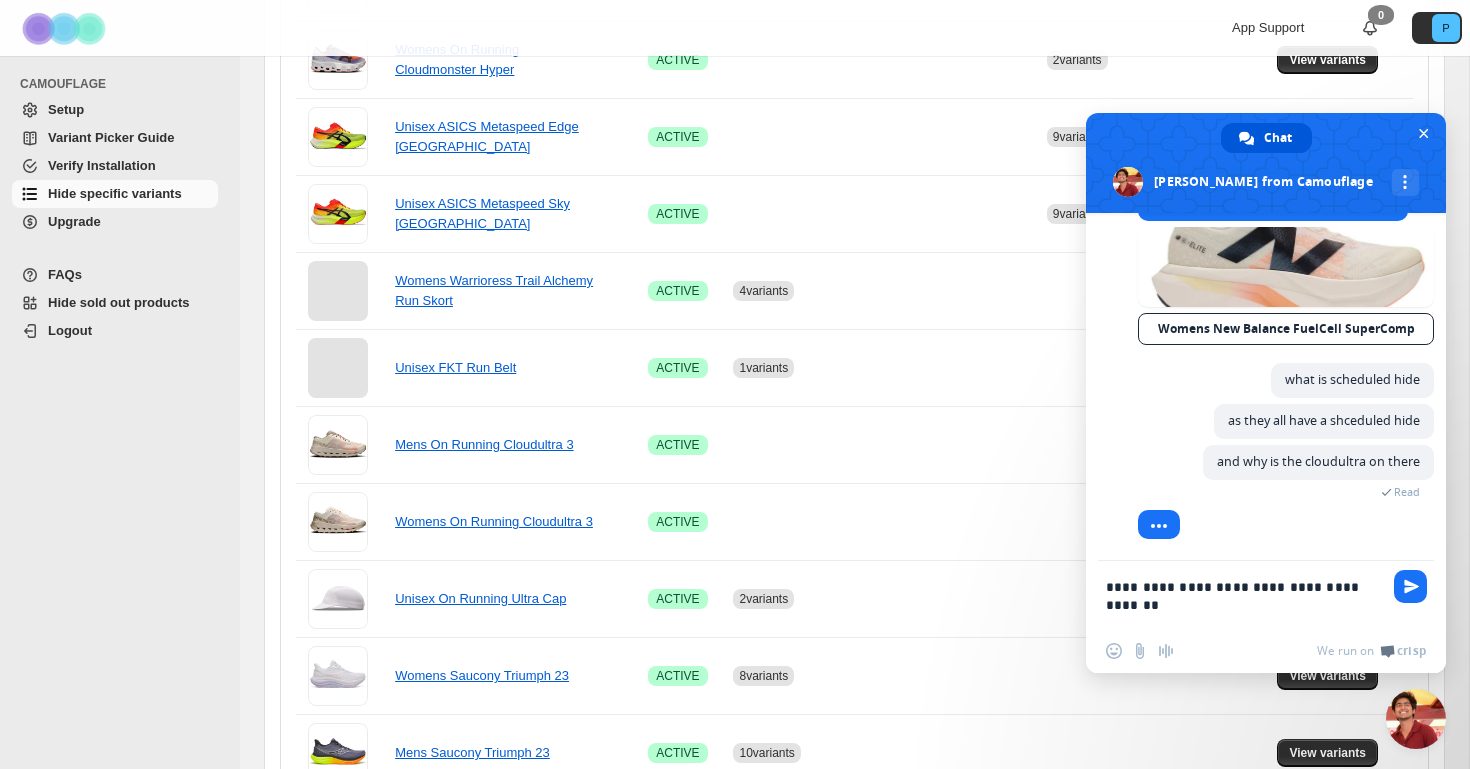 type on "**********" 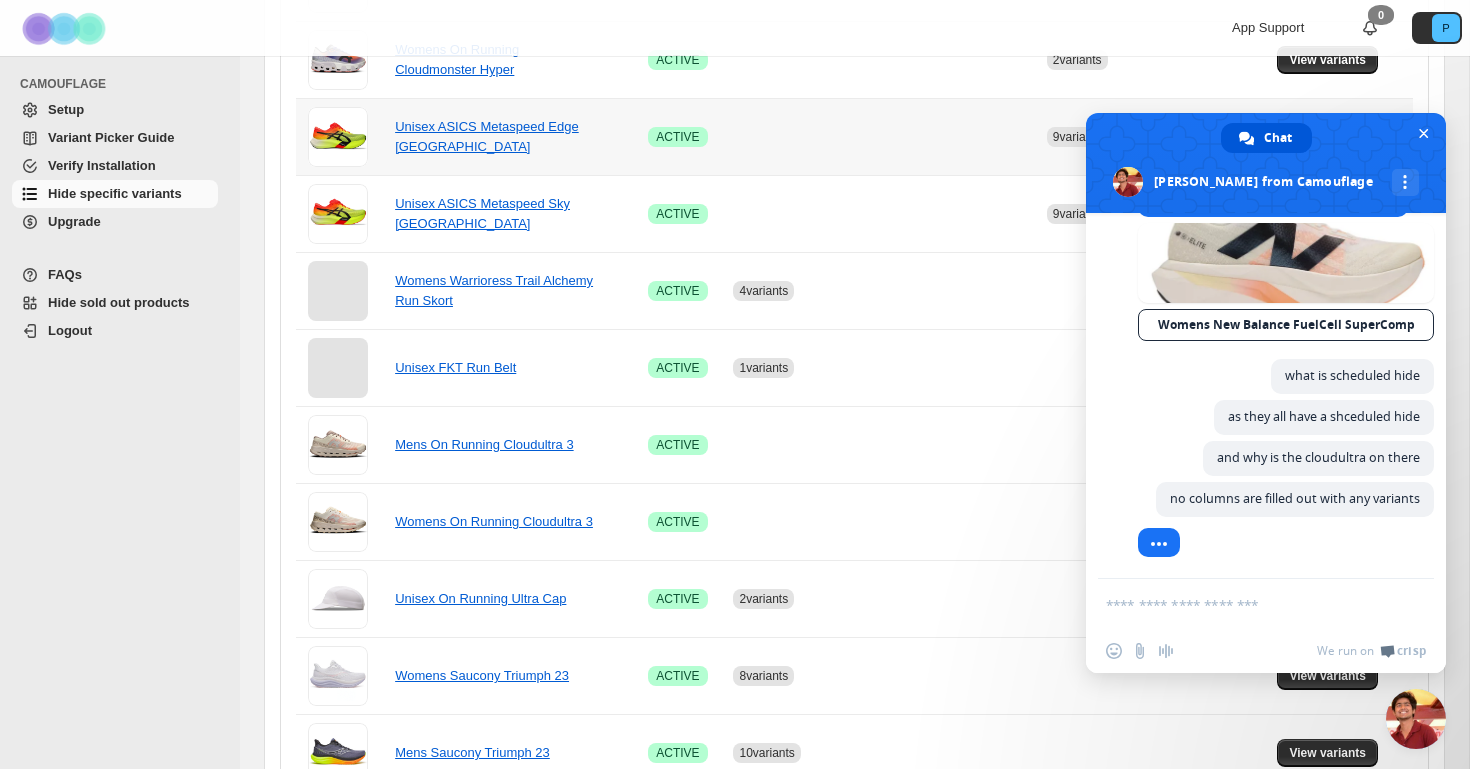 scroll, scrollTop: 8961, scrollLeft: 0, axis: vertical 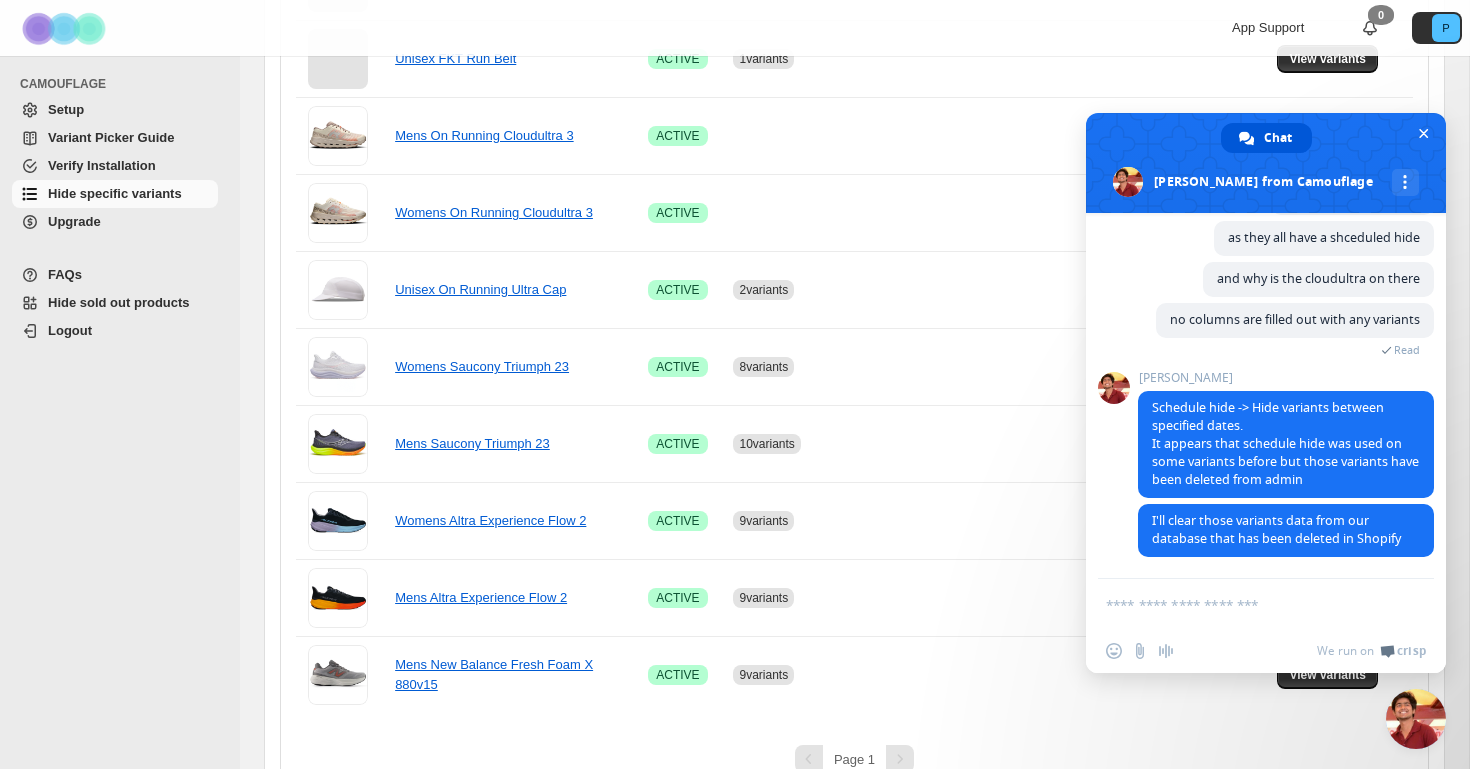 click at bounding box center [1246, 604] 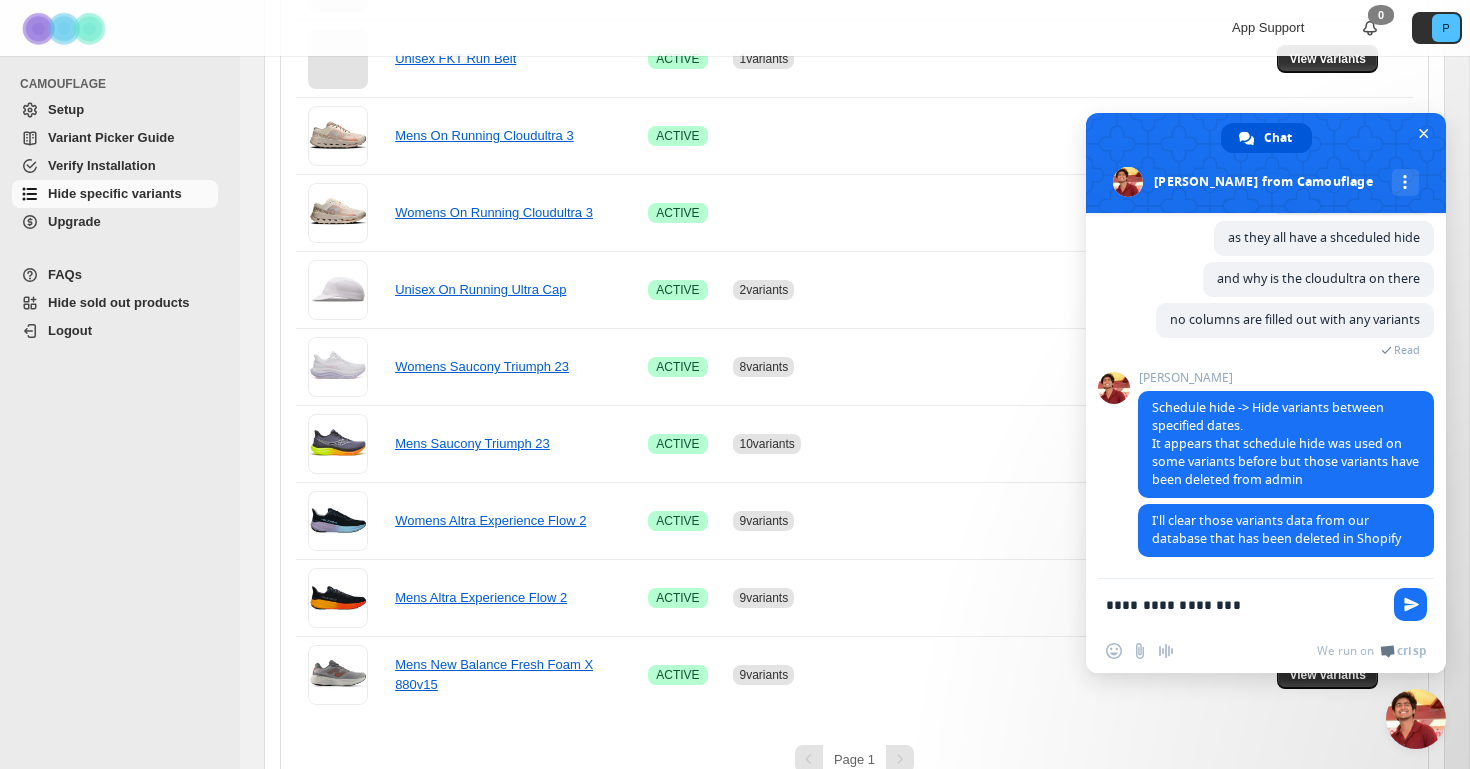 type on "**********" 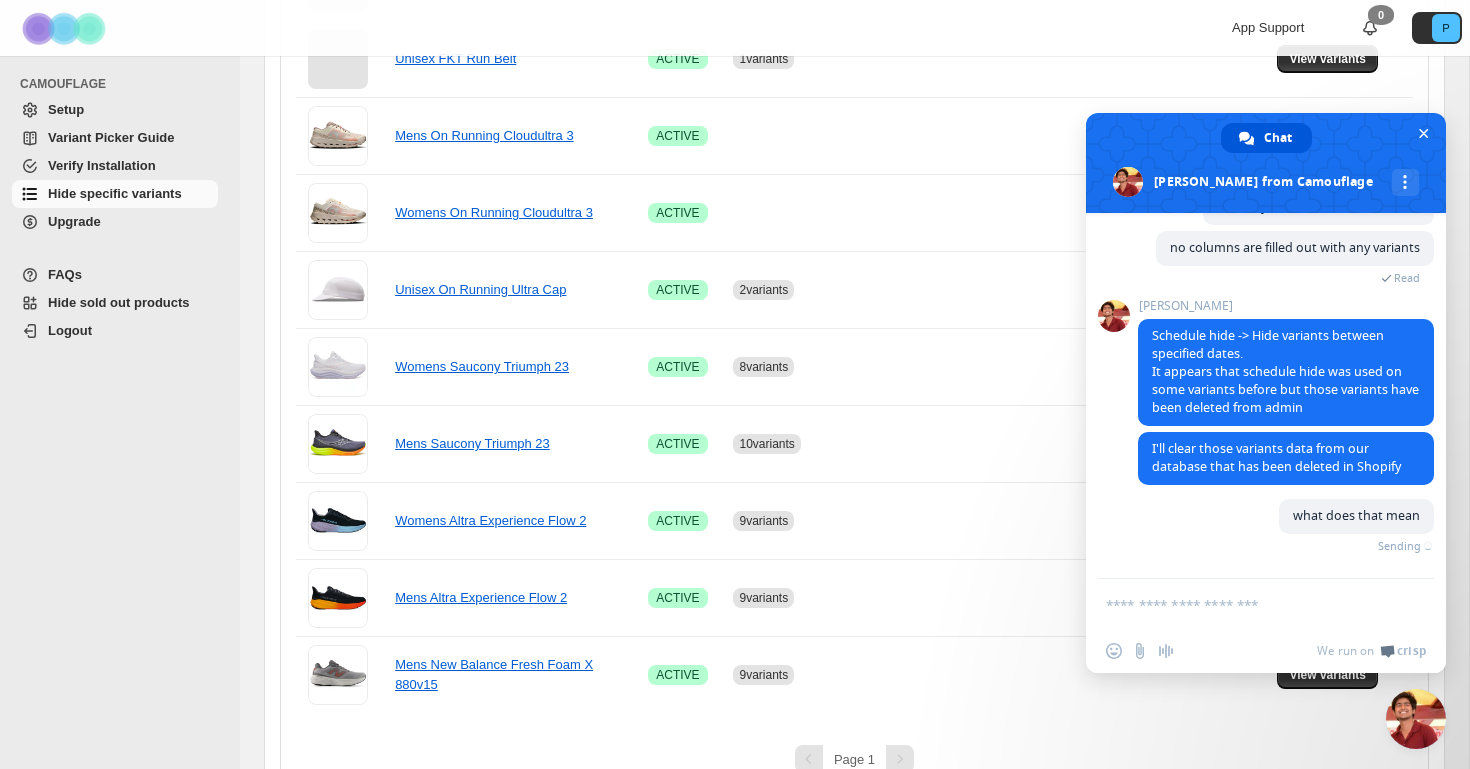 scroll, scrollTop: 9090, scrollLeft: 0, axis: vertical 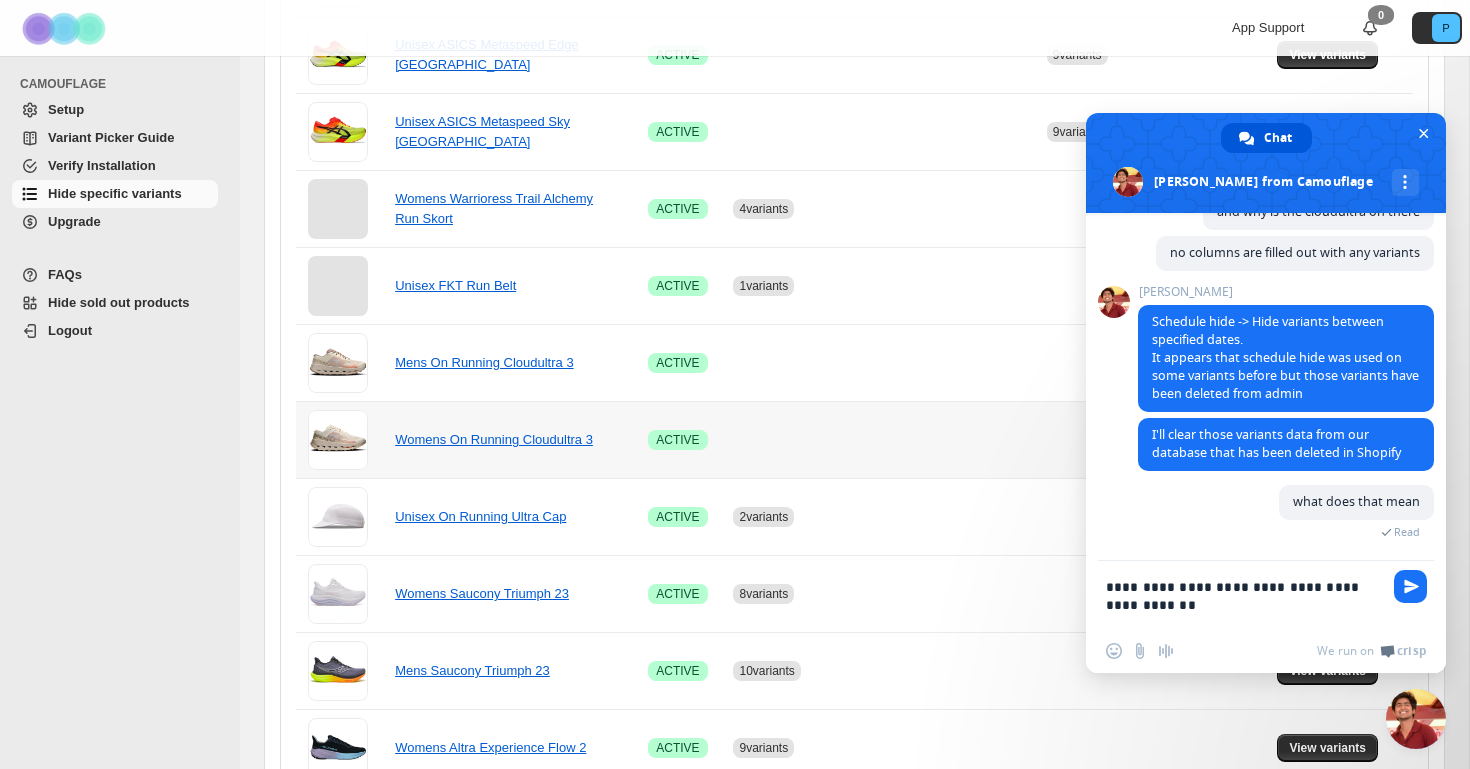 type on "**********" 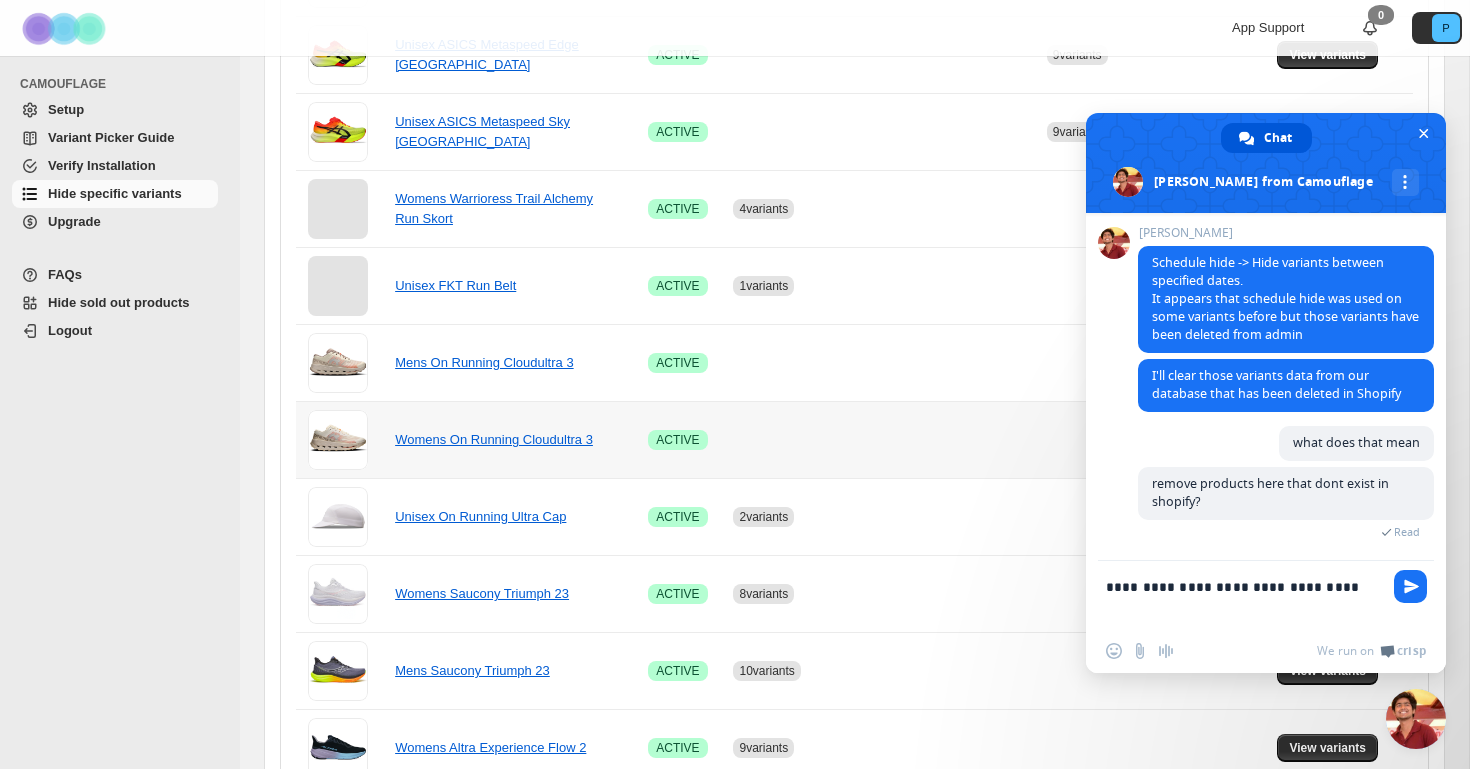 scroll, scrollTop: 9168, scrollLeft: 0, axis: vertical 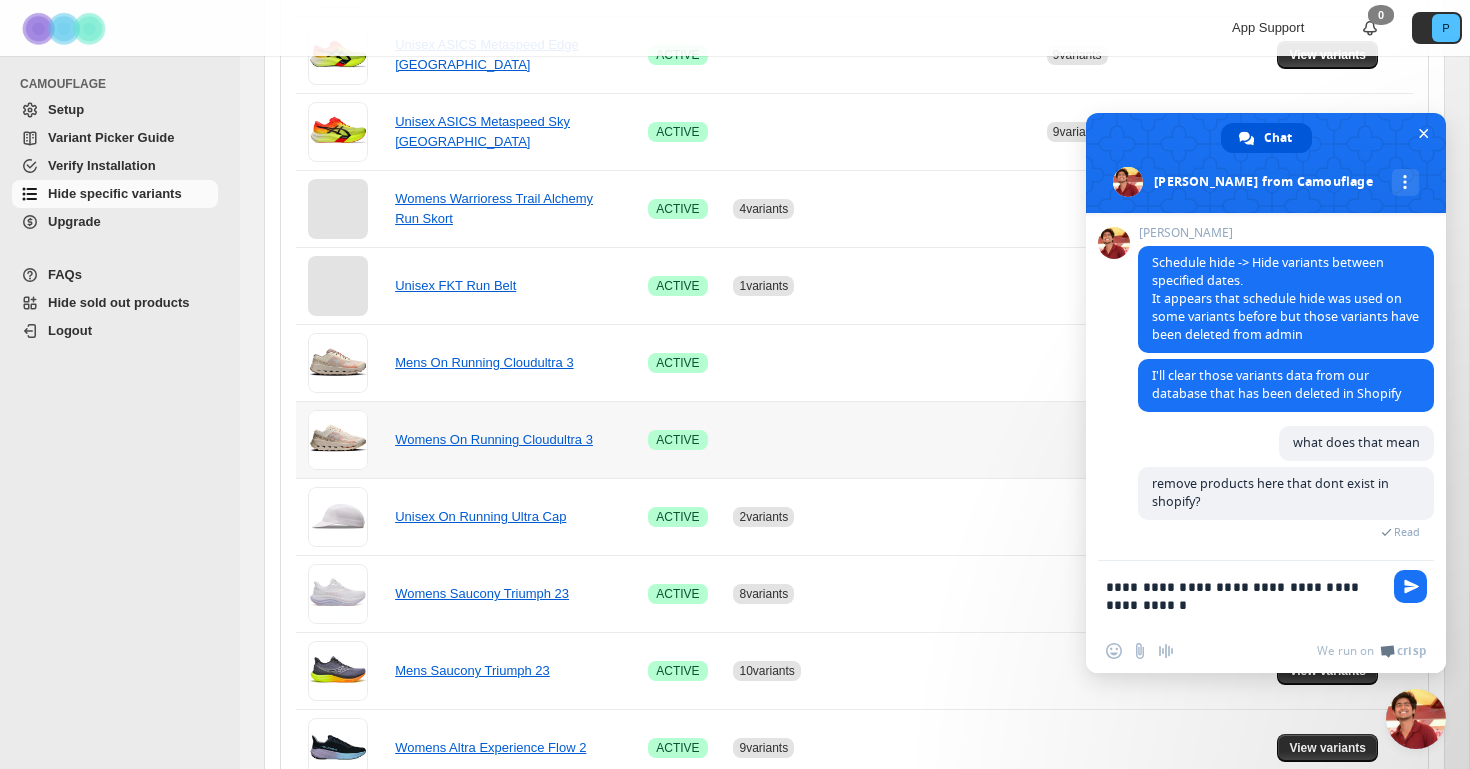 type on "**********" 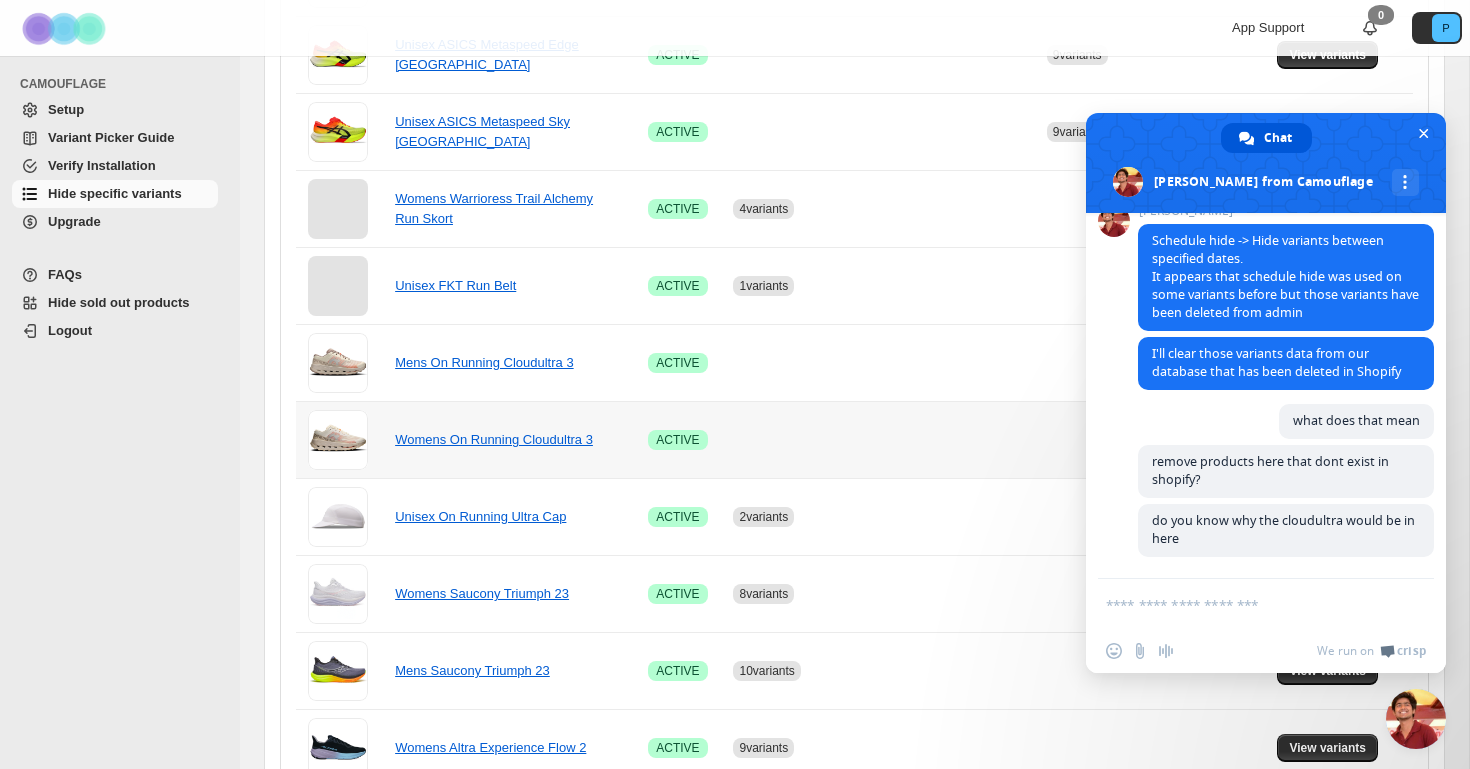 scroll, scrollTop: 9191, scrollLeft: 0, axis: vertical 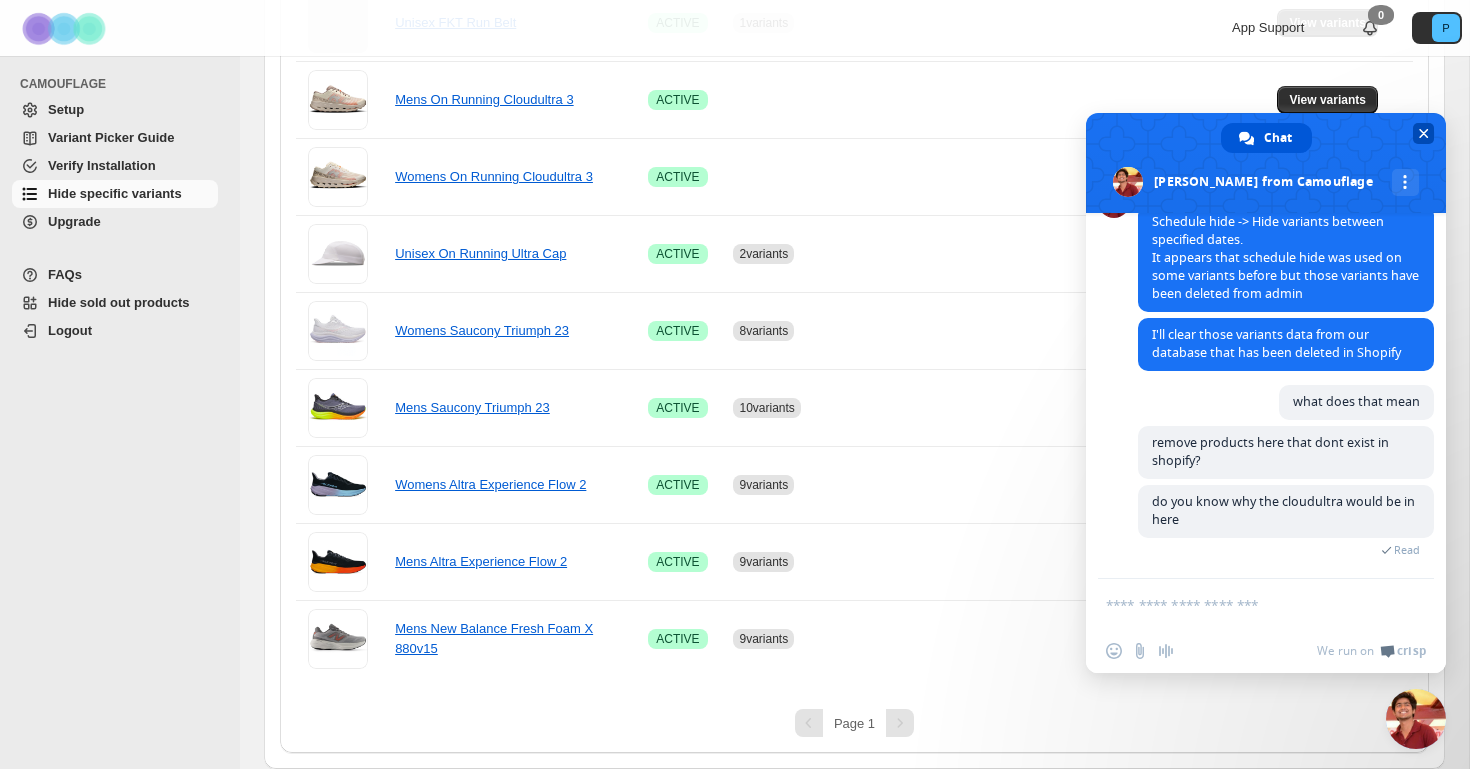 click at bounding box center [1424, 133] 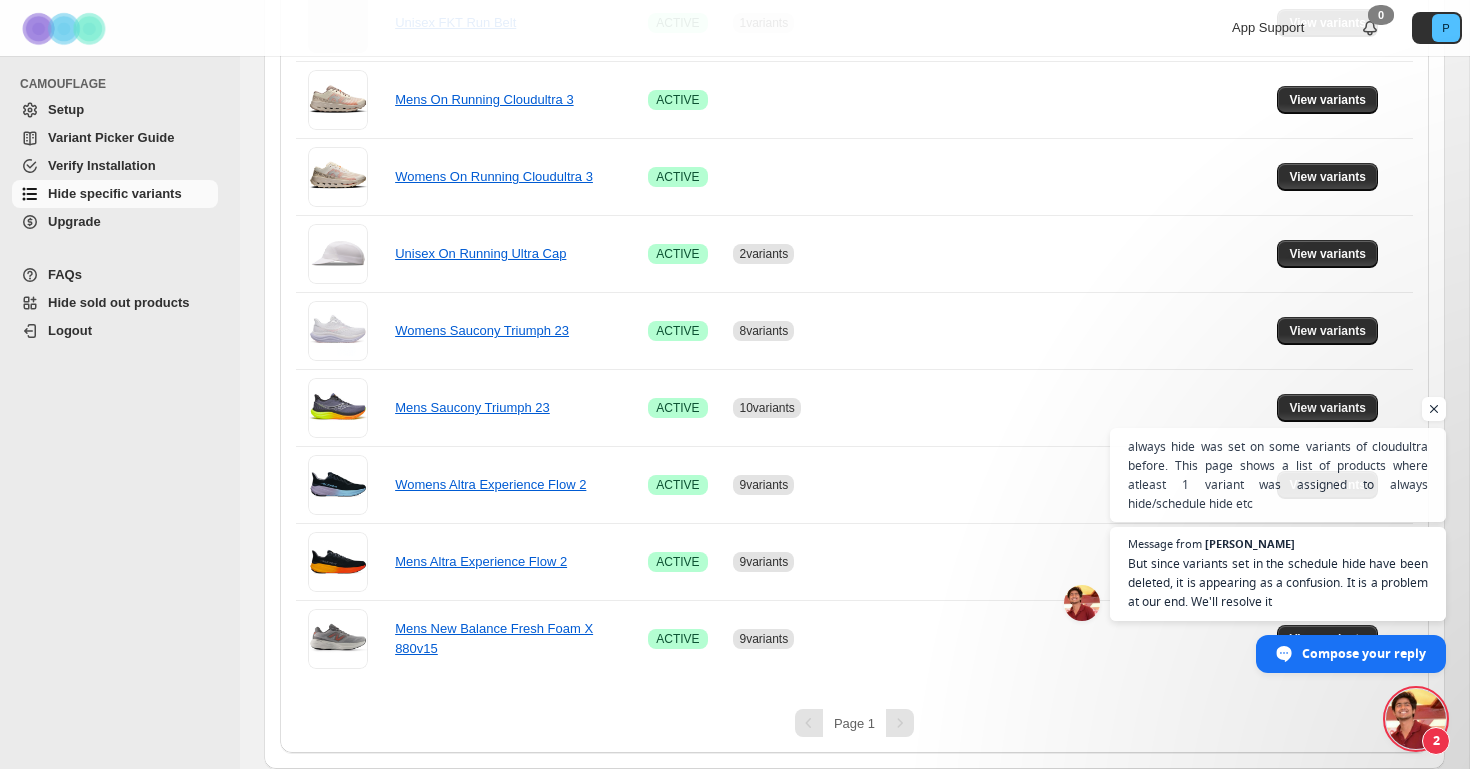 scroll, scrollTop: 9241, scrollLeft: 0, axis: vertical 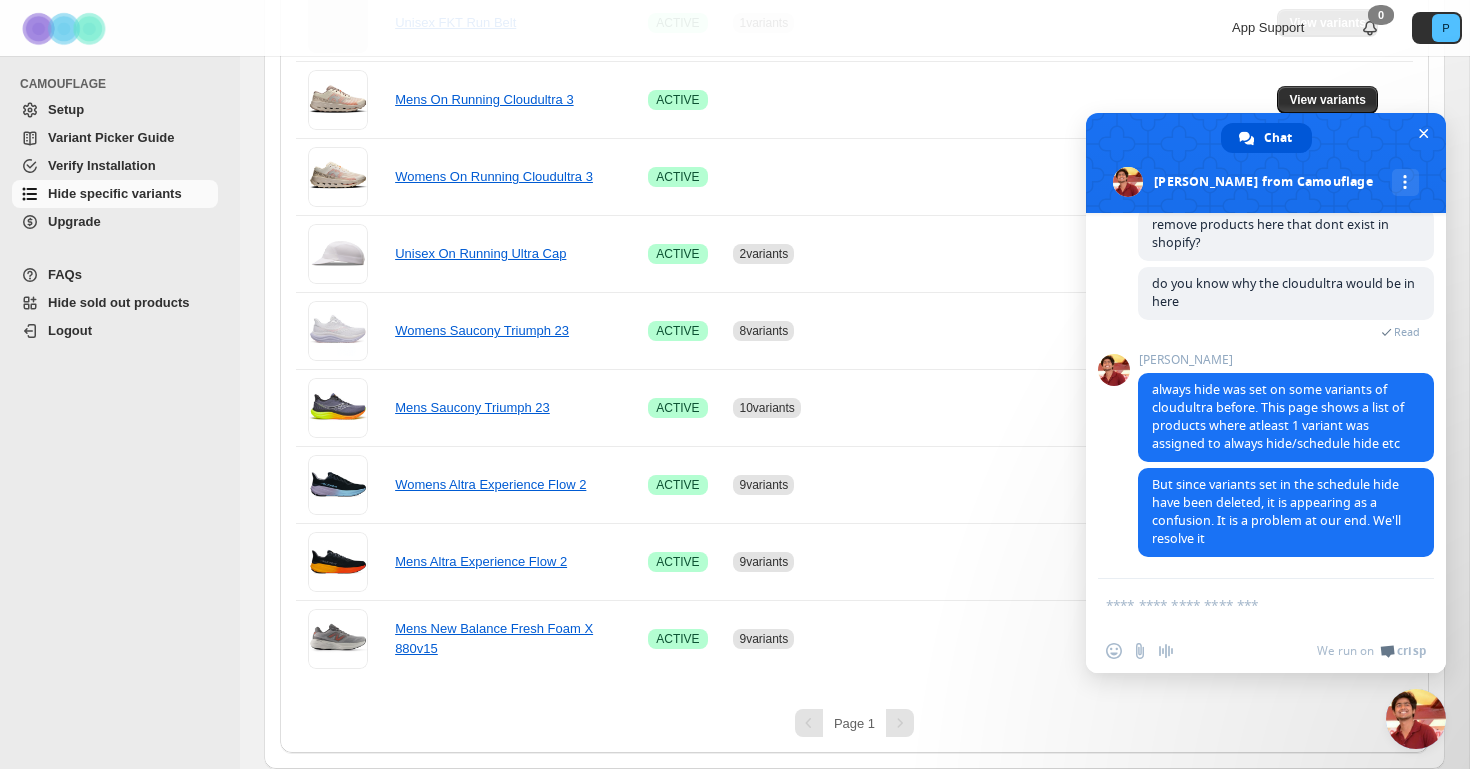 click at bounding box center [1246, 604] 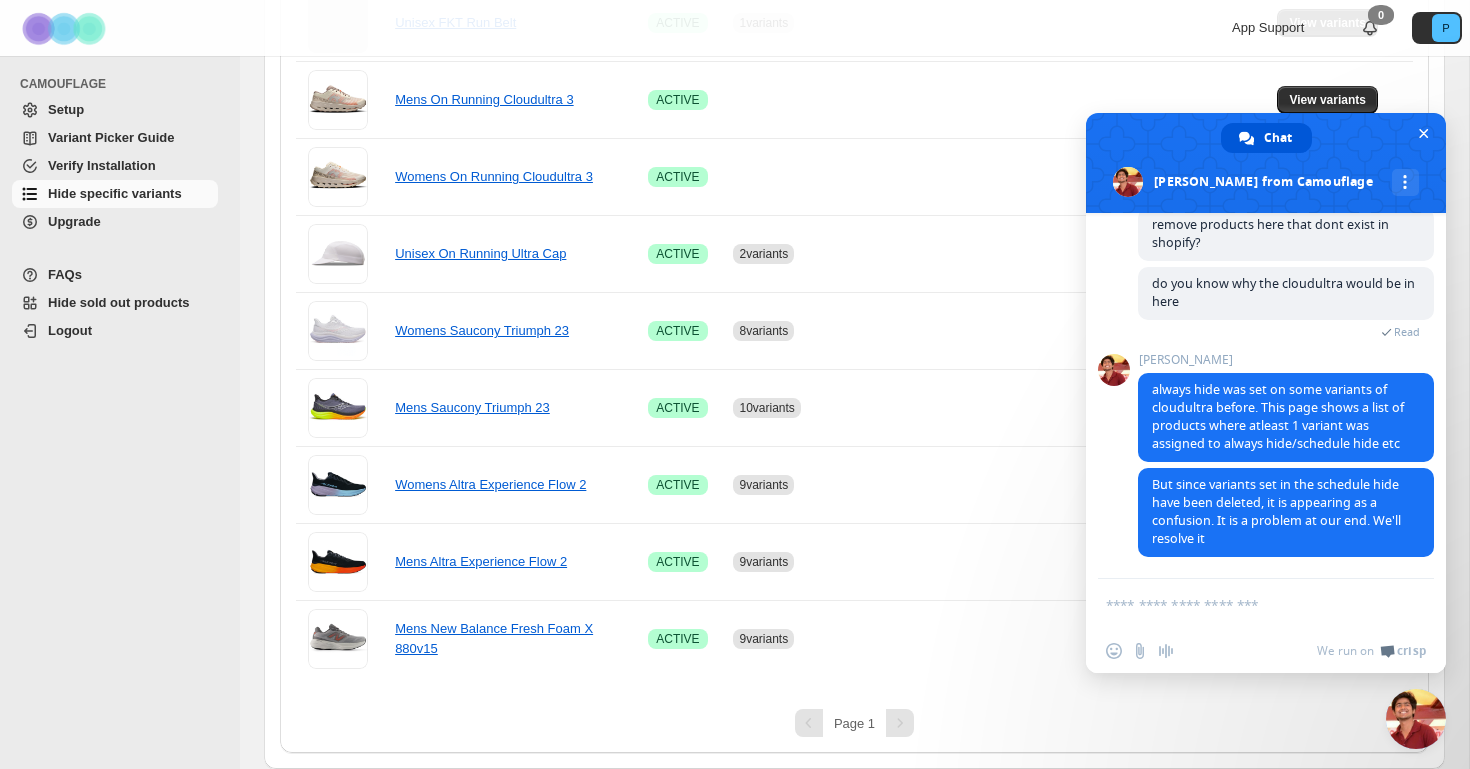 click at bounding box center (1246, 604) 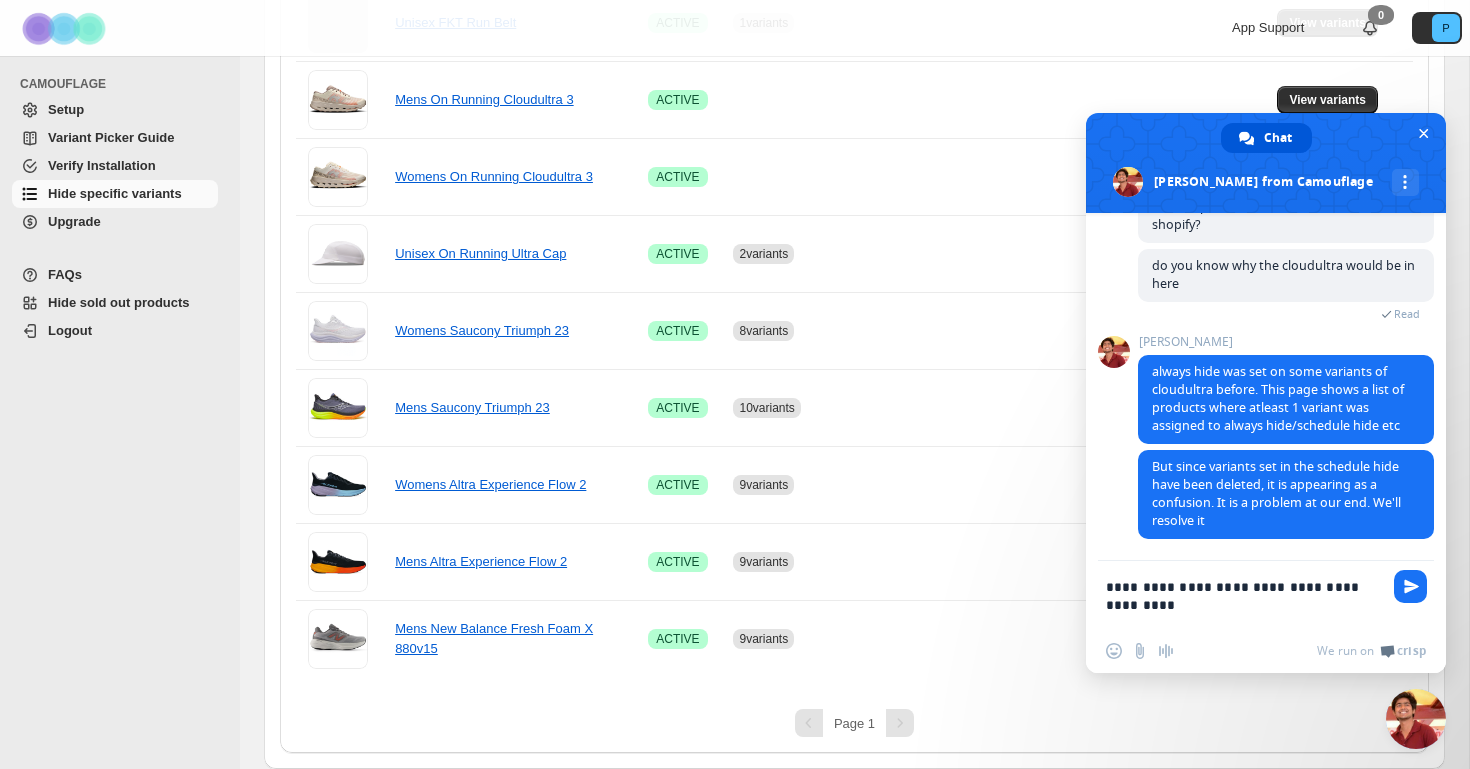 type on "**********" 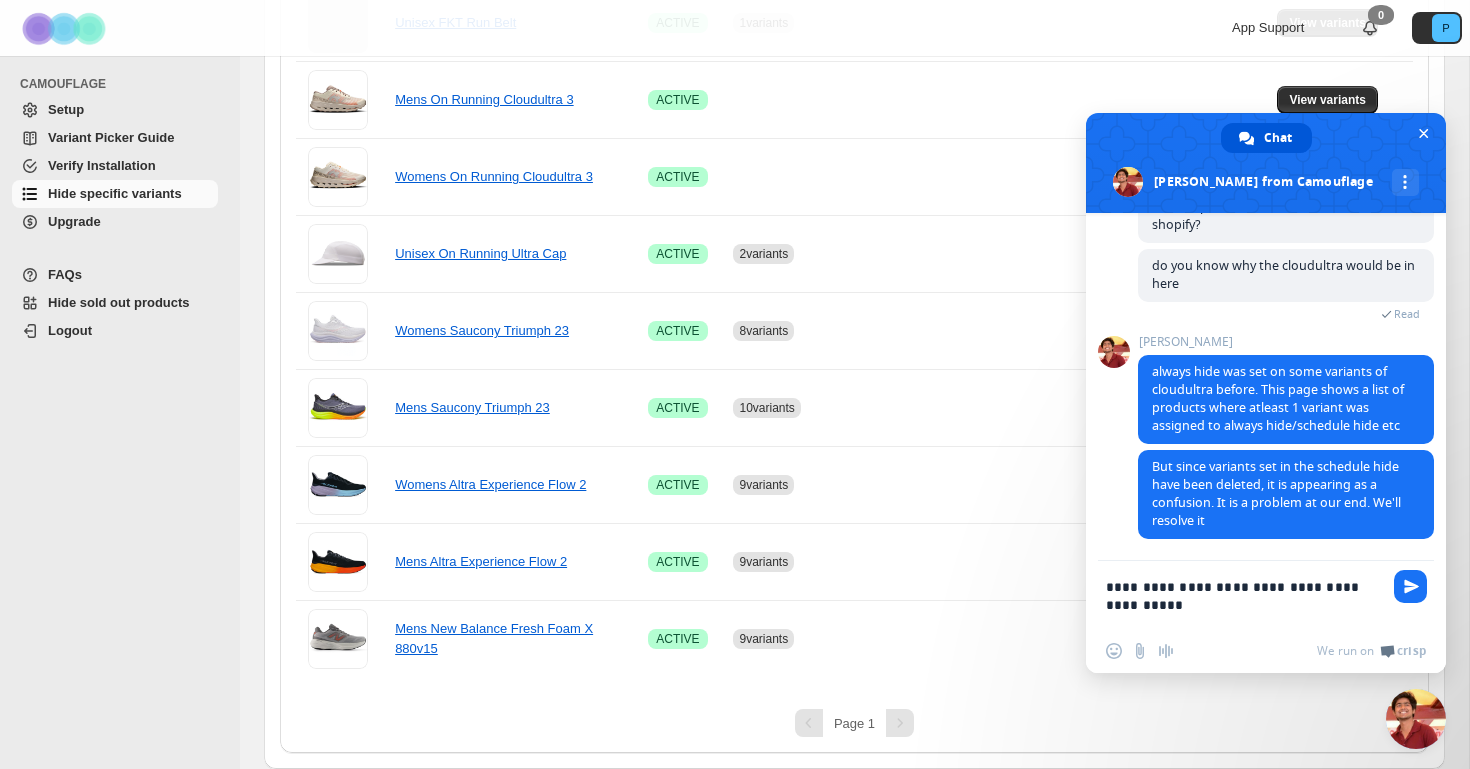 type 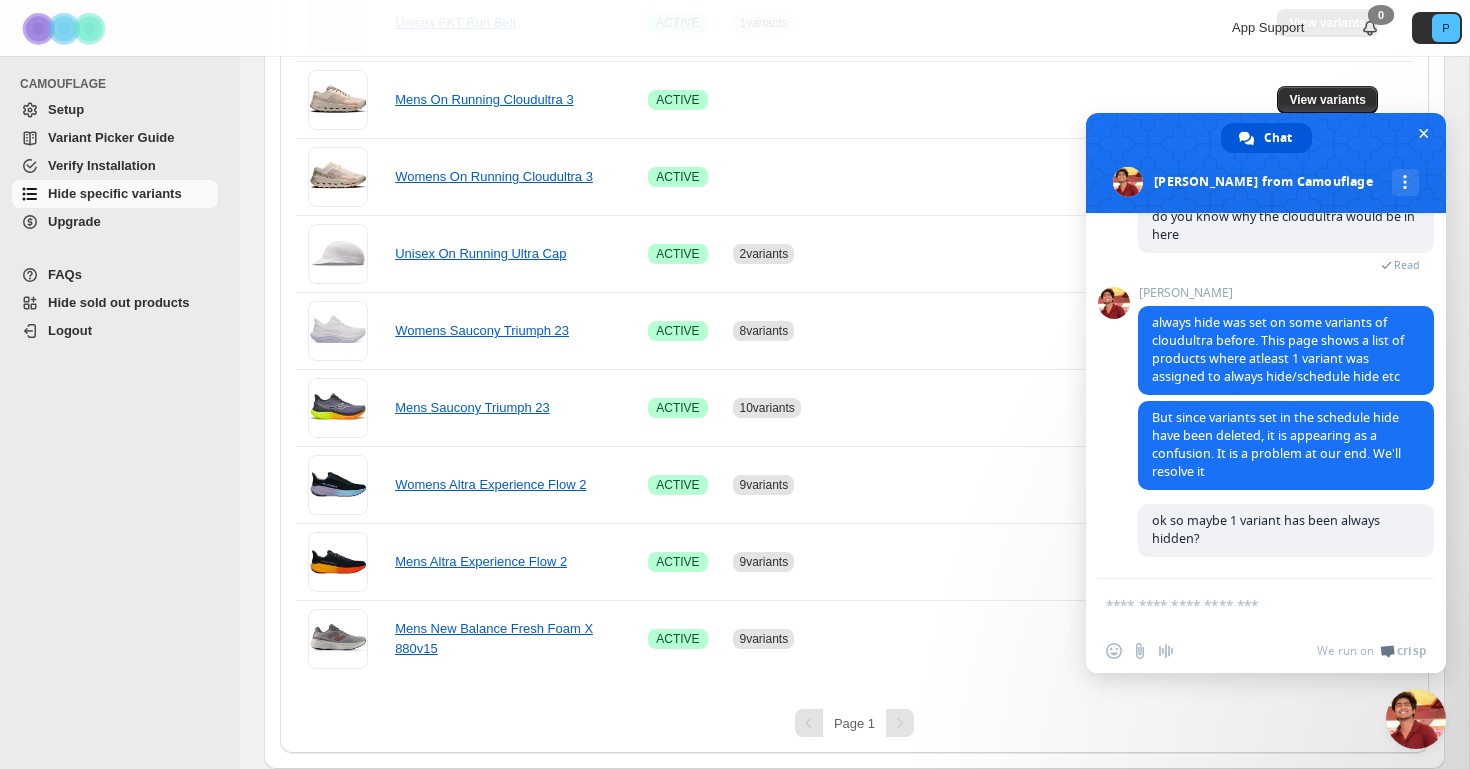 scroll, scrollTop: 9500, scrollLeft: 0, axis: vertical 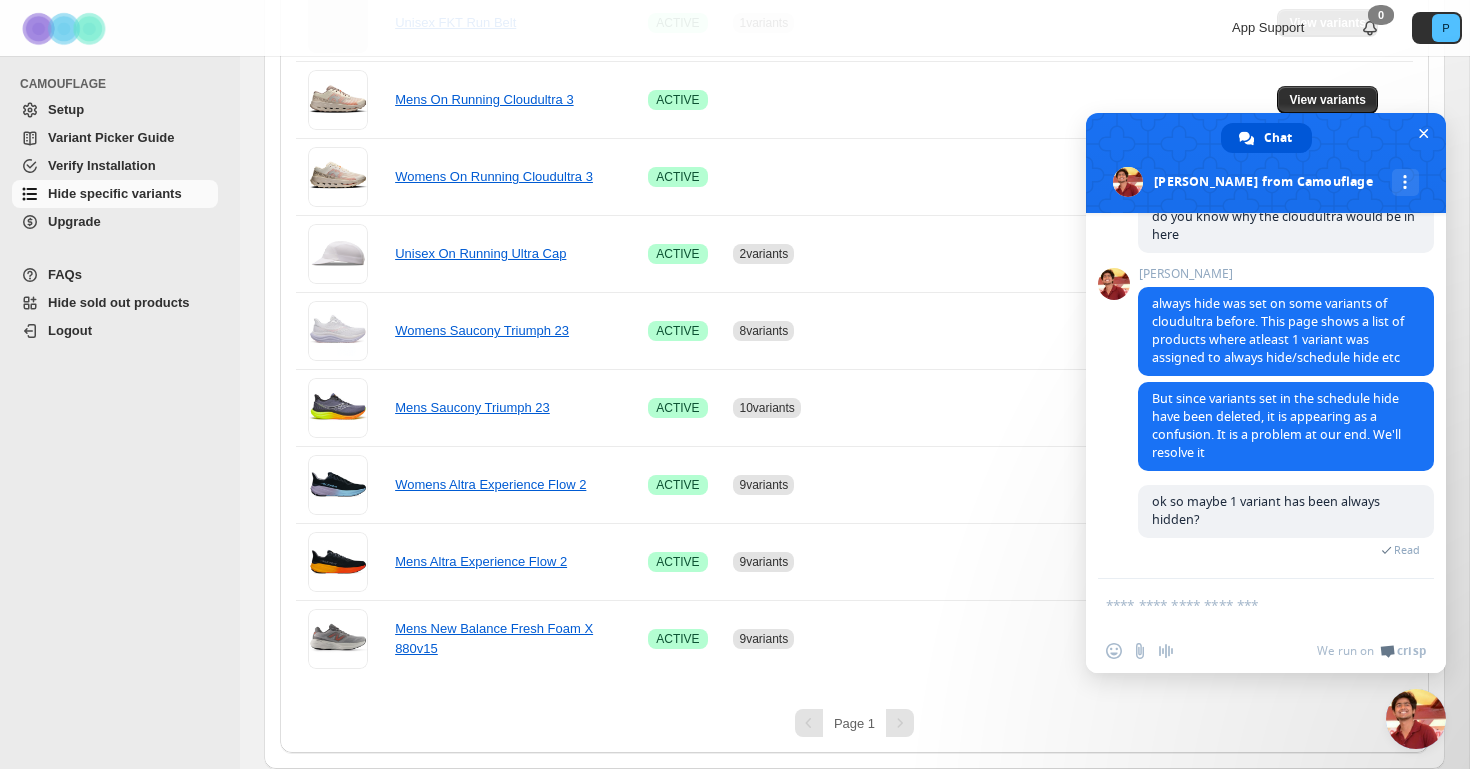 click at bounding box center [1246, 604] 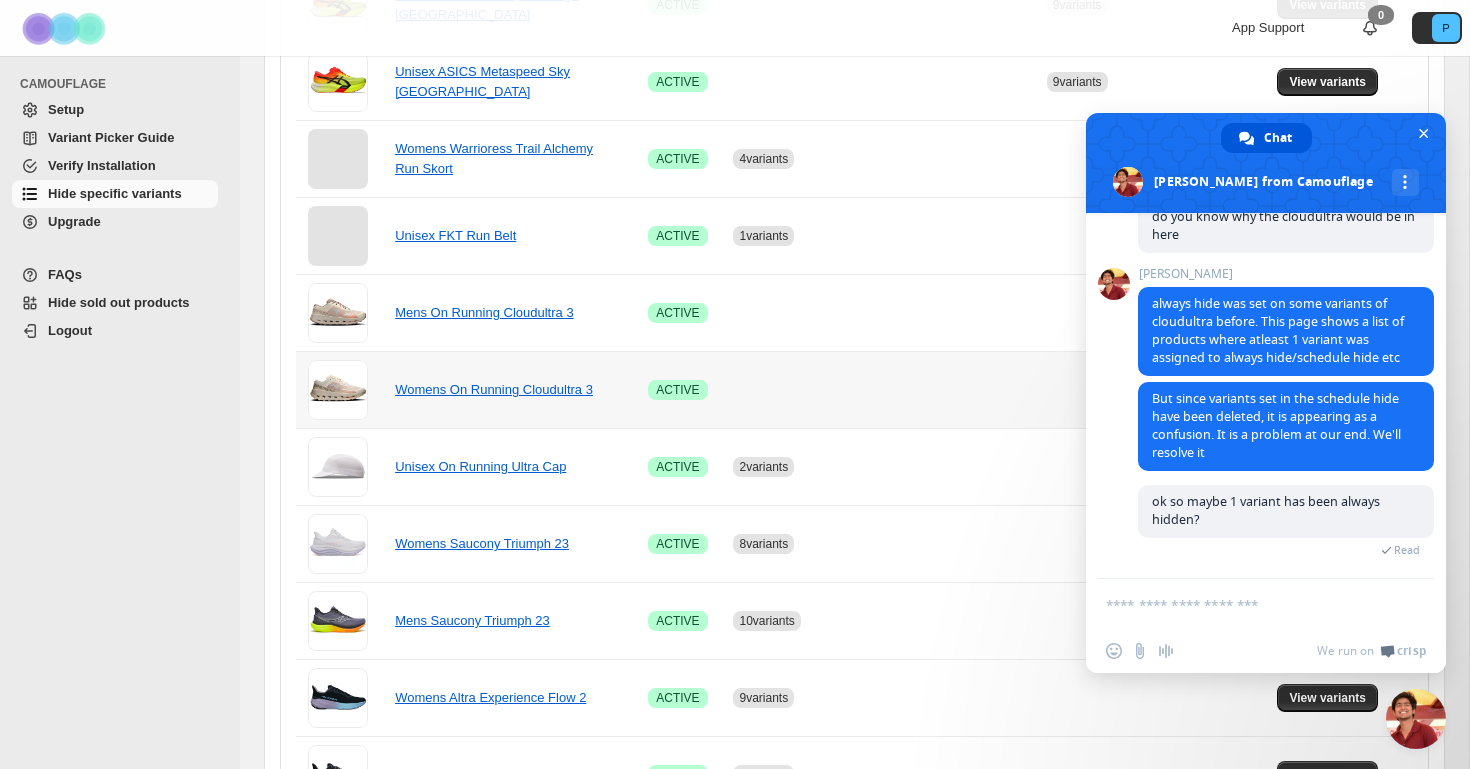 scroll, scrollTop: 765, scrollLeft: 0, axis: vertical 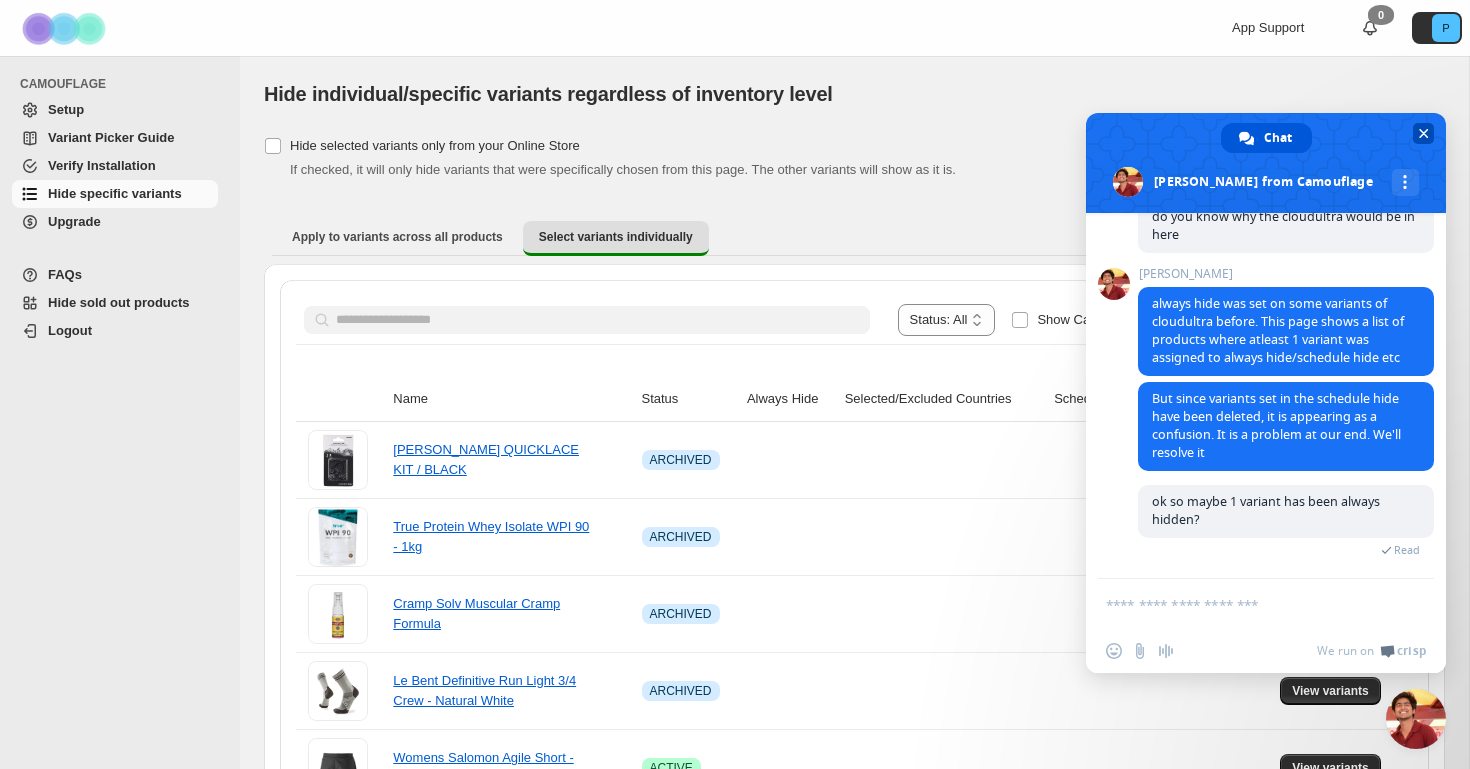 click at bounding box center [1423, 133] 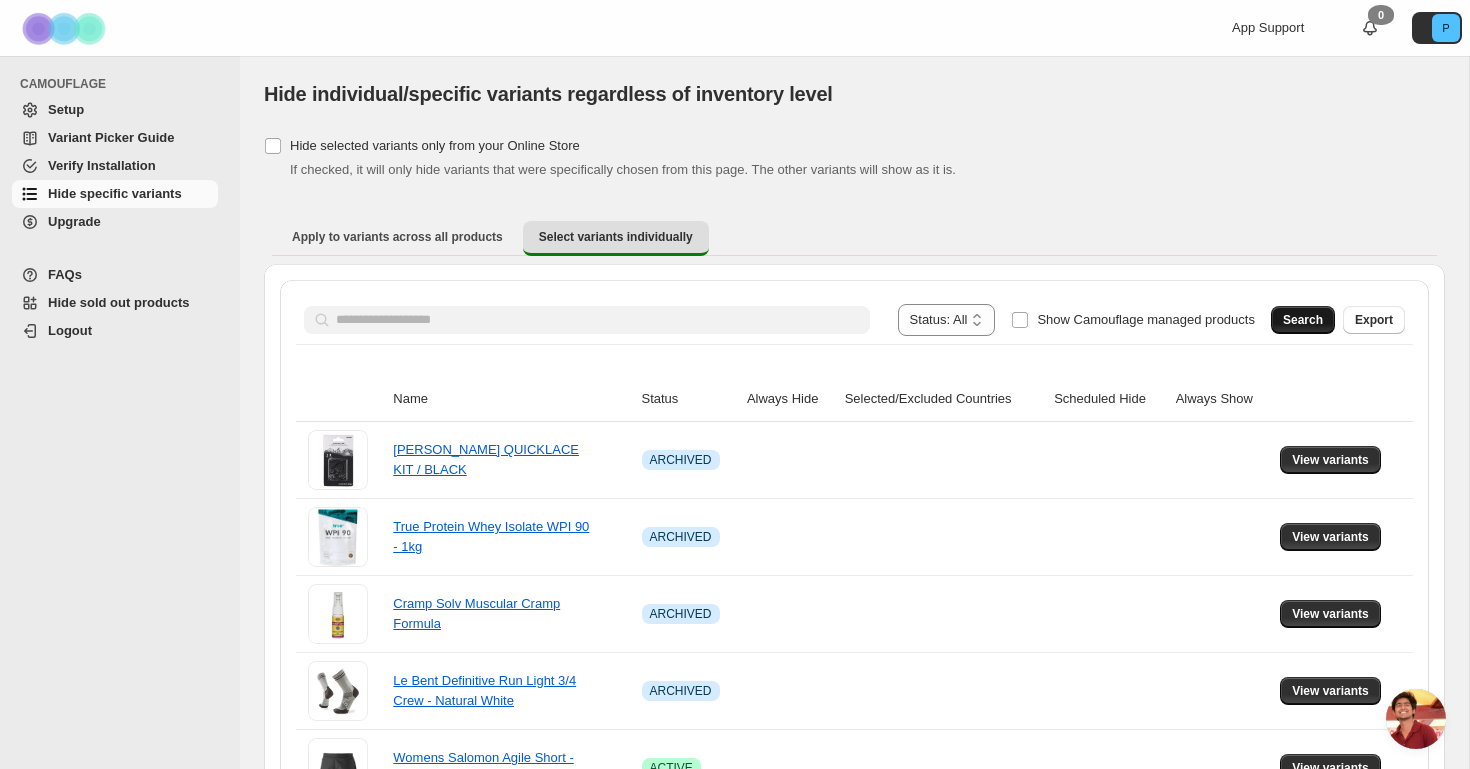 click on "Search" at bounding box center [1303, 320] 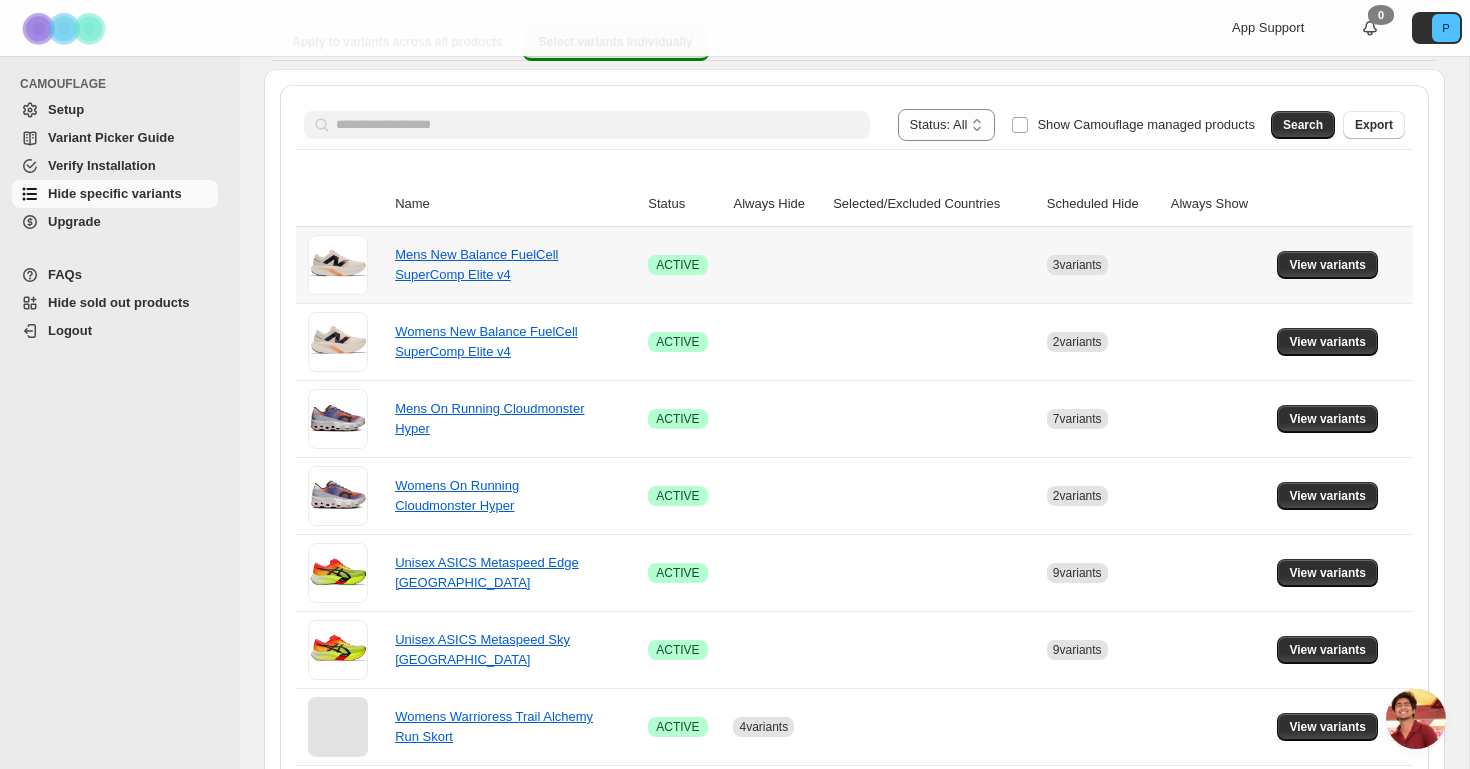 scroll, scrollTop: 514, scrollLeft: 0, axis: vertical 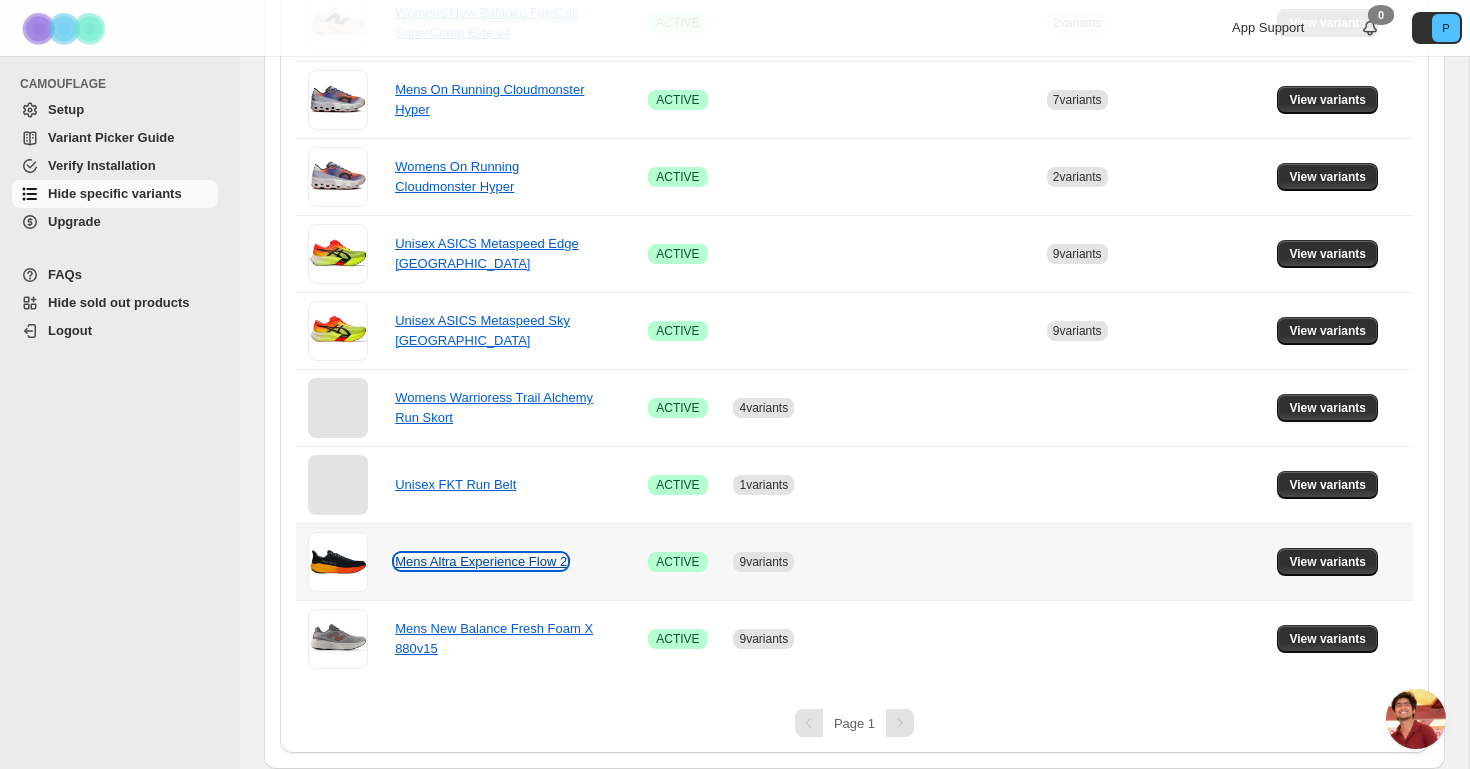 click on "Mens Altra Experience Flow 2" at bounding box center [481, 561] 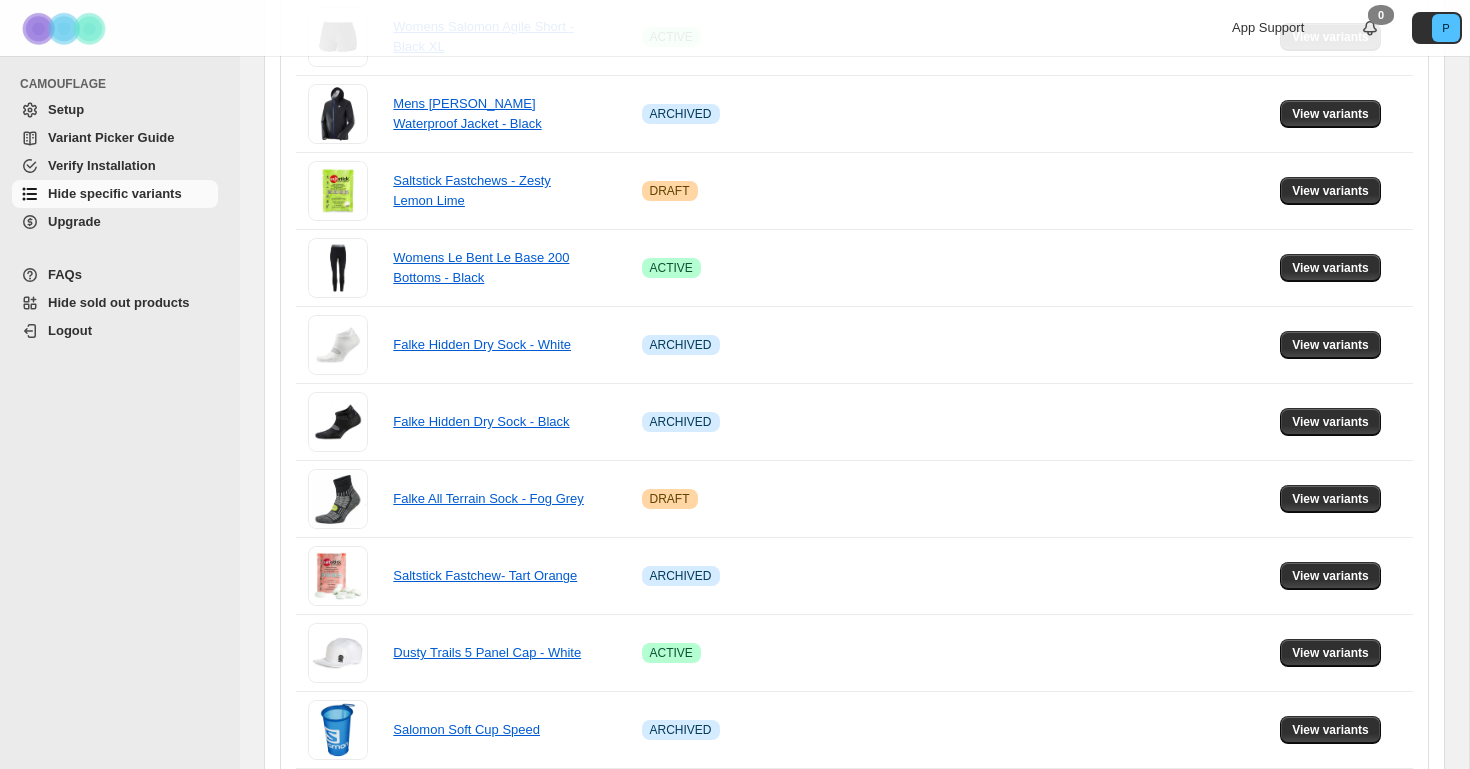 scroll, scrollTop: 0, scrollLeft: 0, axis: both 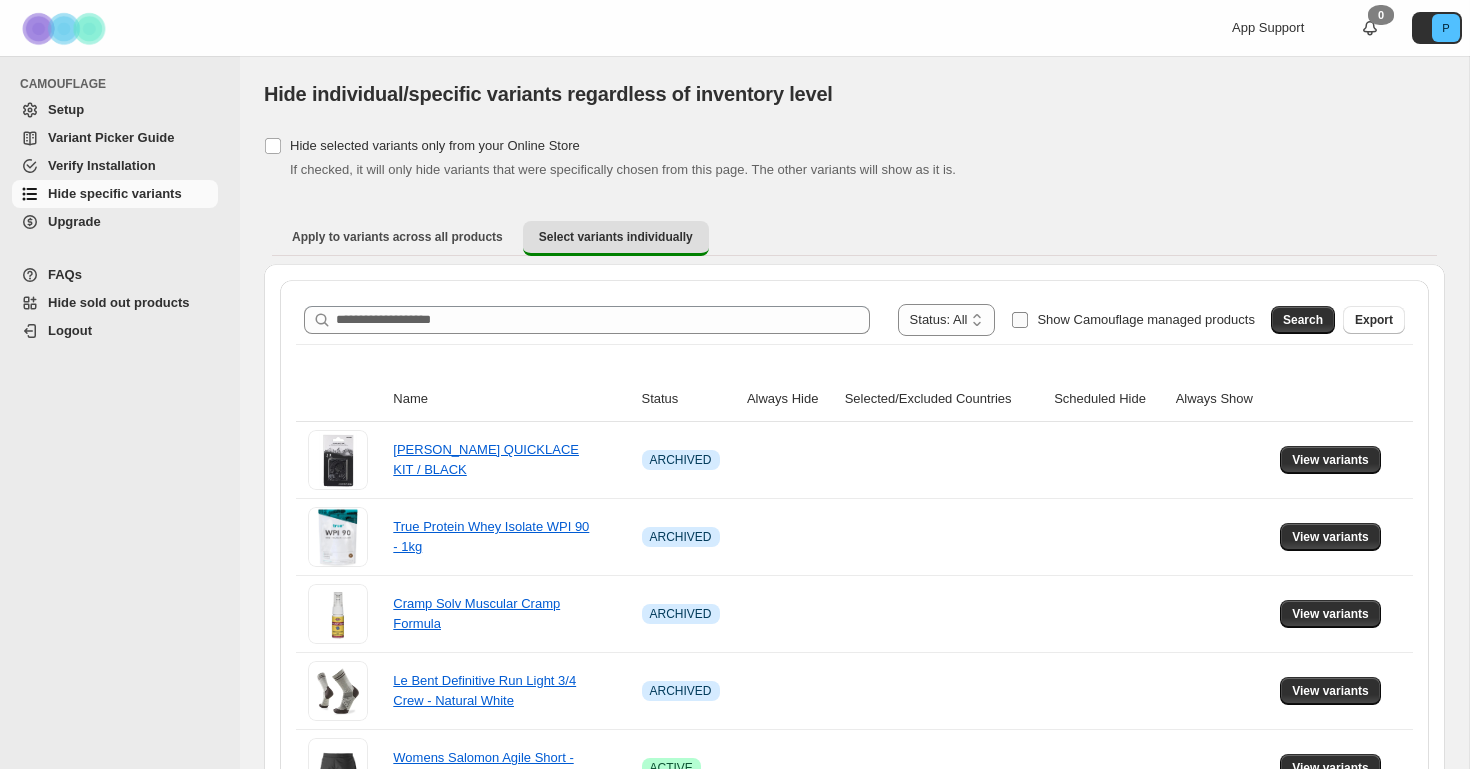 click at bounding box center (1020, 320) 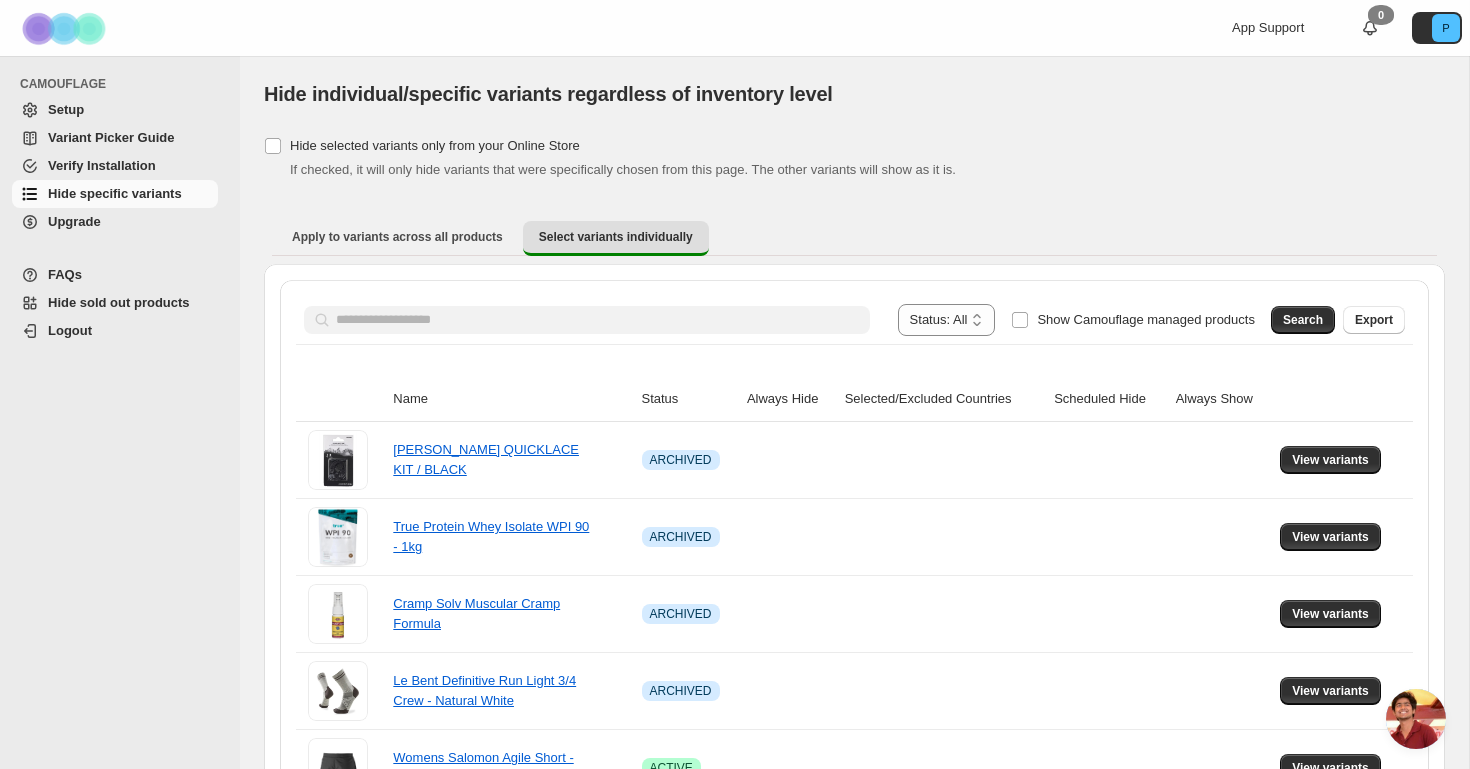scroll, scrollTop: 8128, scrollLeft: 0, axis: vertical 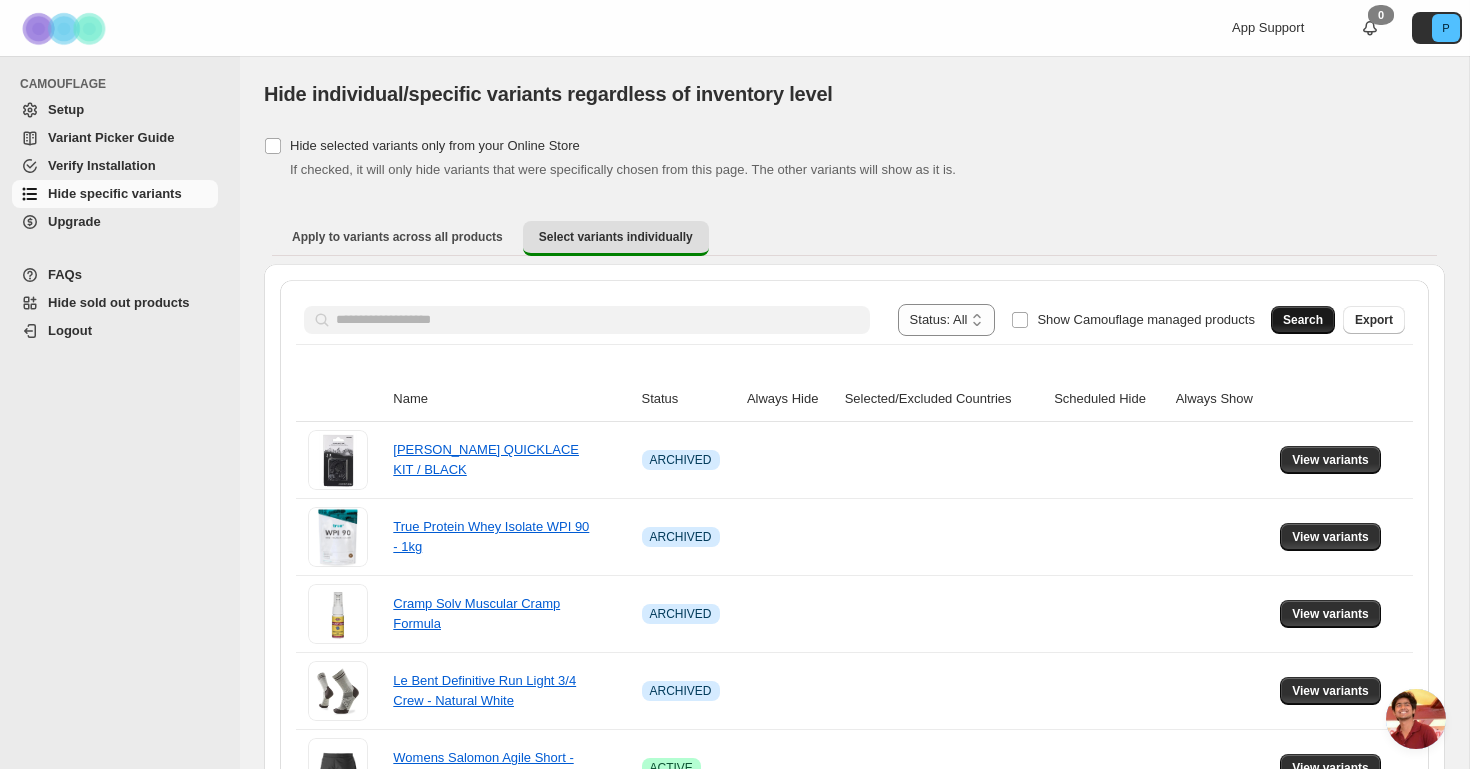 click on "Search" at bounding box center [1303, 320] 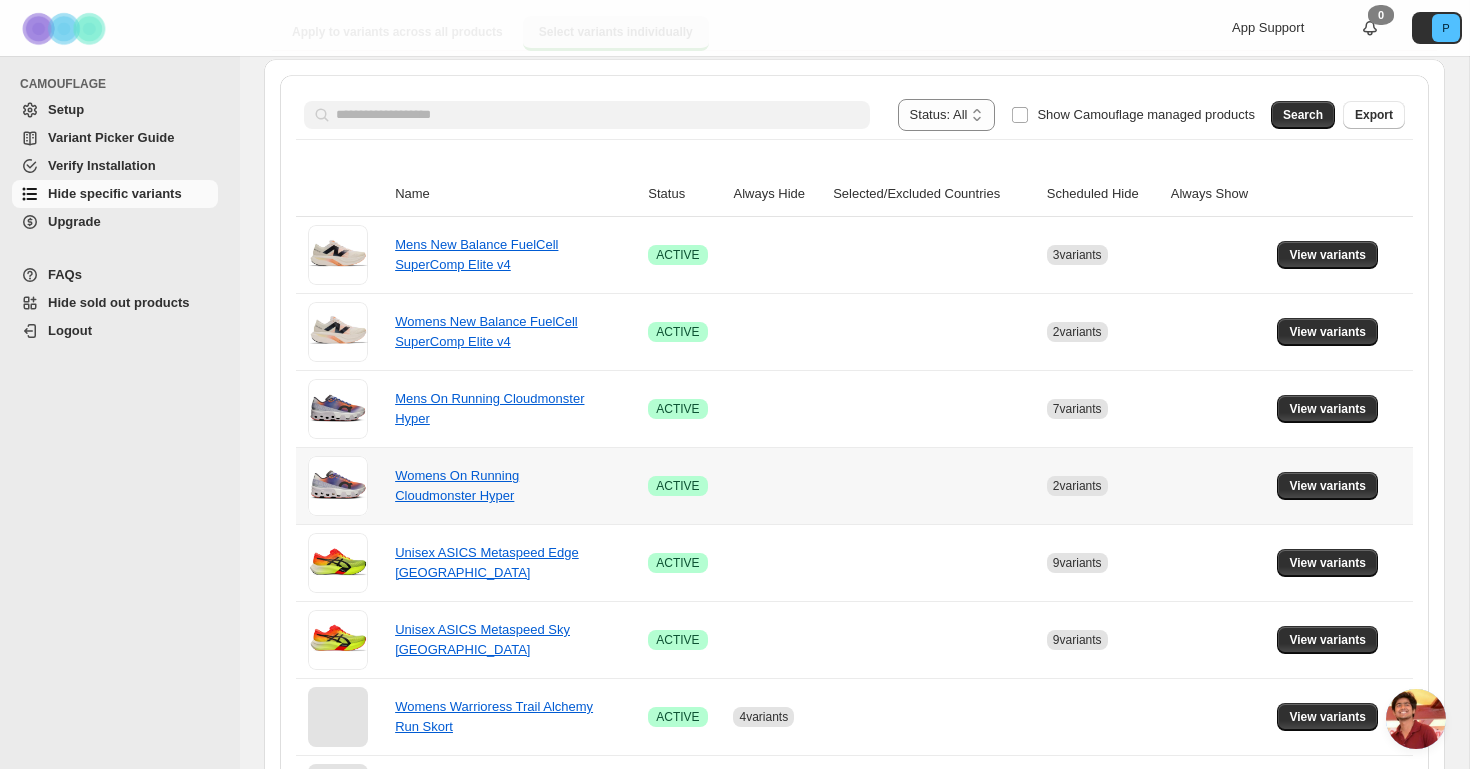 scroll, scrollTop: 360, scrollLeft: 0, axis: vertical 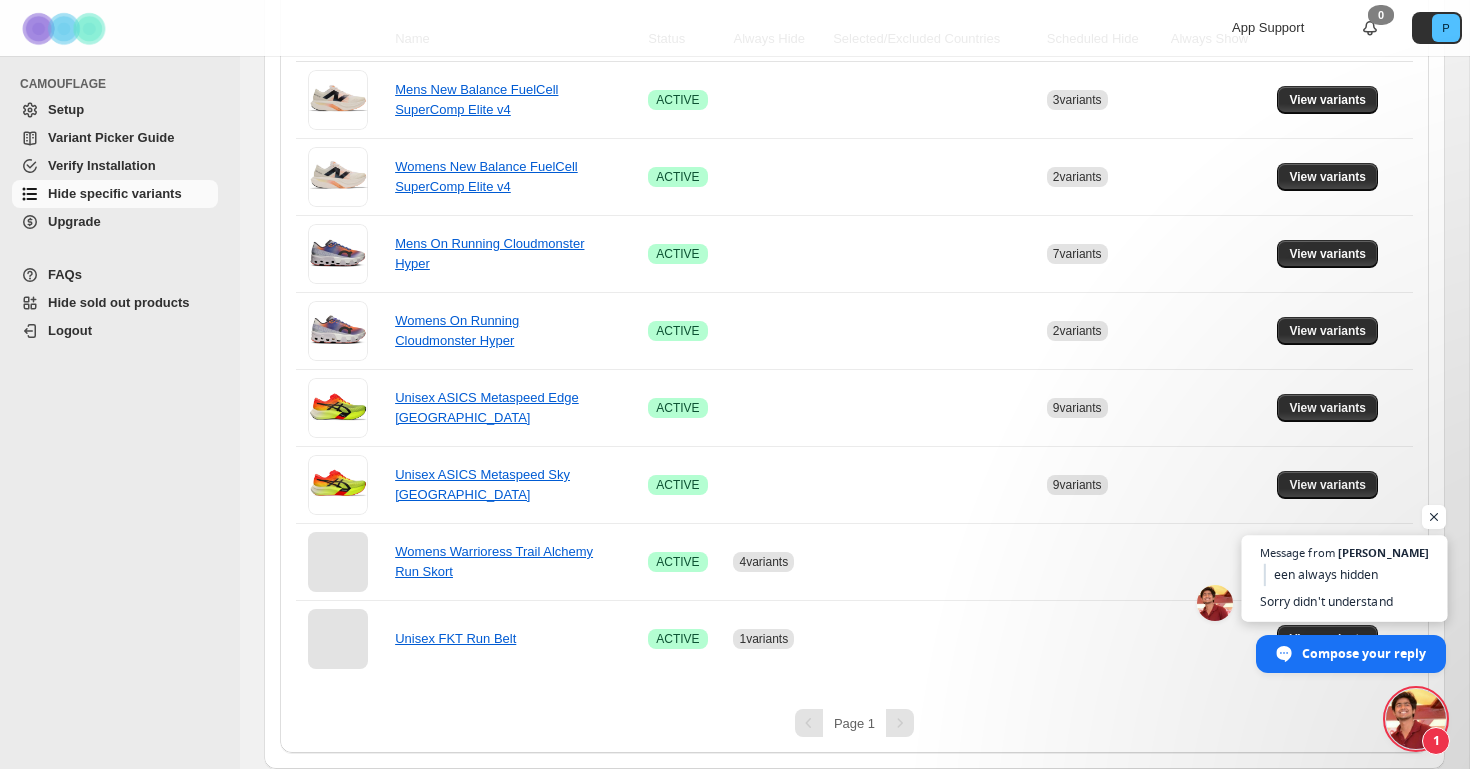 click at bounding box center (1344, 613) 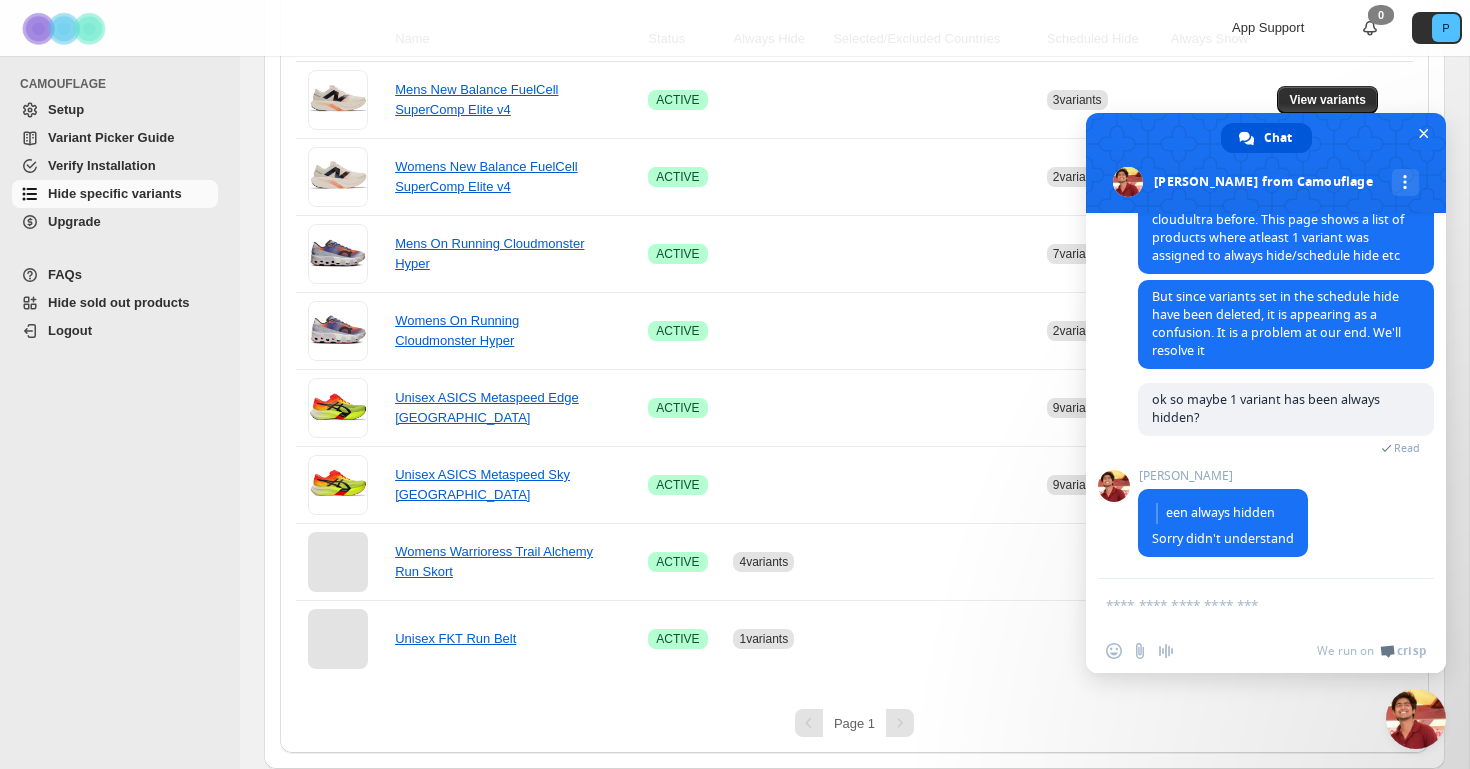 scroll, scrollTop: 8231, scrollLeft: 0, axis: vertical 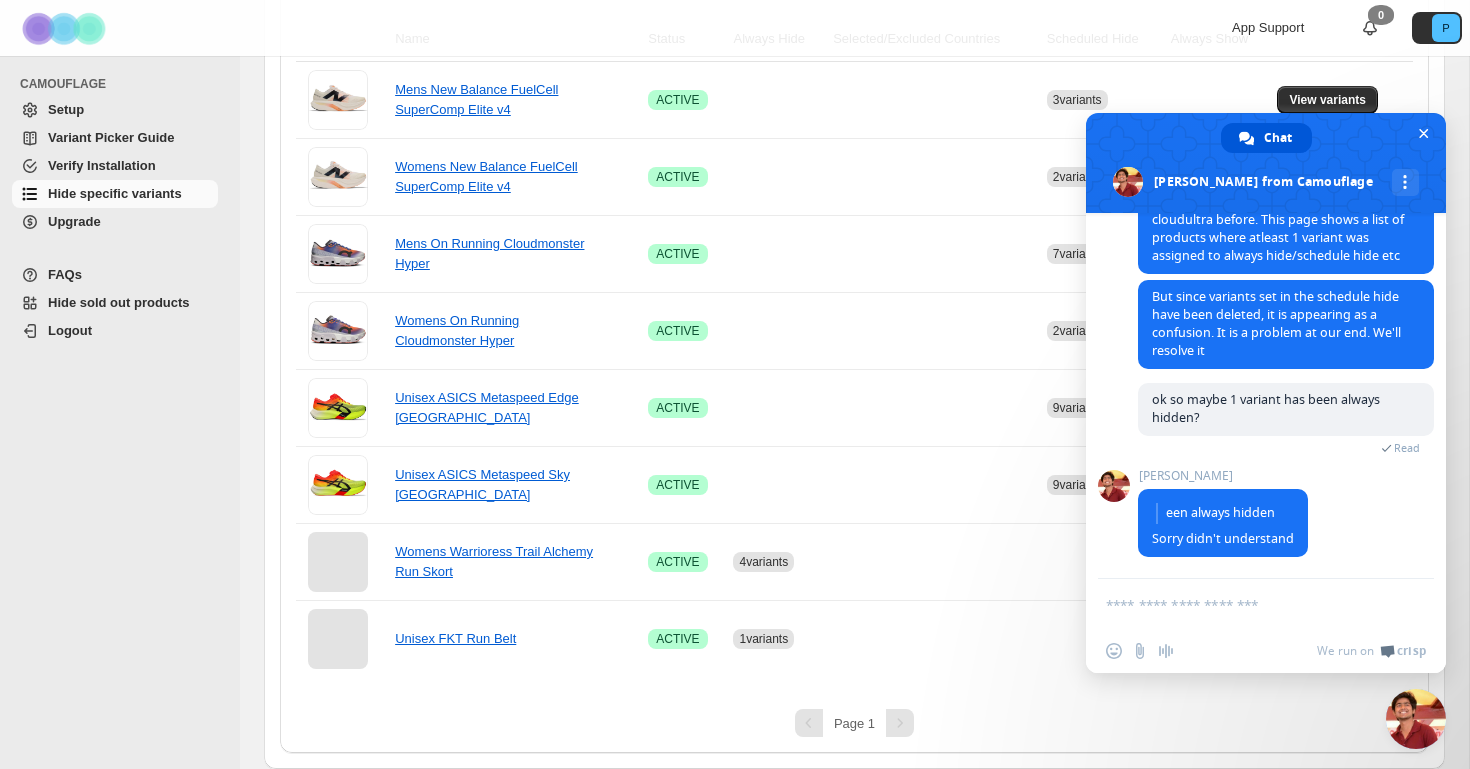 click at bounding box center (1246, 604) 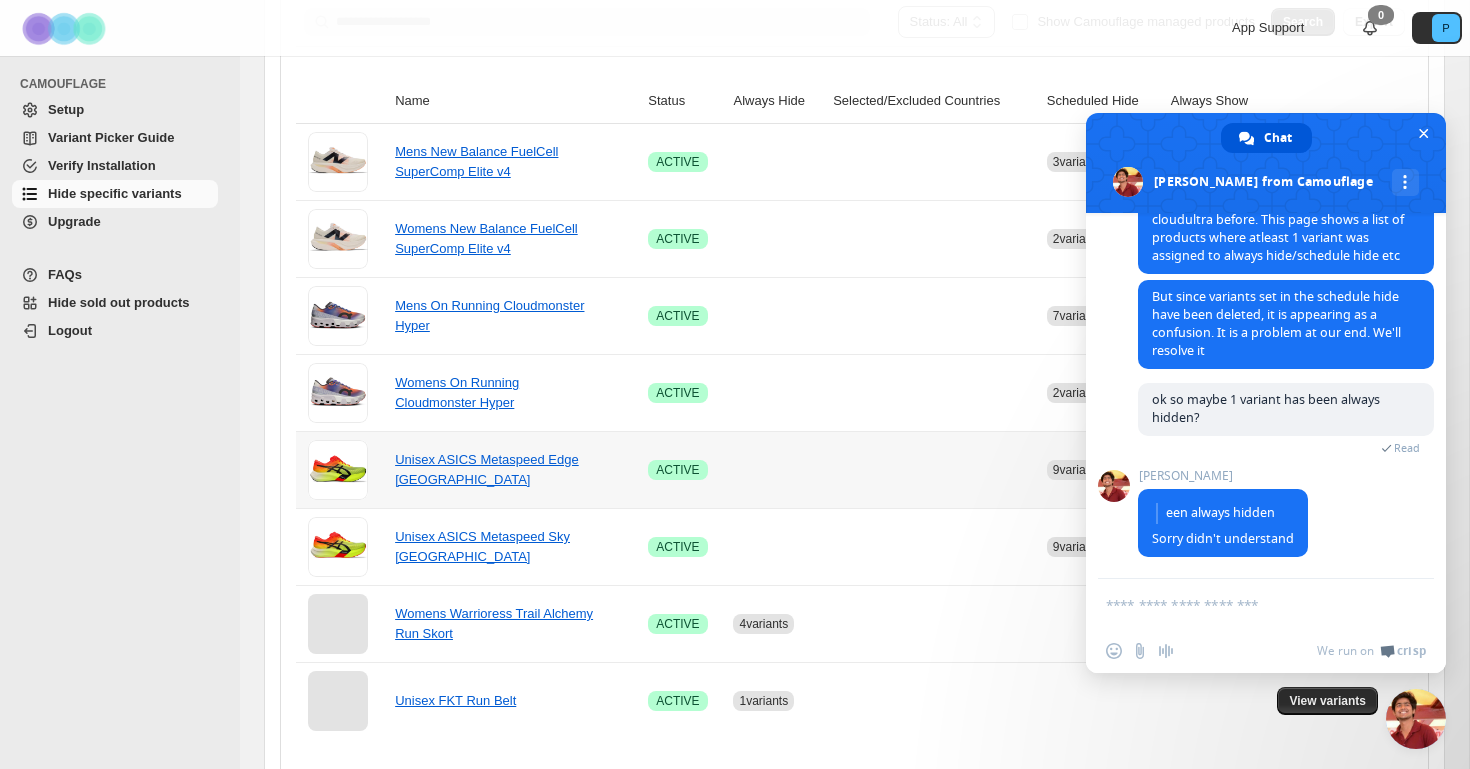 scroll, scrollTop: 360, scrollLeft: 0, axis: vertical 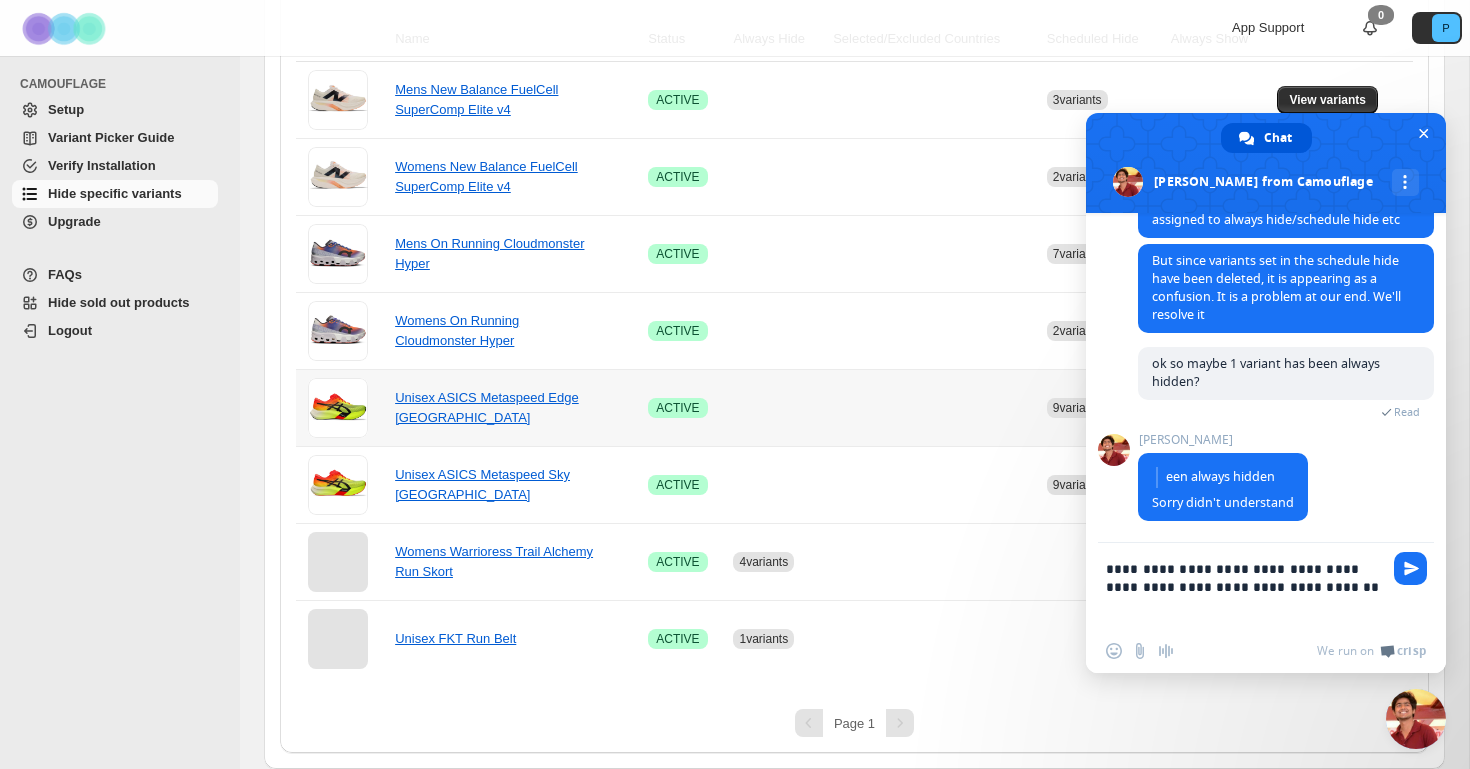 type on "**********" 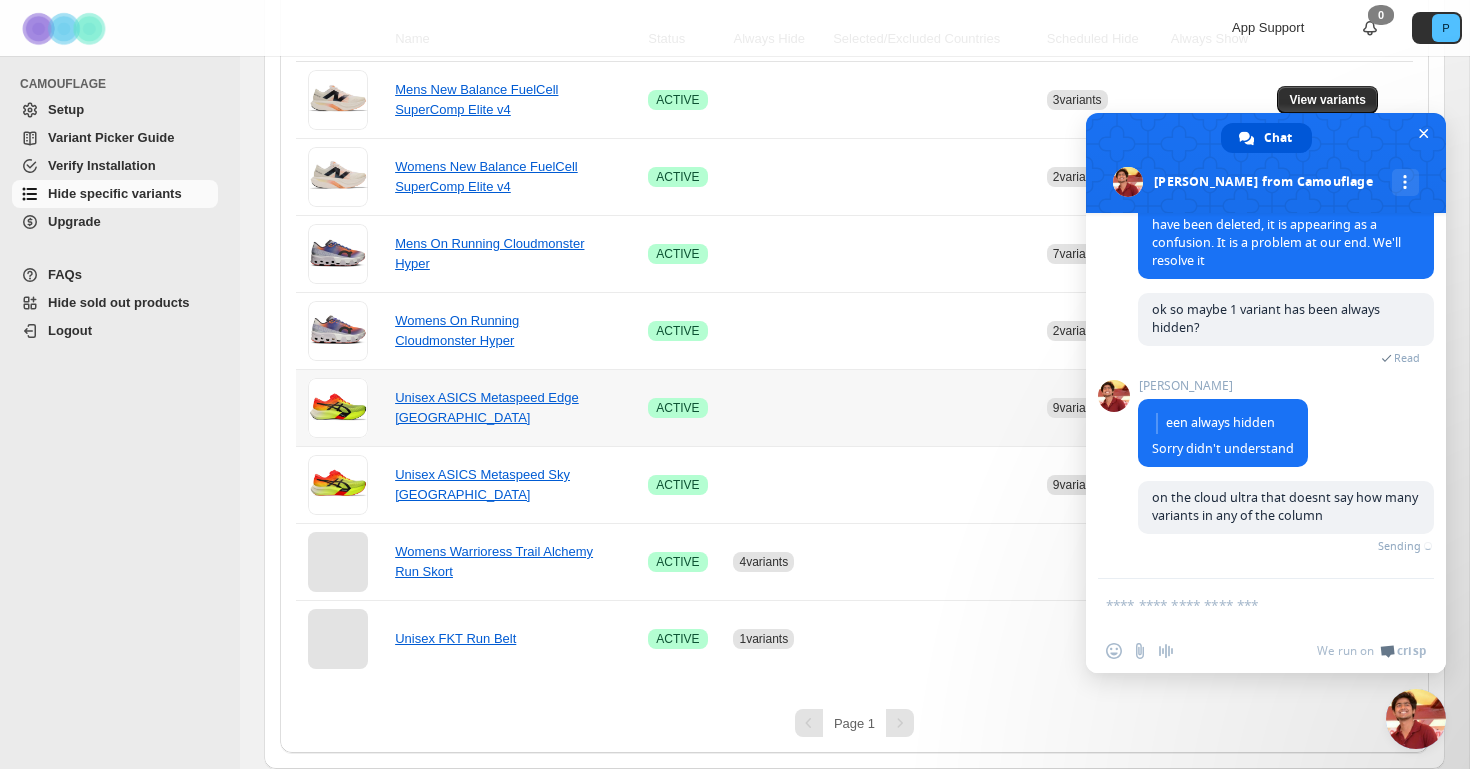 type on "*" 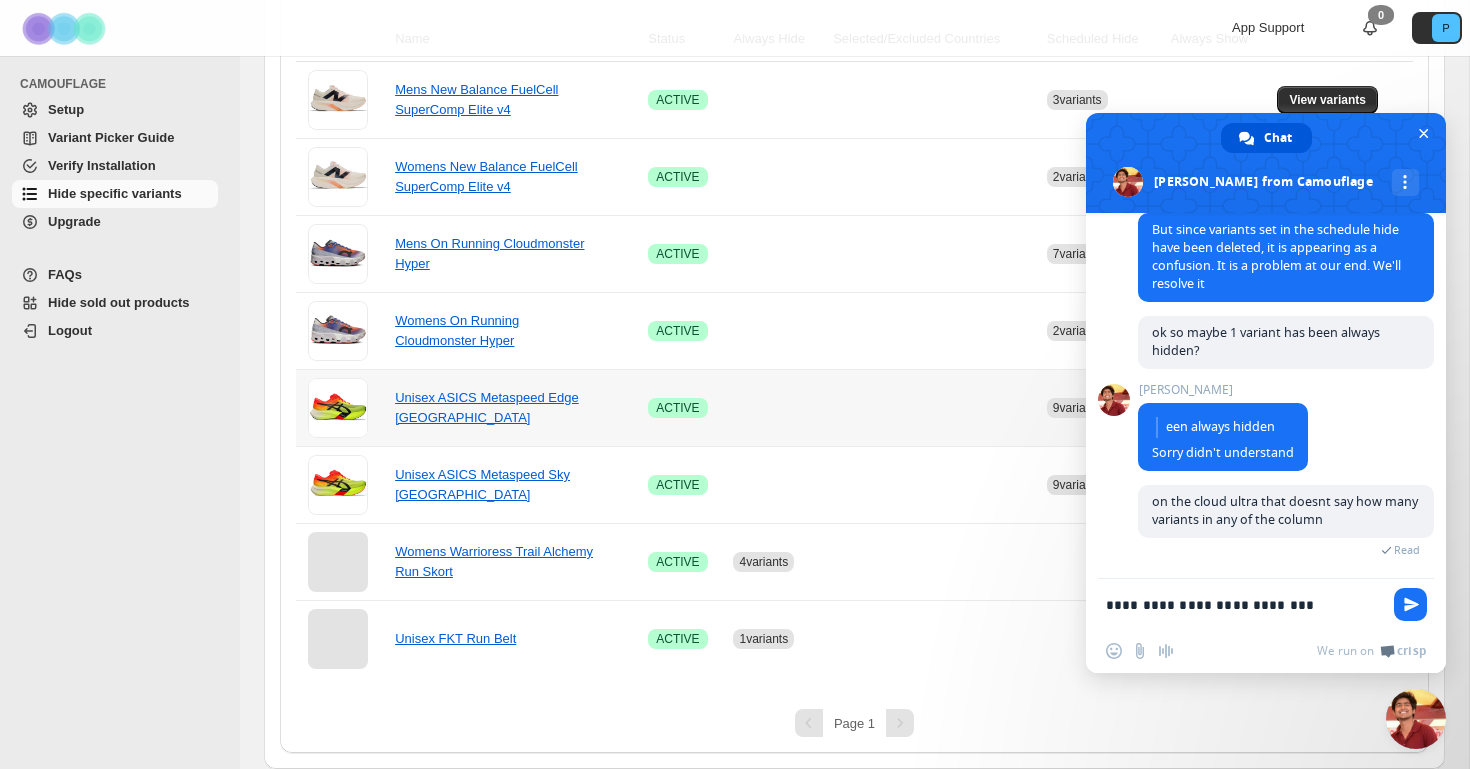 type on "**********" 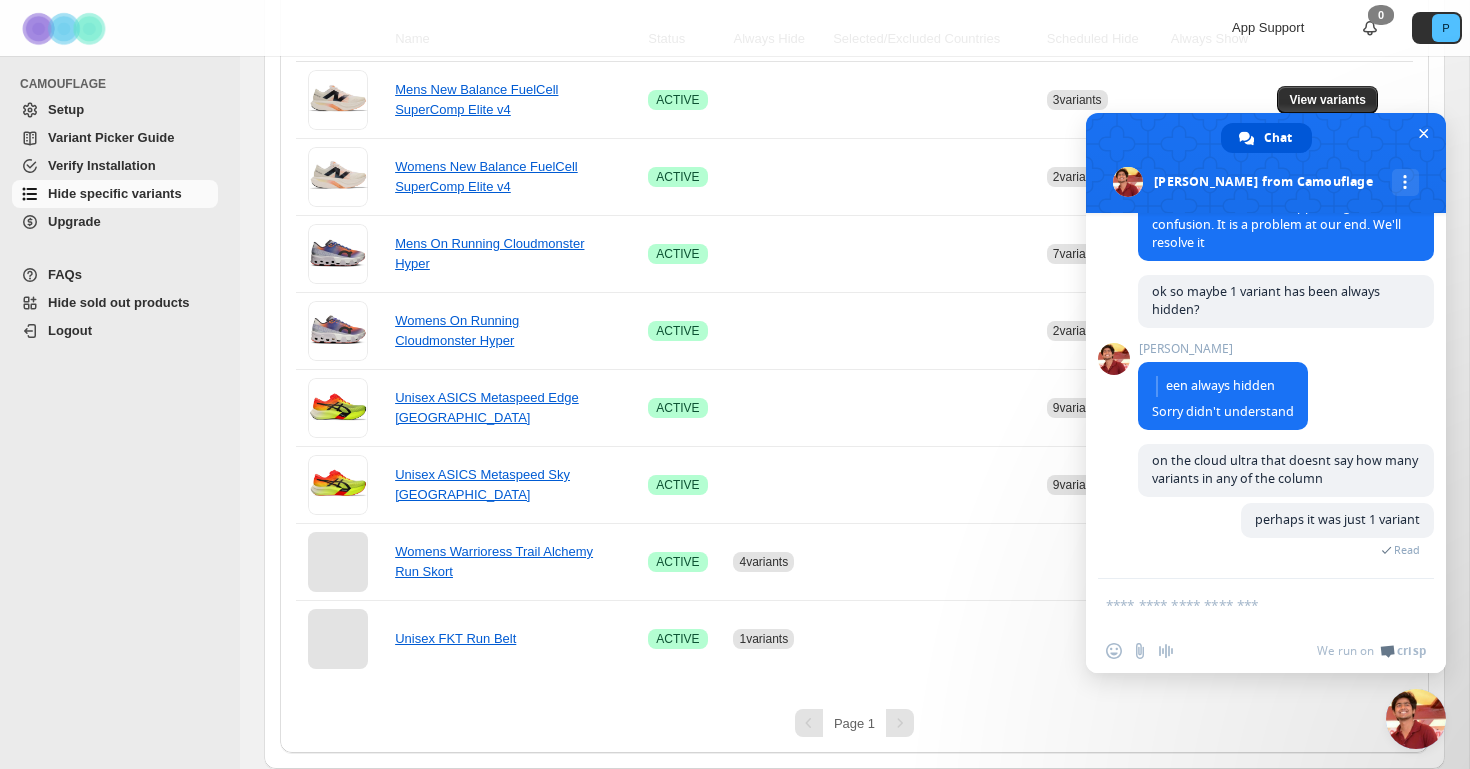 scroll, scrollTop: 8147, scrollLeft: 0, axis: vertical 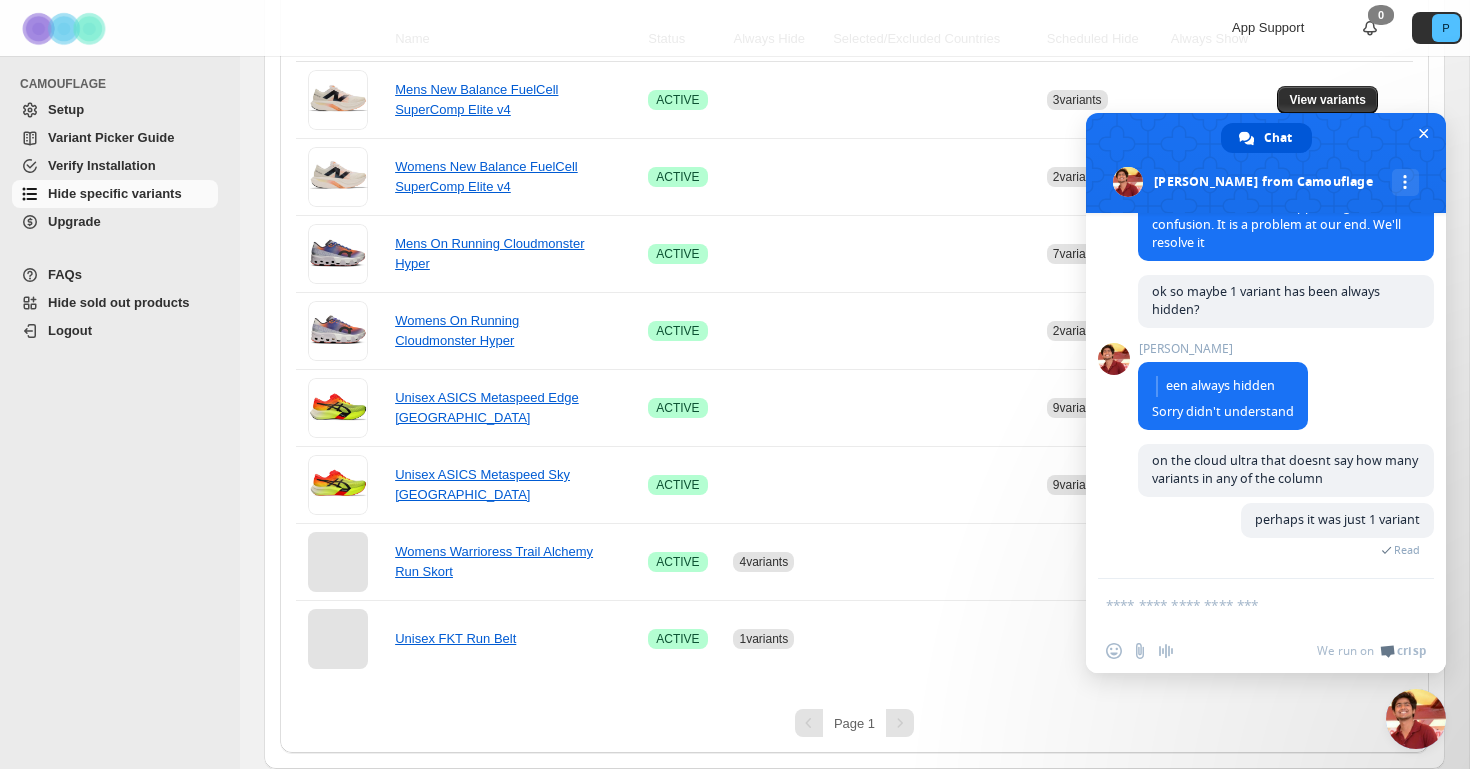 click on "But since variants set in the schedule hide have been deleted, it is appearing as a confusion. It is a problem at our end. We'll resolve it" at bounding box center (1286, 216) 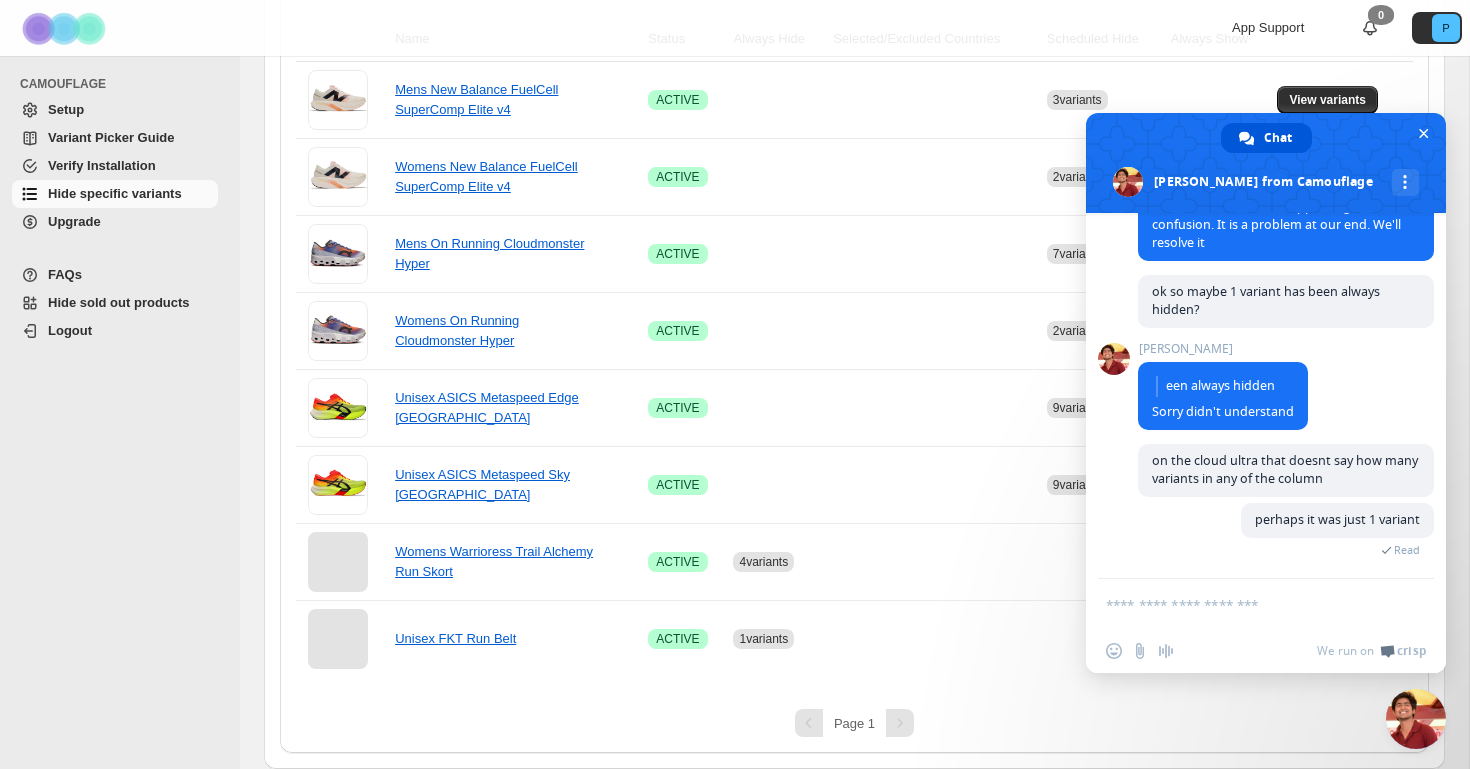 scroll, scrollTop: 8340, scrollLeft: 0, axis: vertical 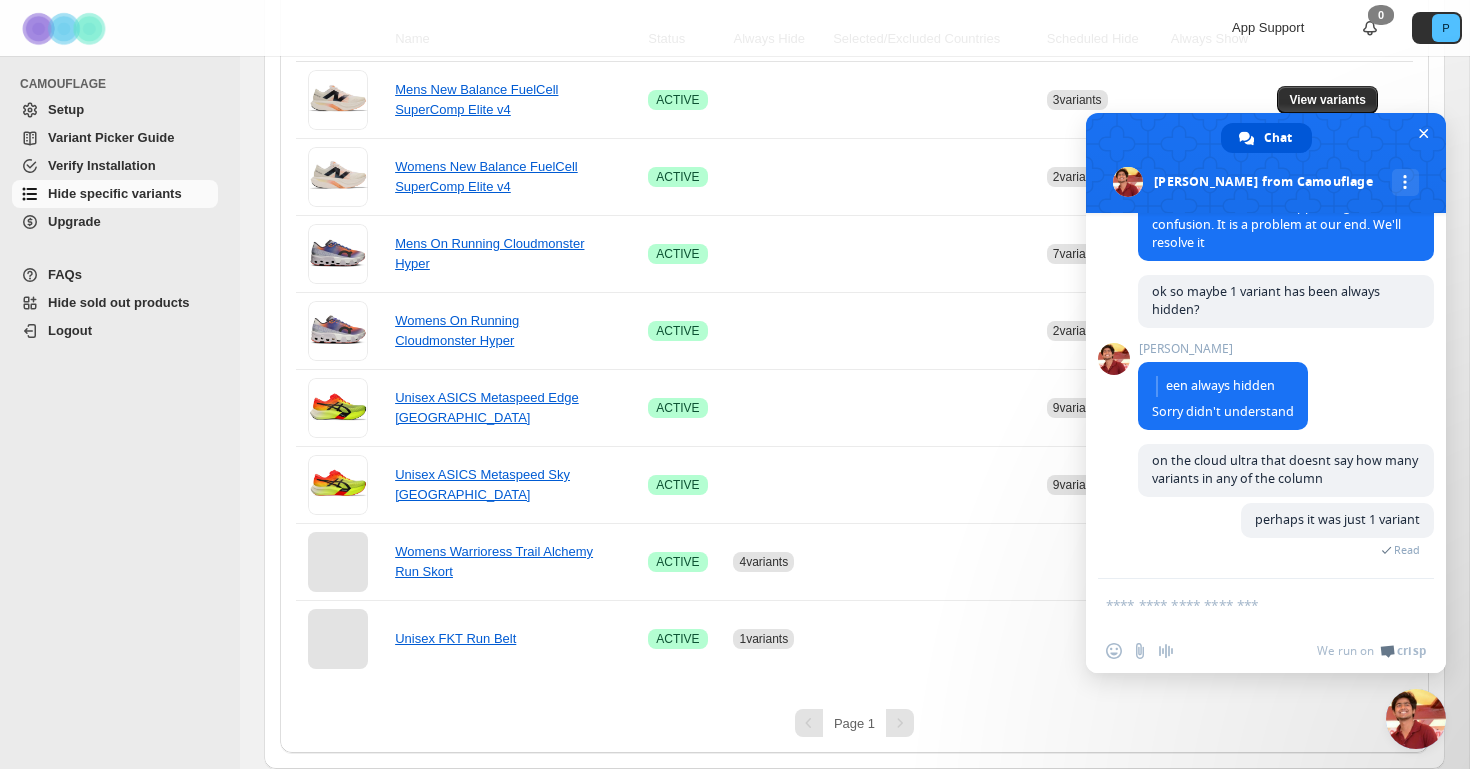 click at bounding box center [1246, 604] 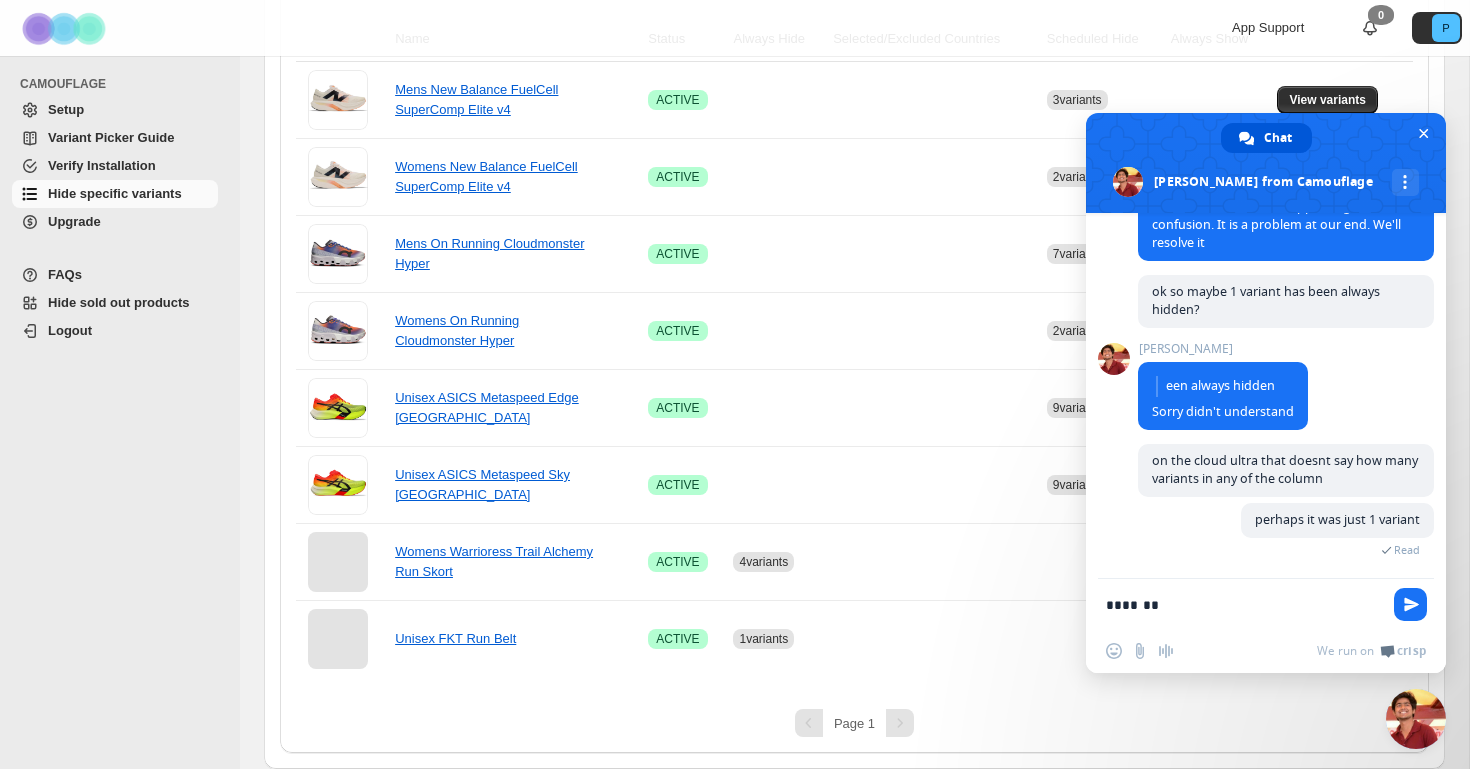type on "********" 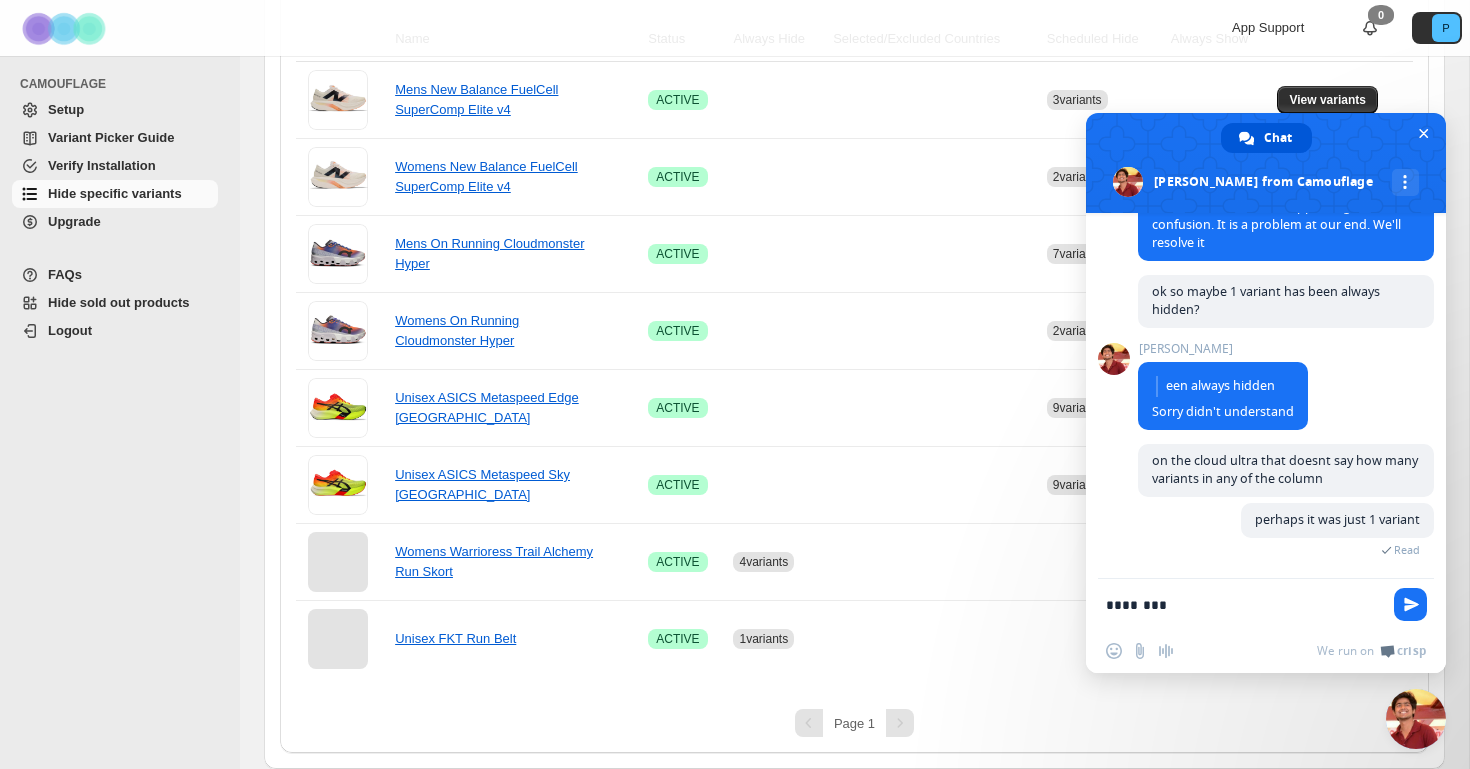 type 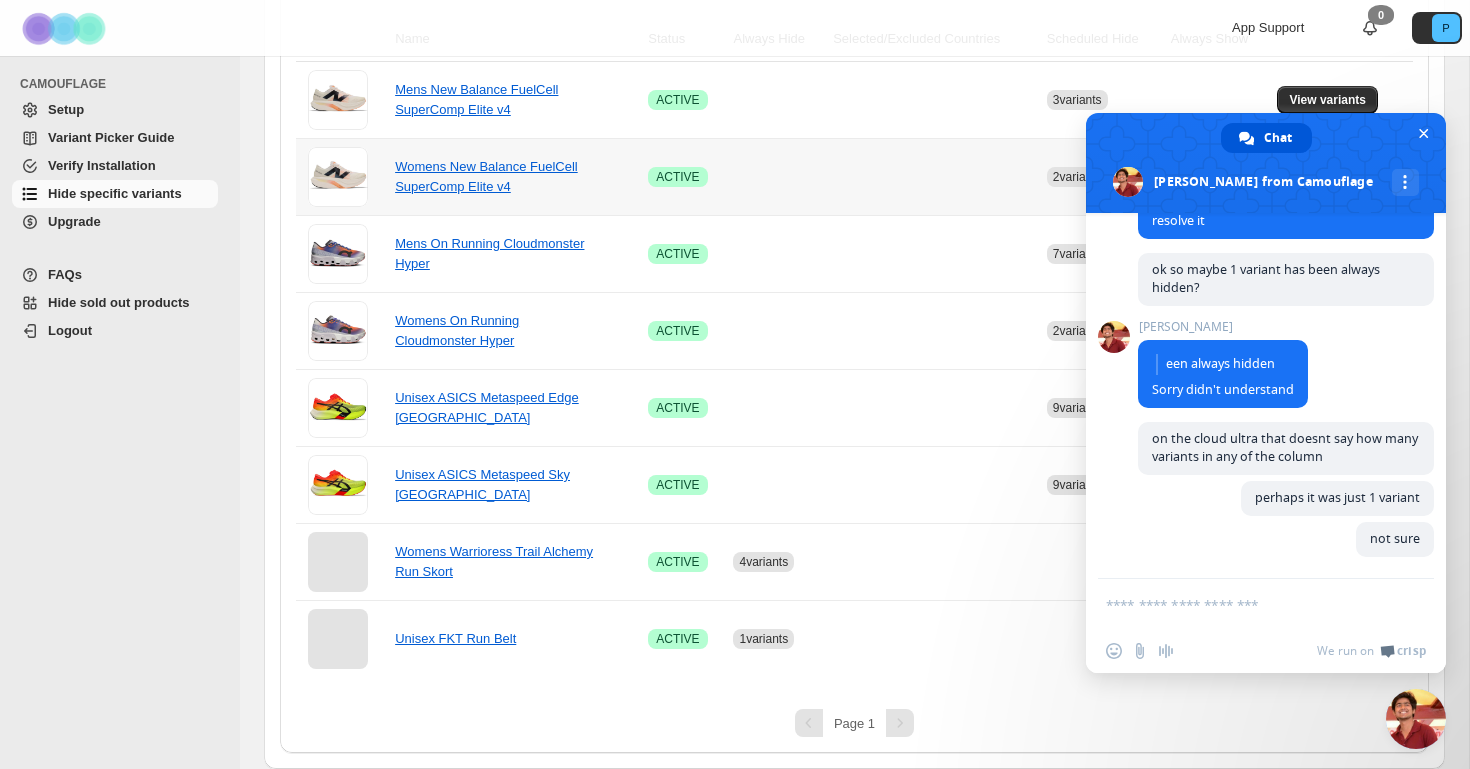 scroll, scrollTop: 8382, scrollLeft: 0, axis: vertical 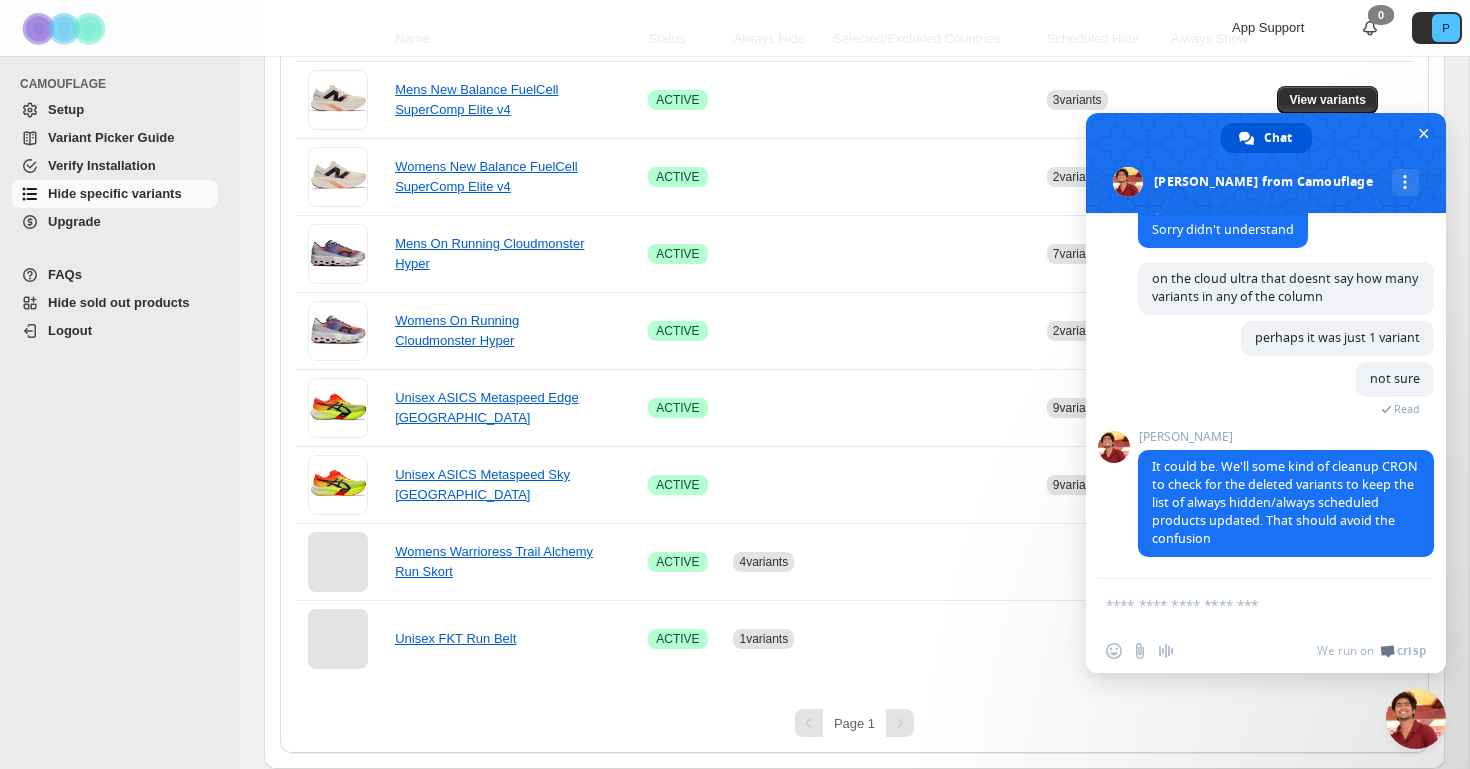 click at bounding box center (1246, 604) 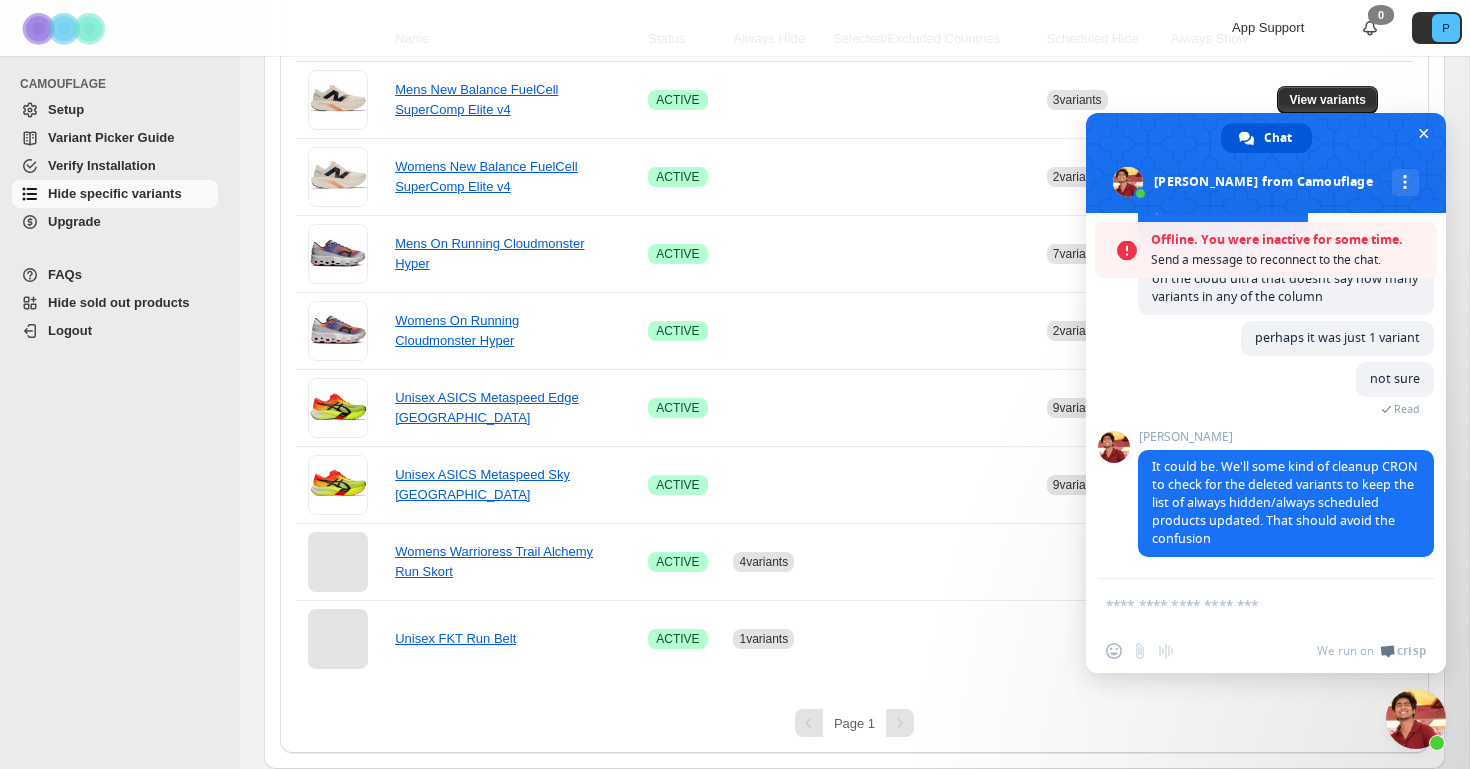 scroll, scrollTop: 8525, scrollLeft: 0, axis: vertical 